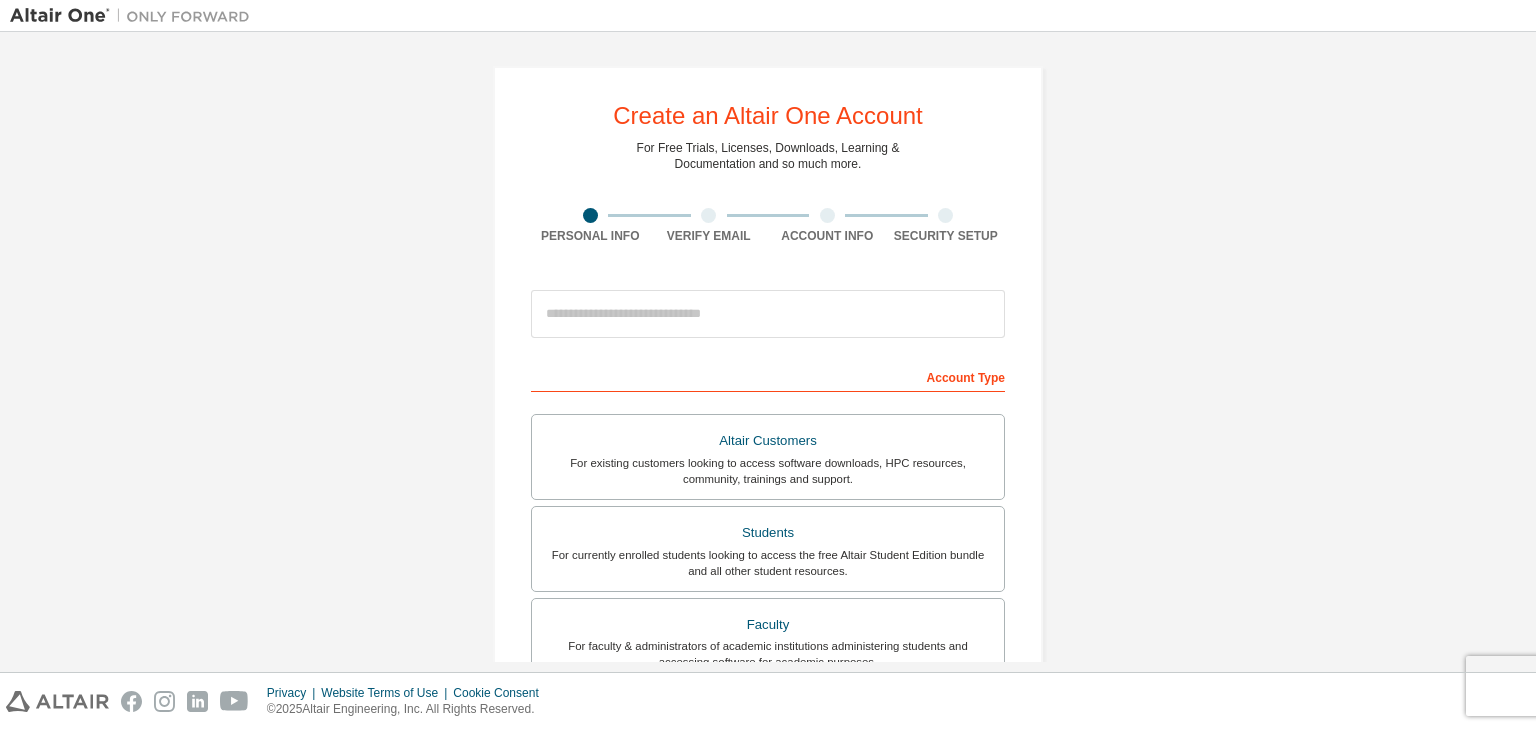 scroll, scrollTop: 0, scrollLeft: 0, axis: both 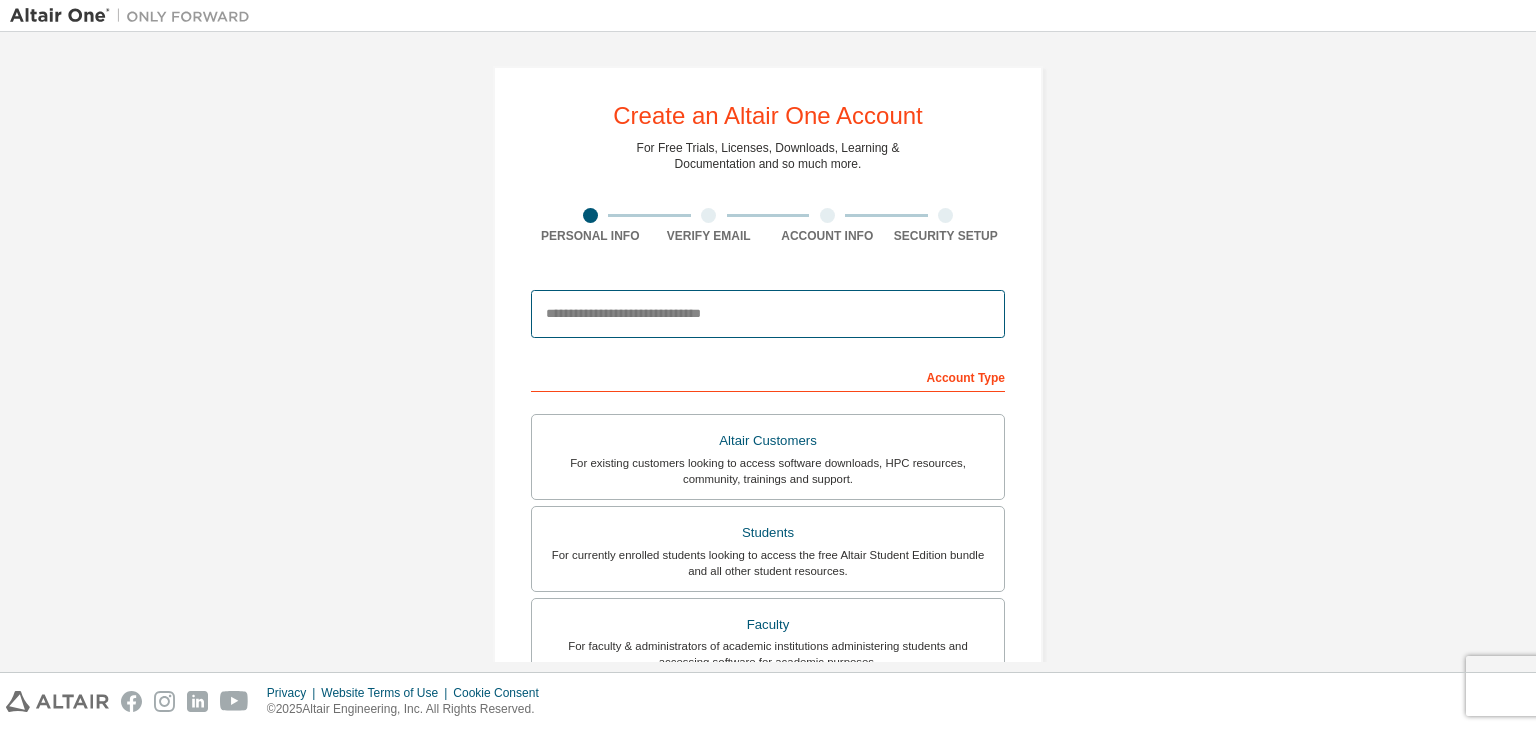 click at bounding box center [768, 314] 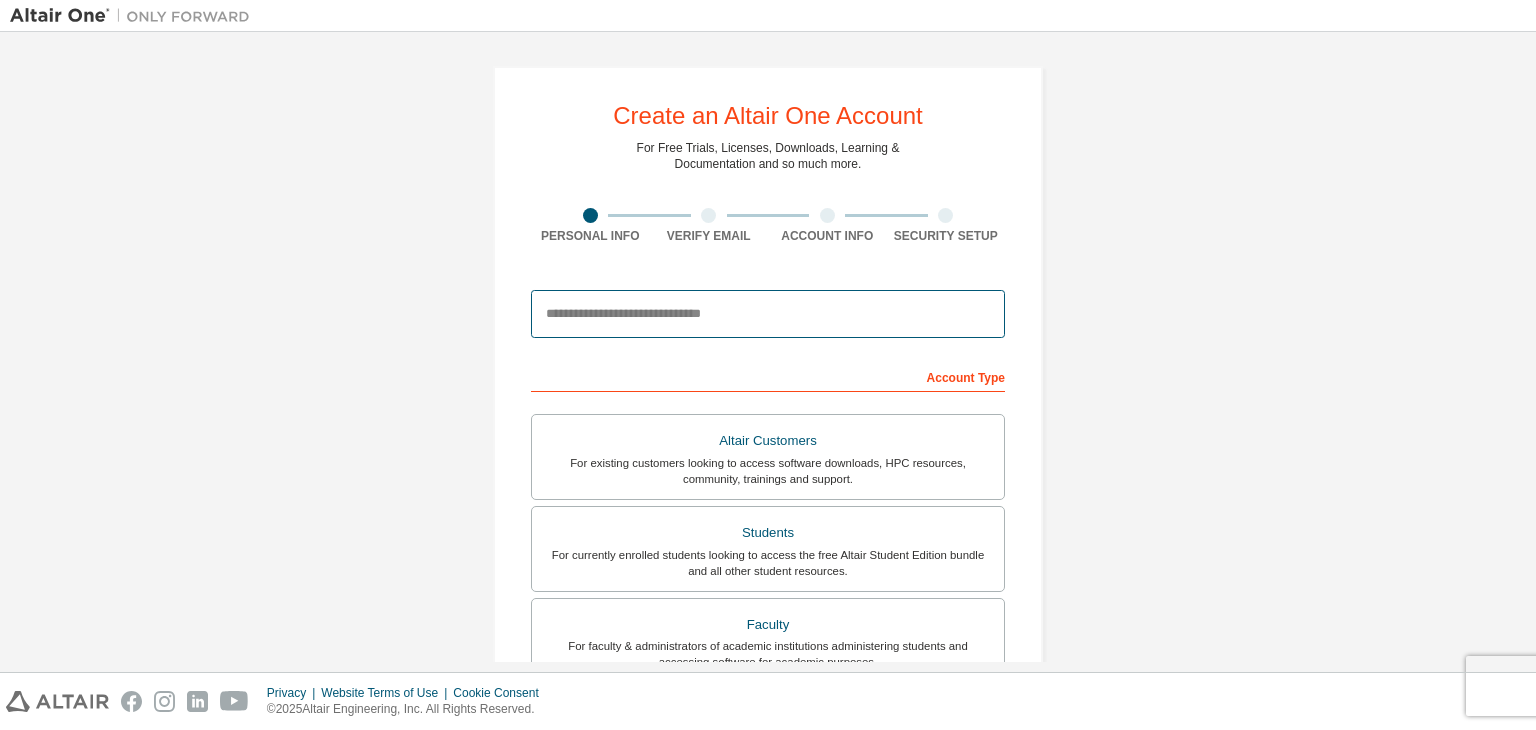 type on "**********" 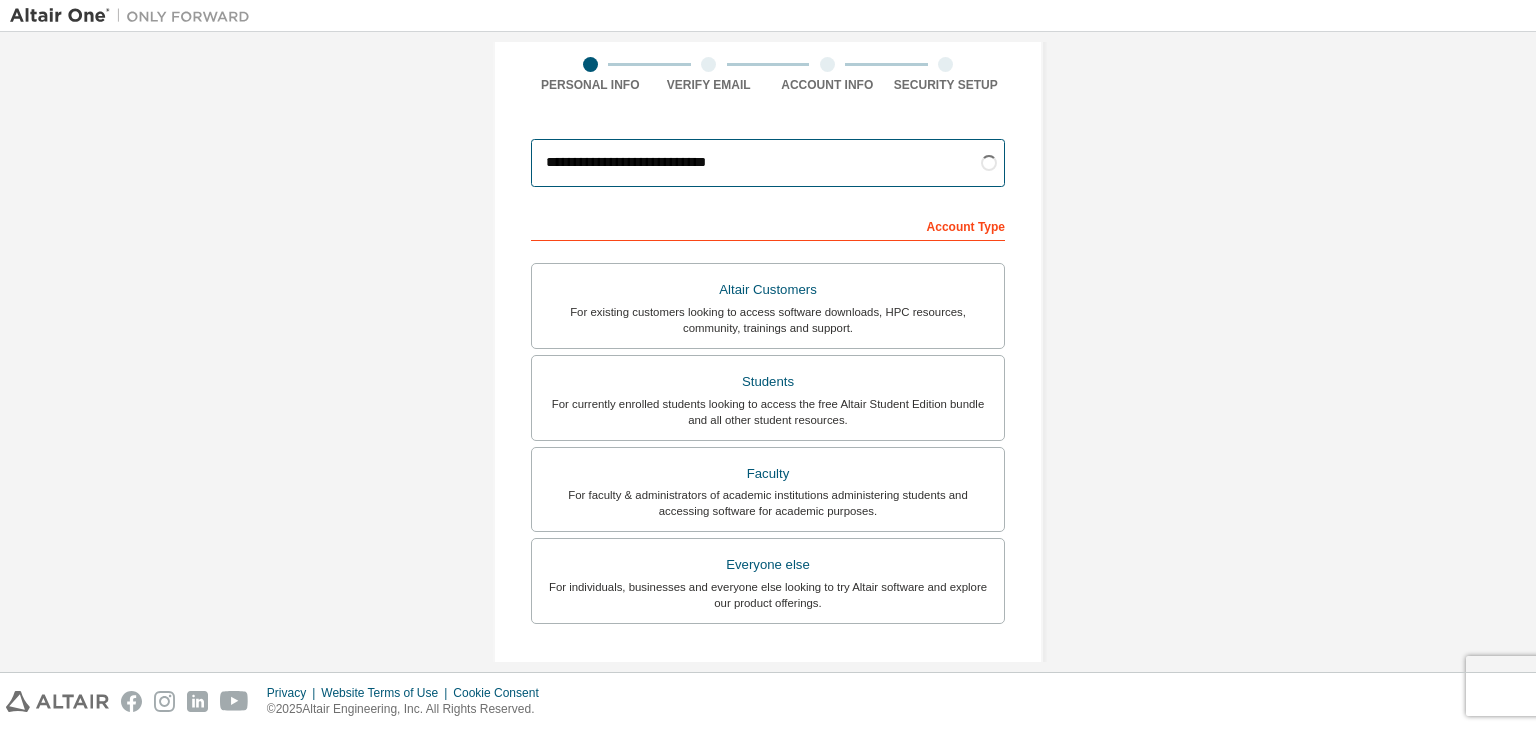 scroll, scrollTop: 152, scrollLeft: 0, axis: vertical 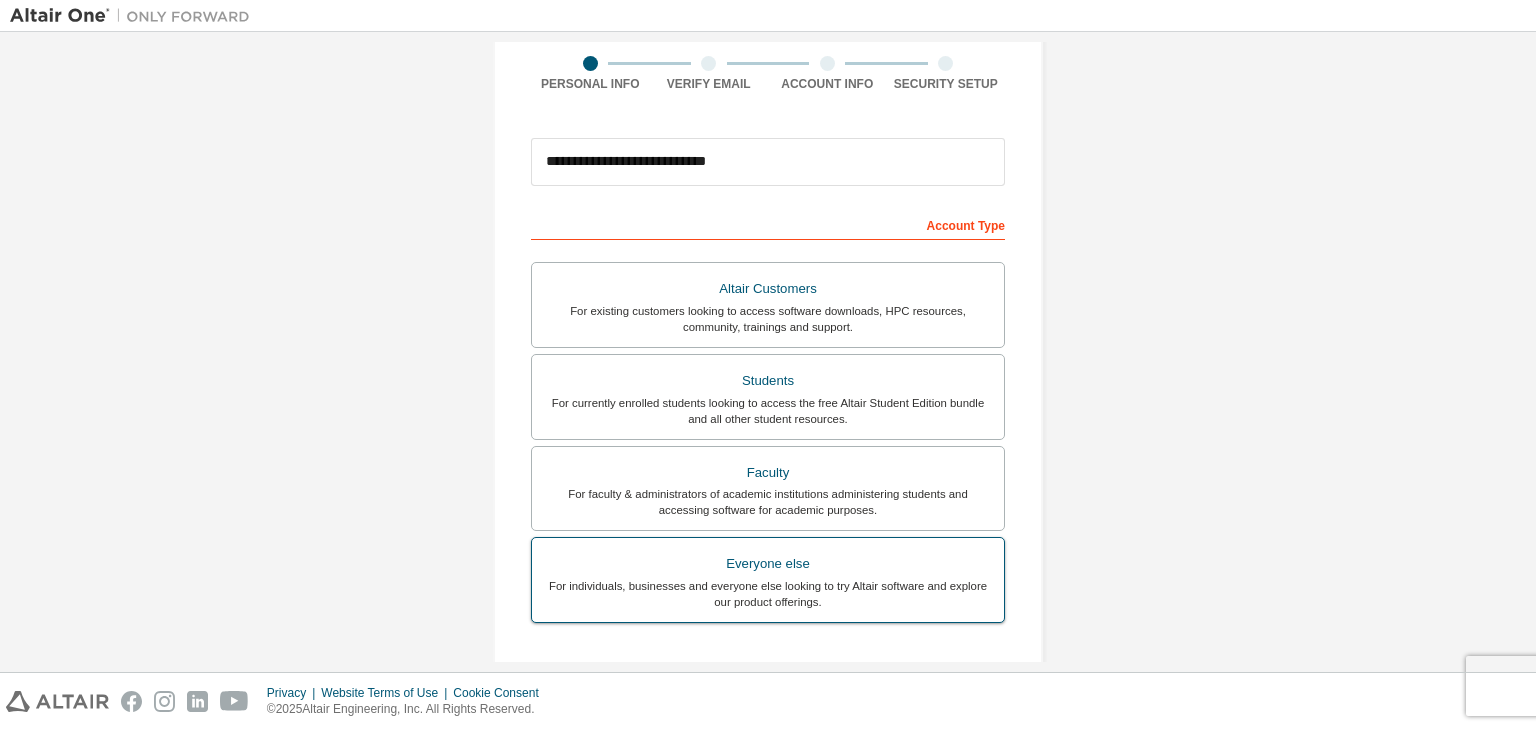 click on "For individuals, businesses and everyone else looking to try Altair software and explore our product offerings." at bounding box center [768, 594] 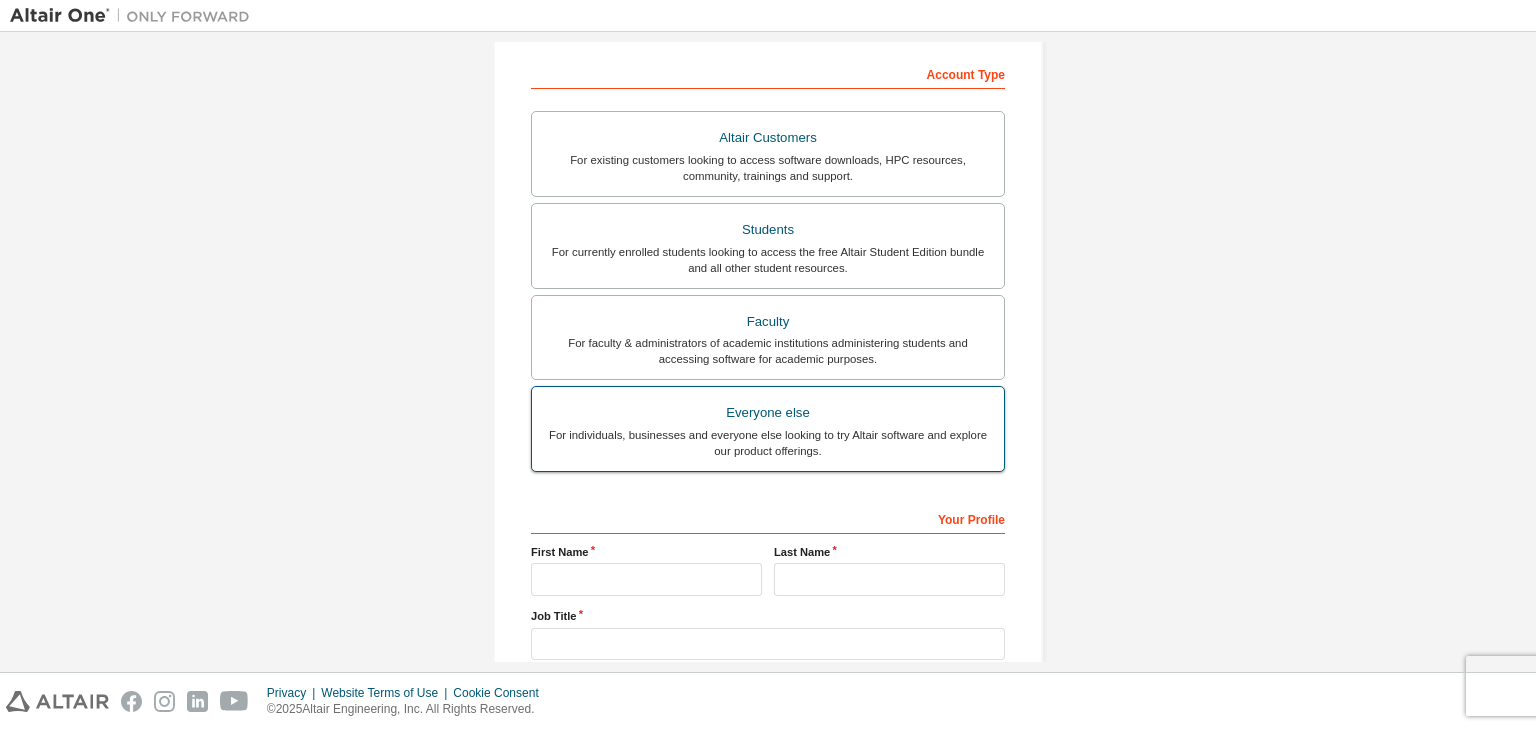 scroll, scrollTop: 384, scrollLeft: 0, axis: vertical 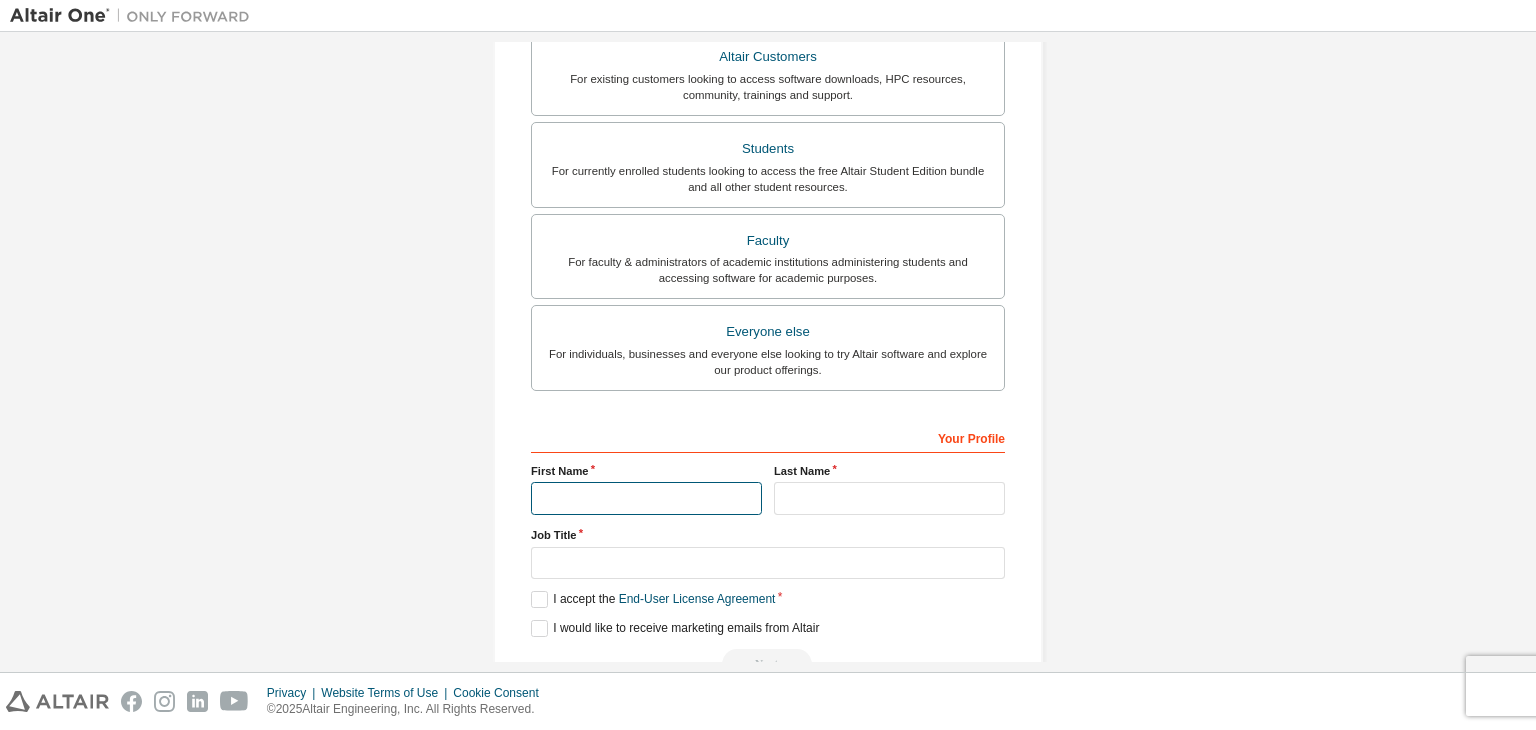 click at bounding box center [646, 498] 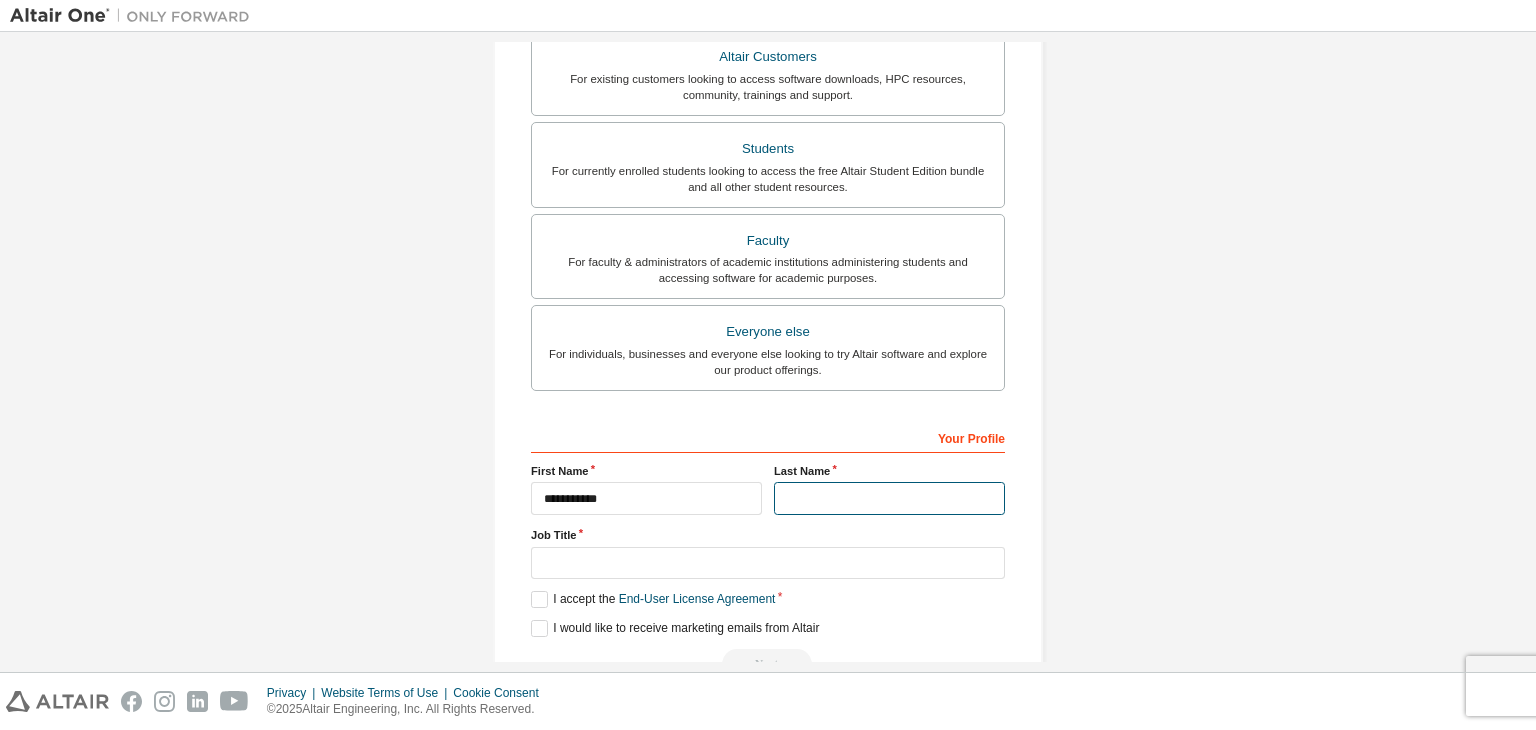 type on "**********" 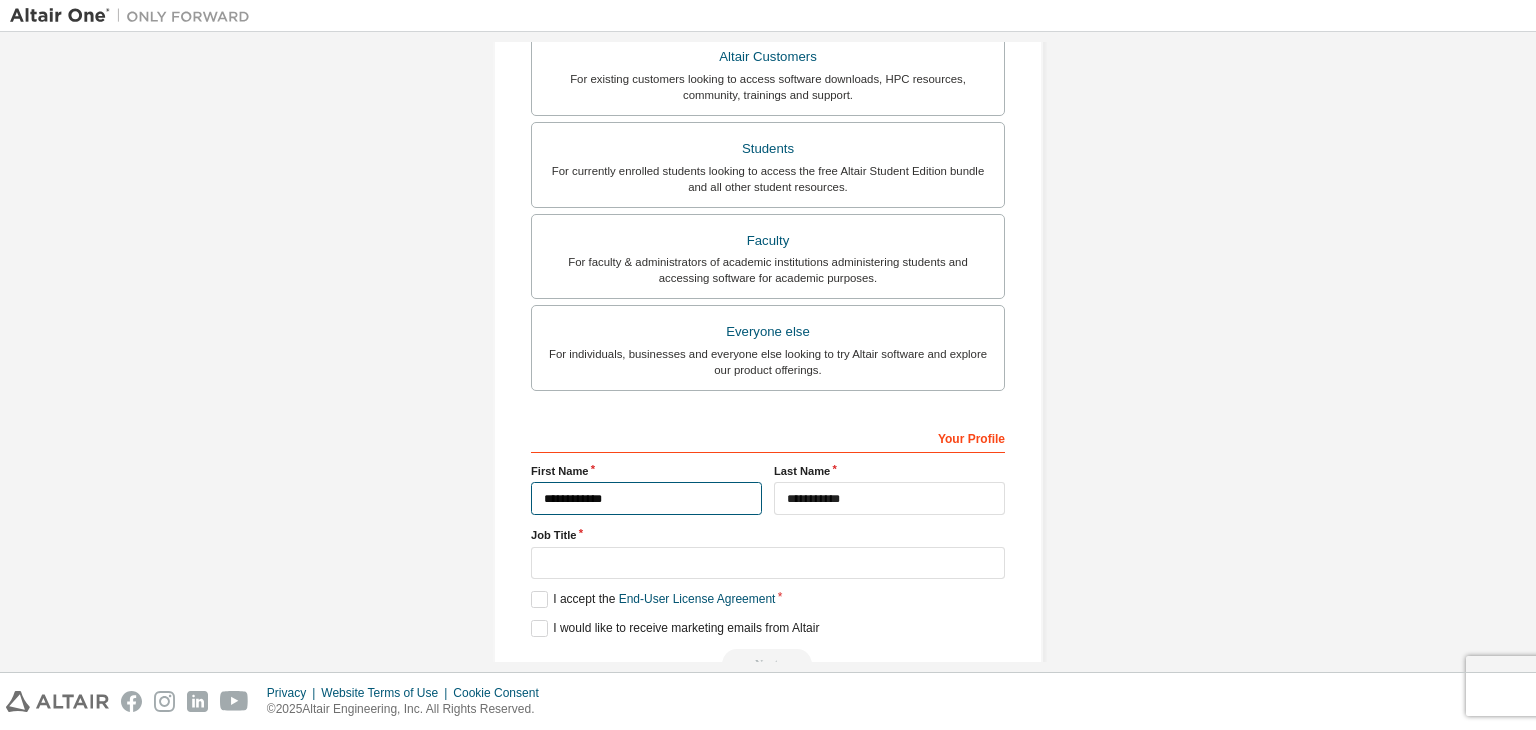 type on "**********" 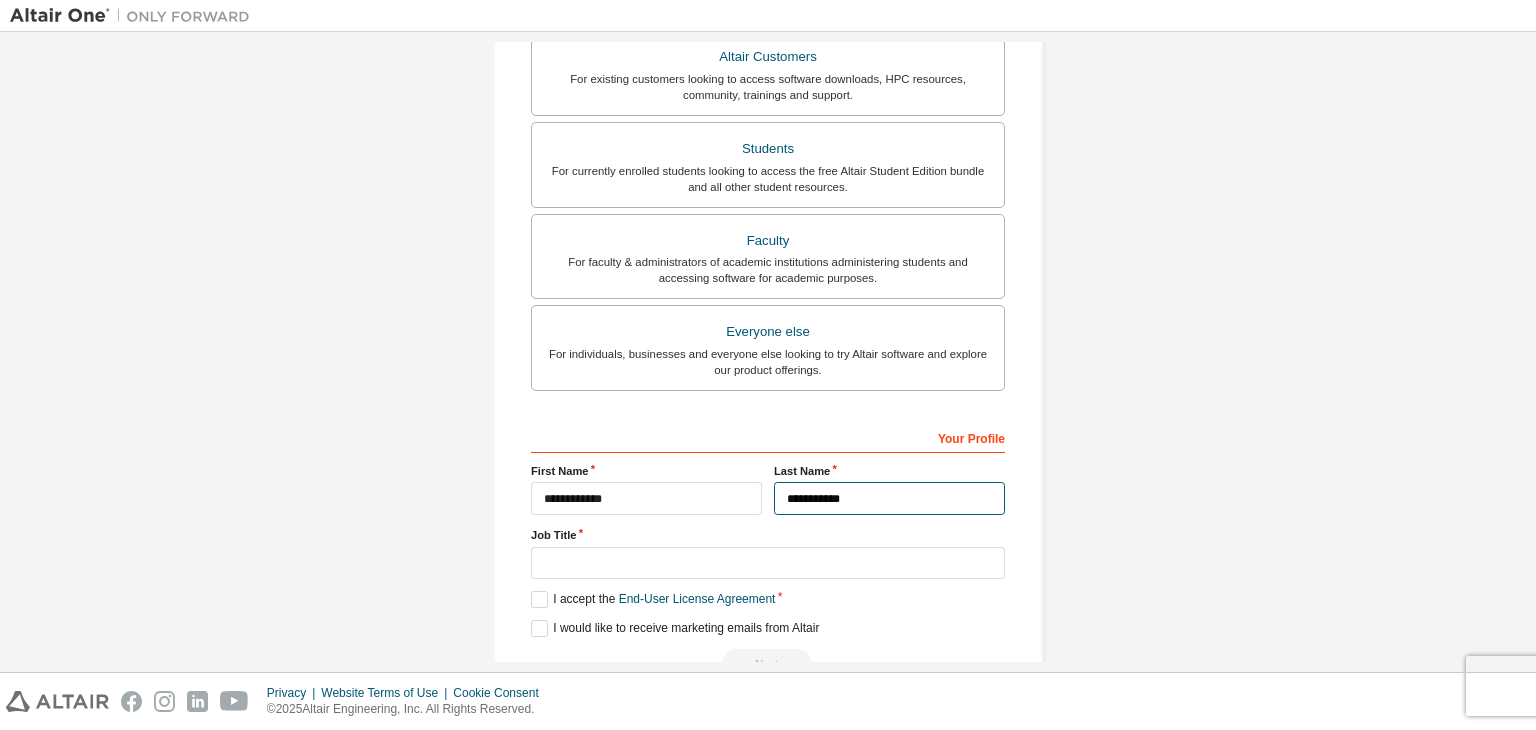 click on "**********" at bounding box center (889, 498) 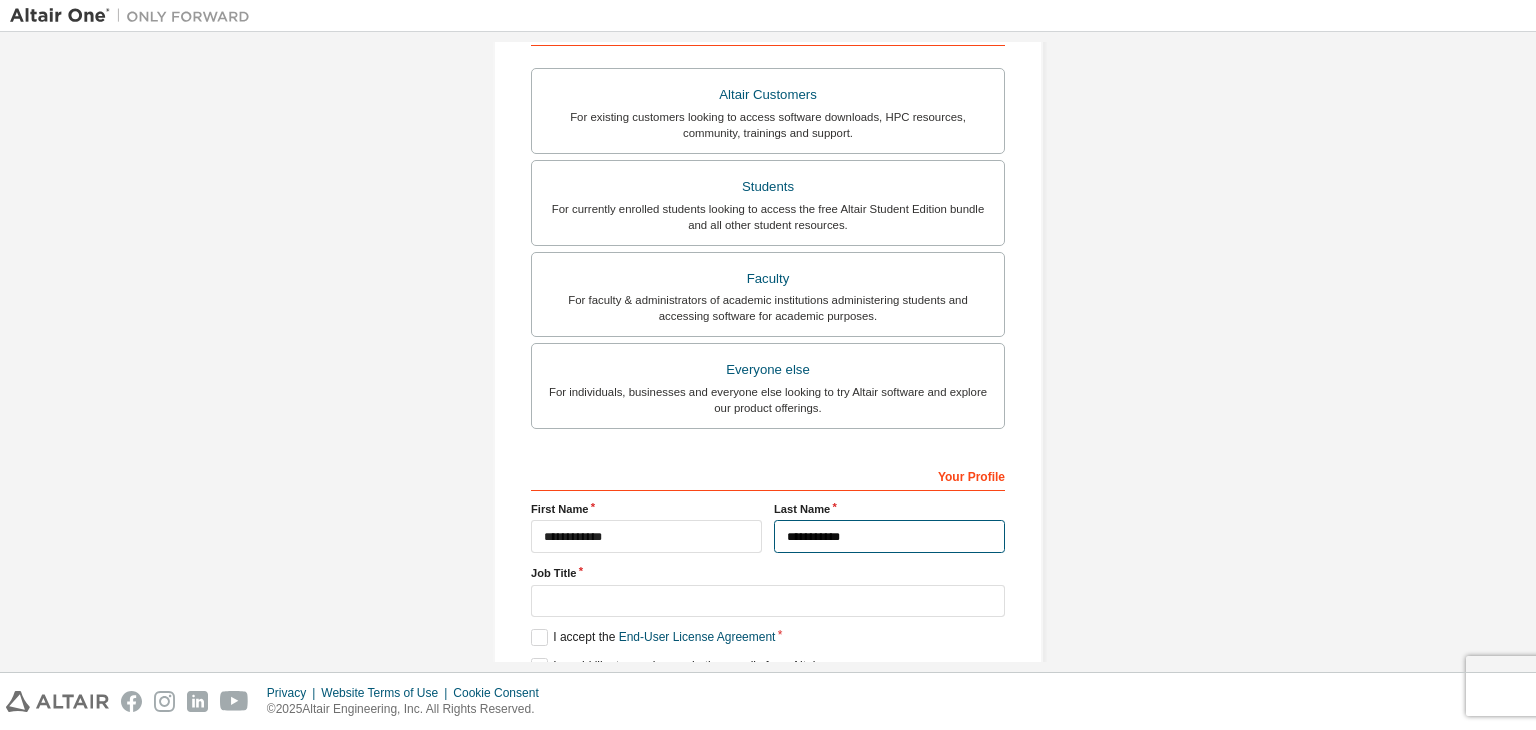 scroll, scrollTop: 347, scrollLeft: 0, axis: vertical 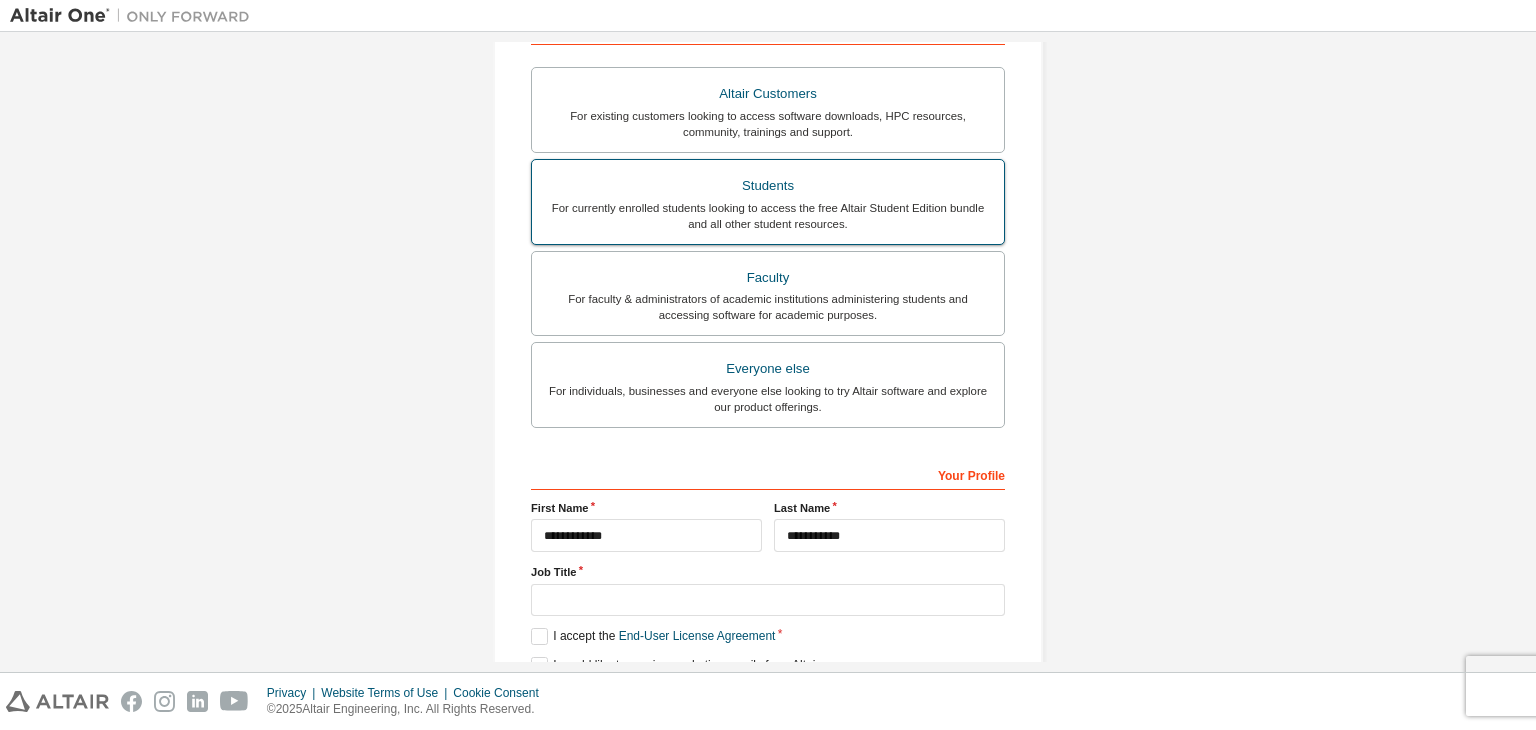 click on "For currently enrolled students looking to access the free Altair Student Edition bundle and all other student resources." at bounding box center [768, 216] 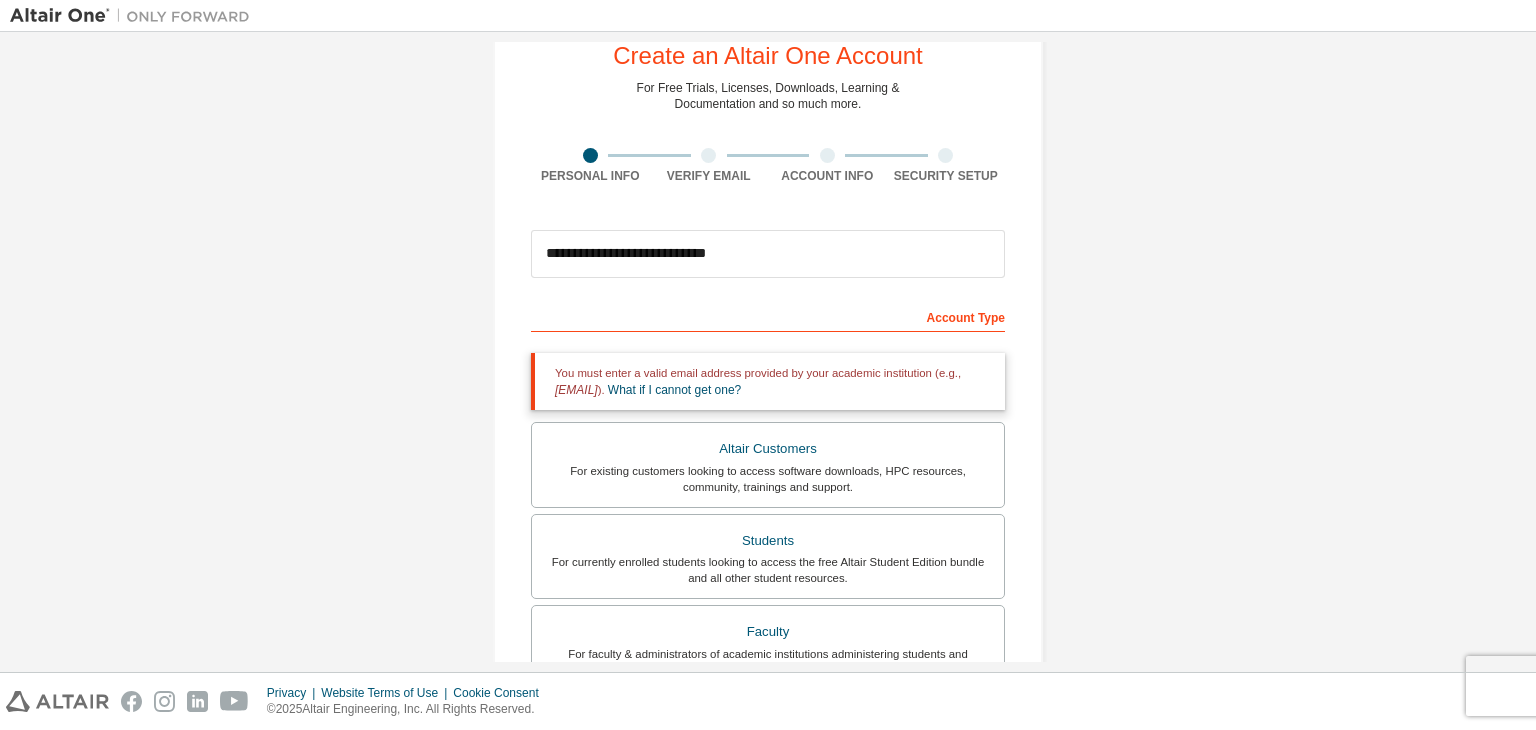 scroll, scrollTop: 52, scrollLeft: 0, axis: vertical 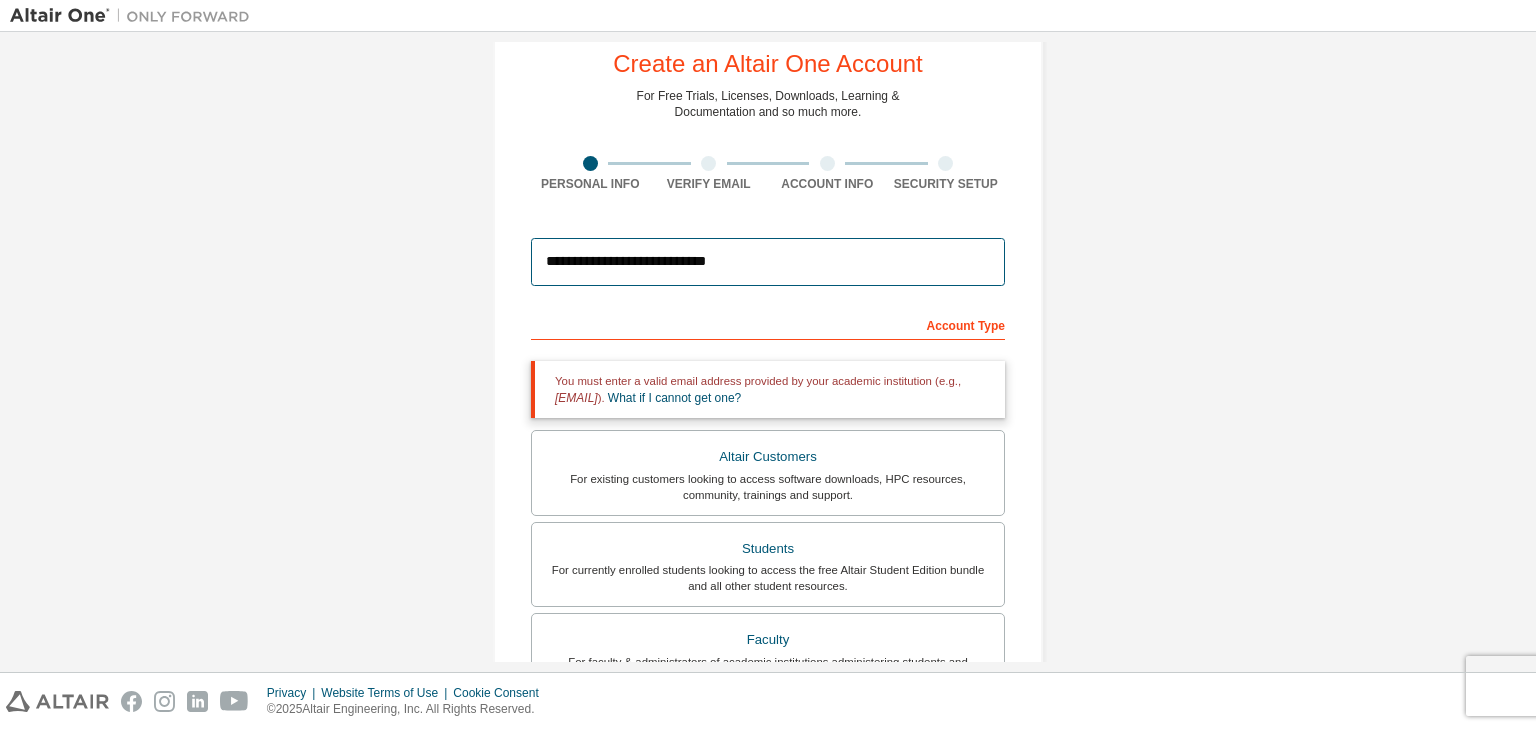 click on "**********" at bounding box center [768, 262] 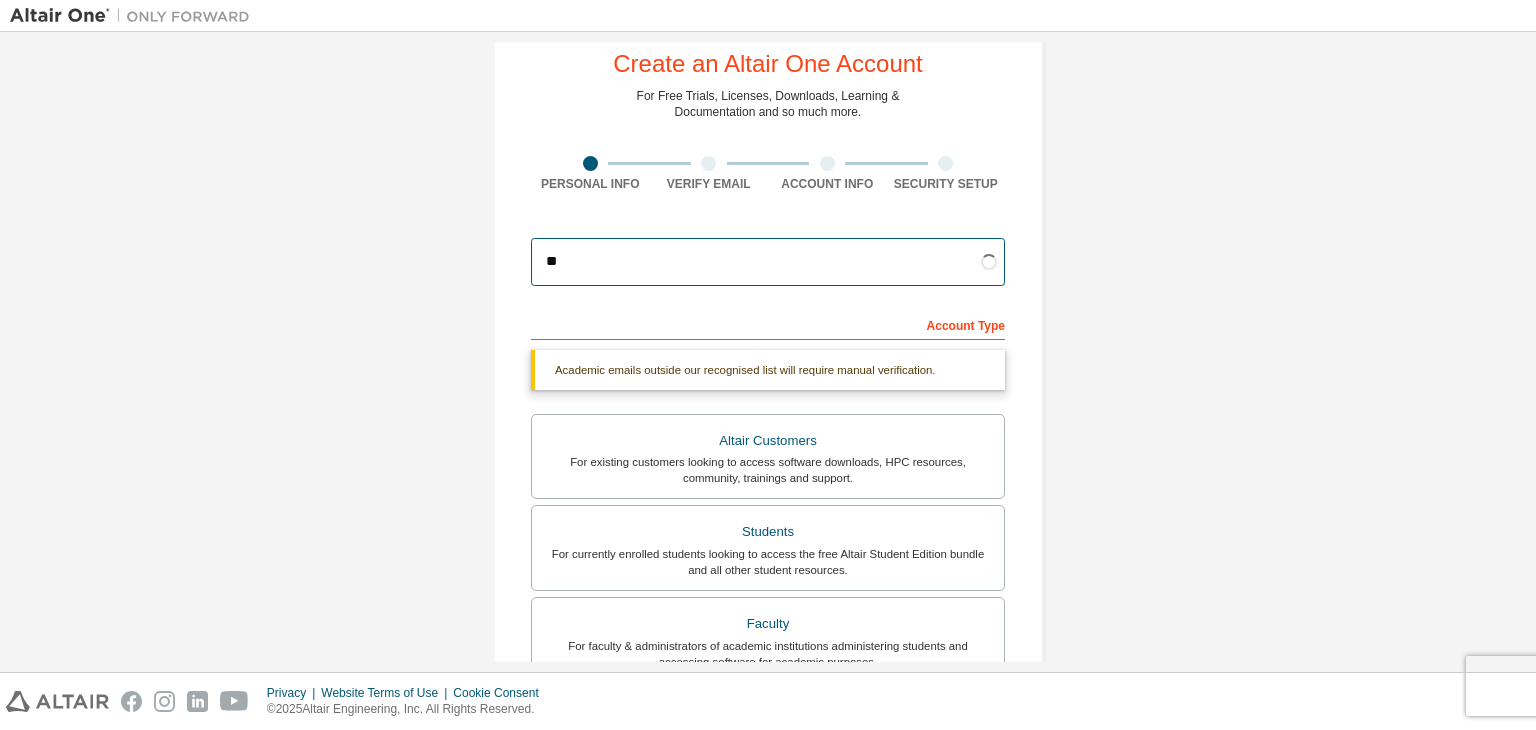 type on "*" 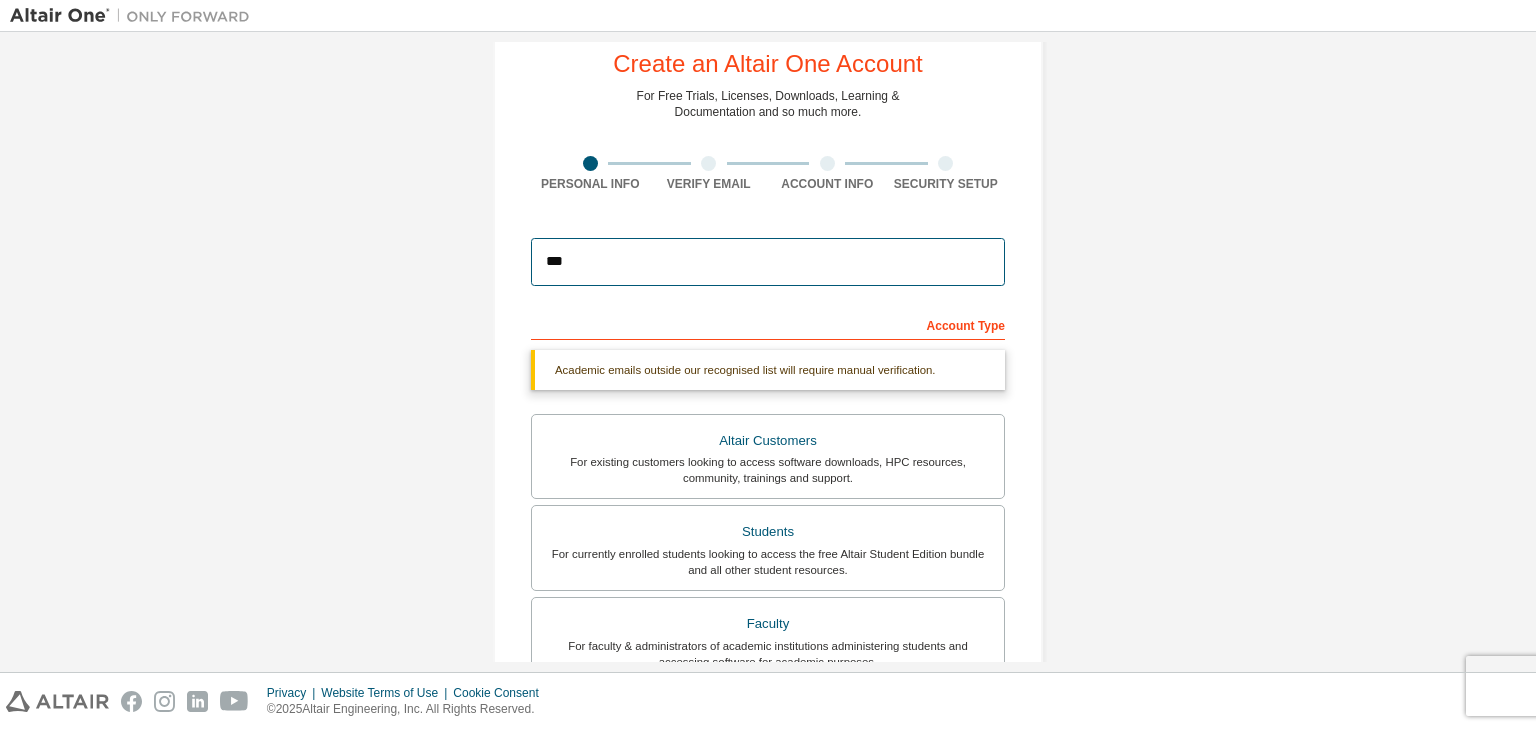 type on "**********" 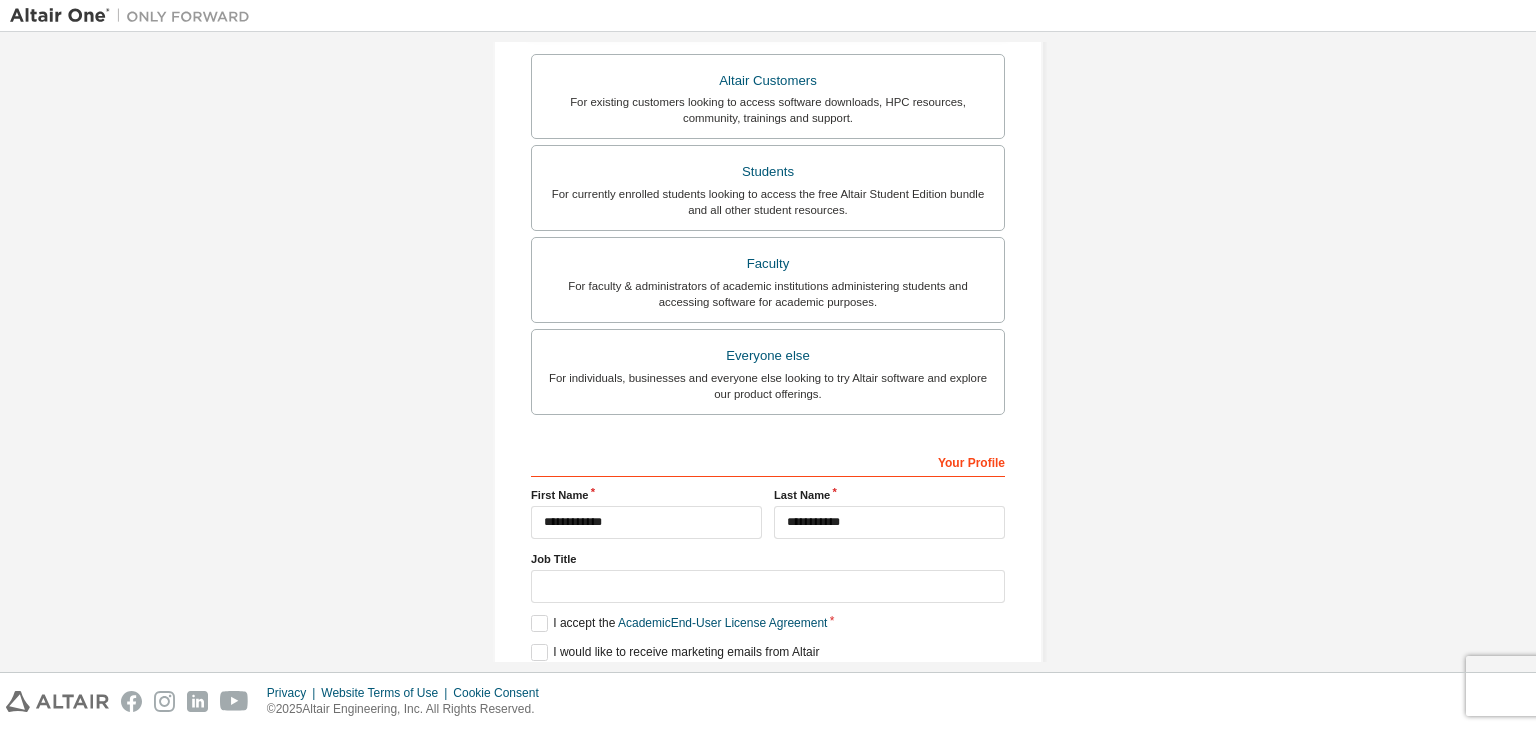 scroll, scrollTop: 487, scrollLeft: 0, axis: vertical 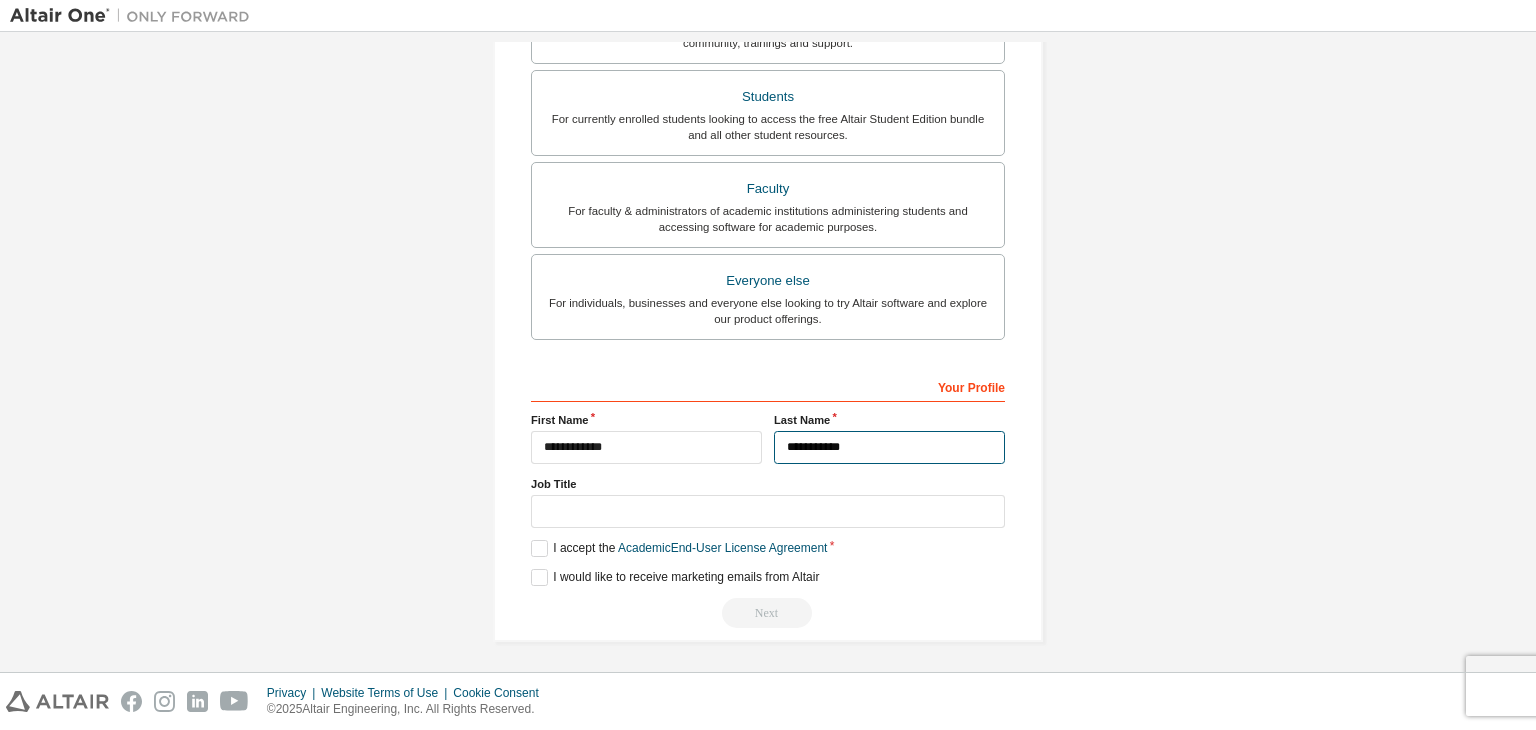 click on "**********" at bounding box center (889, 447) 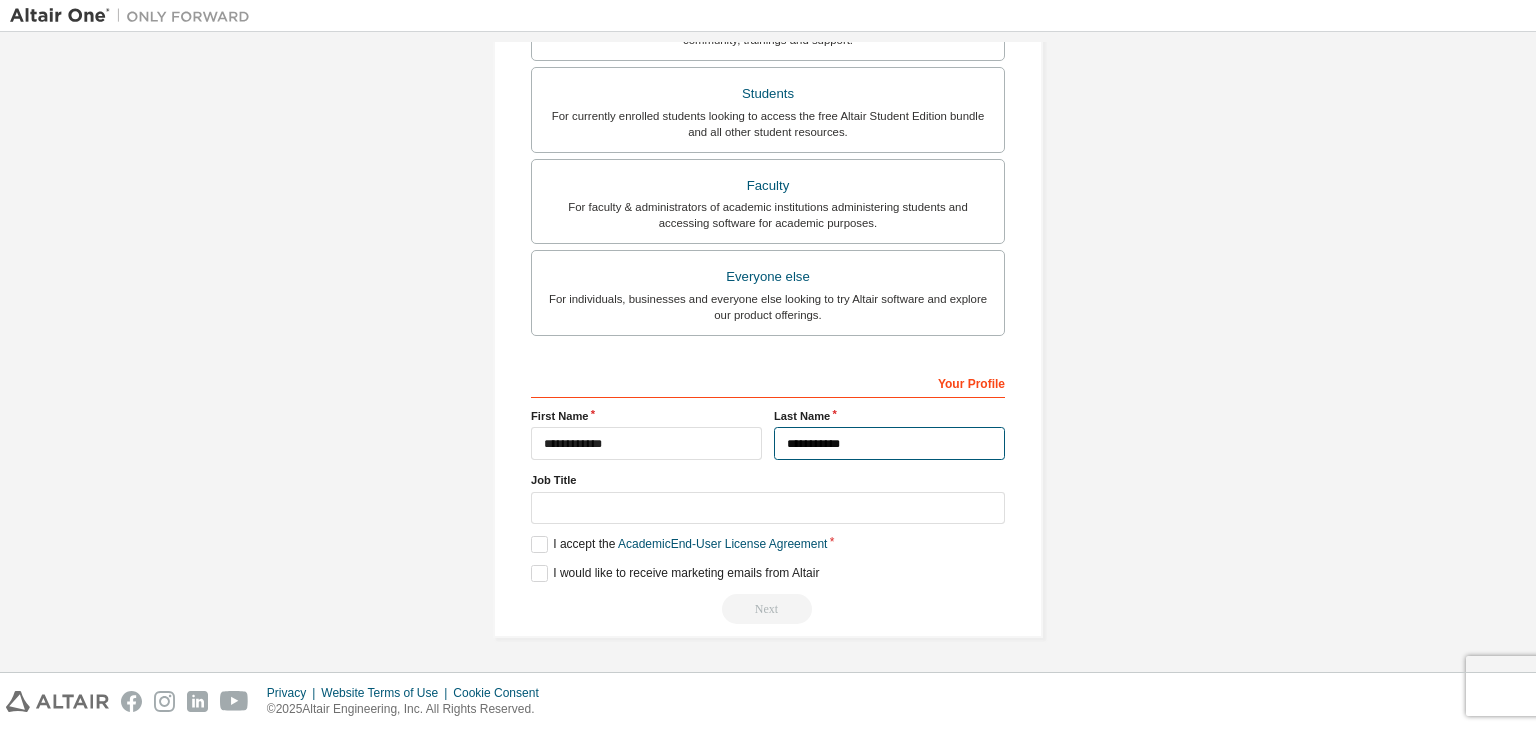 scroll, scrollTop: 435, scrollLeft: 0, axis: vertical 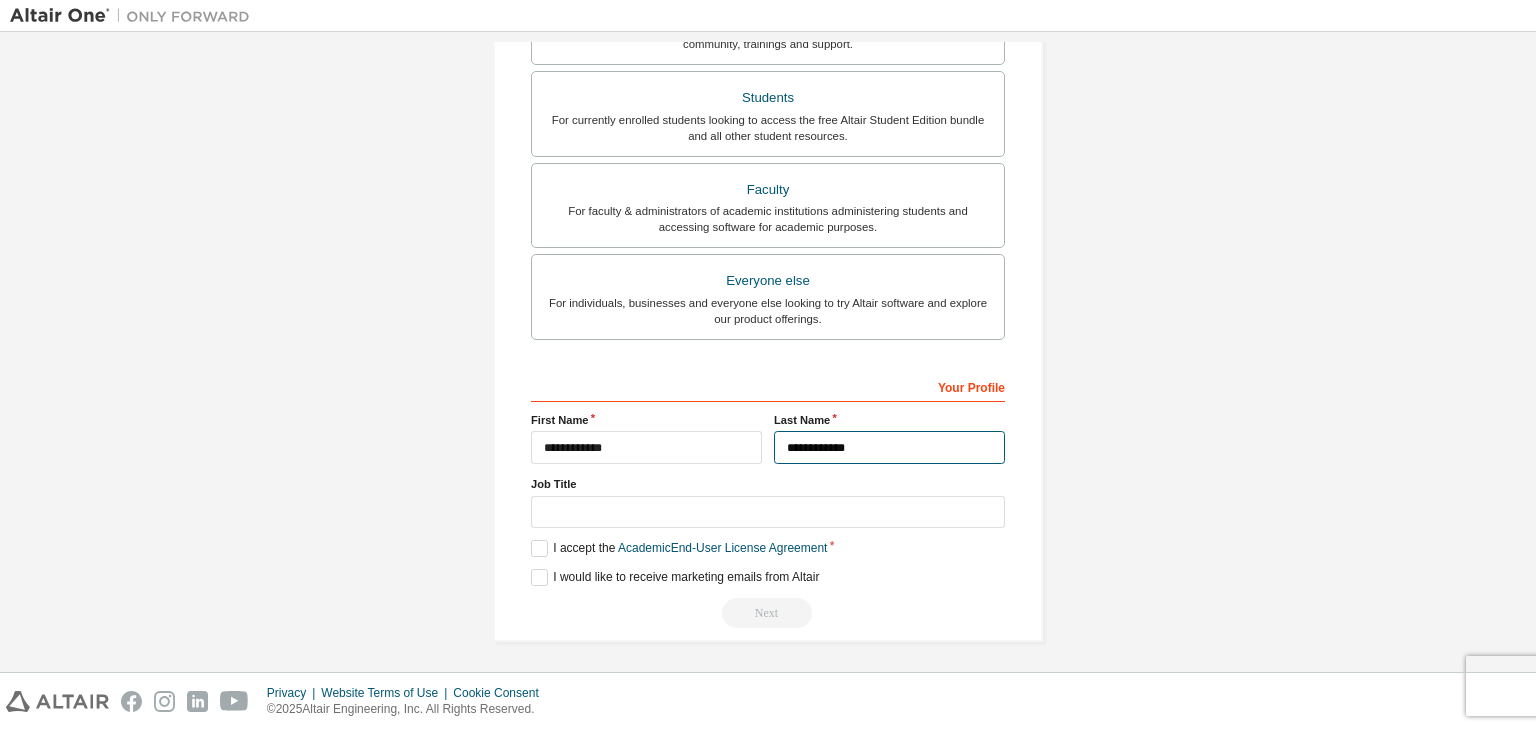 type on "**********" 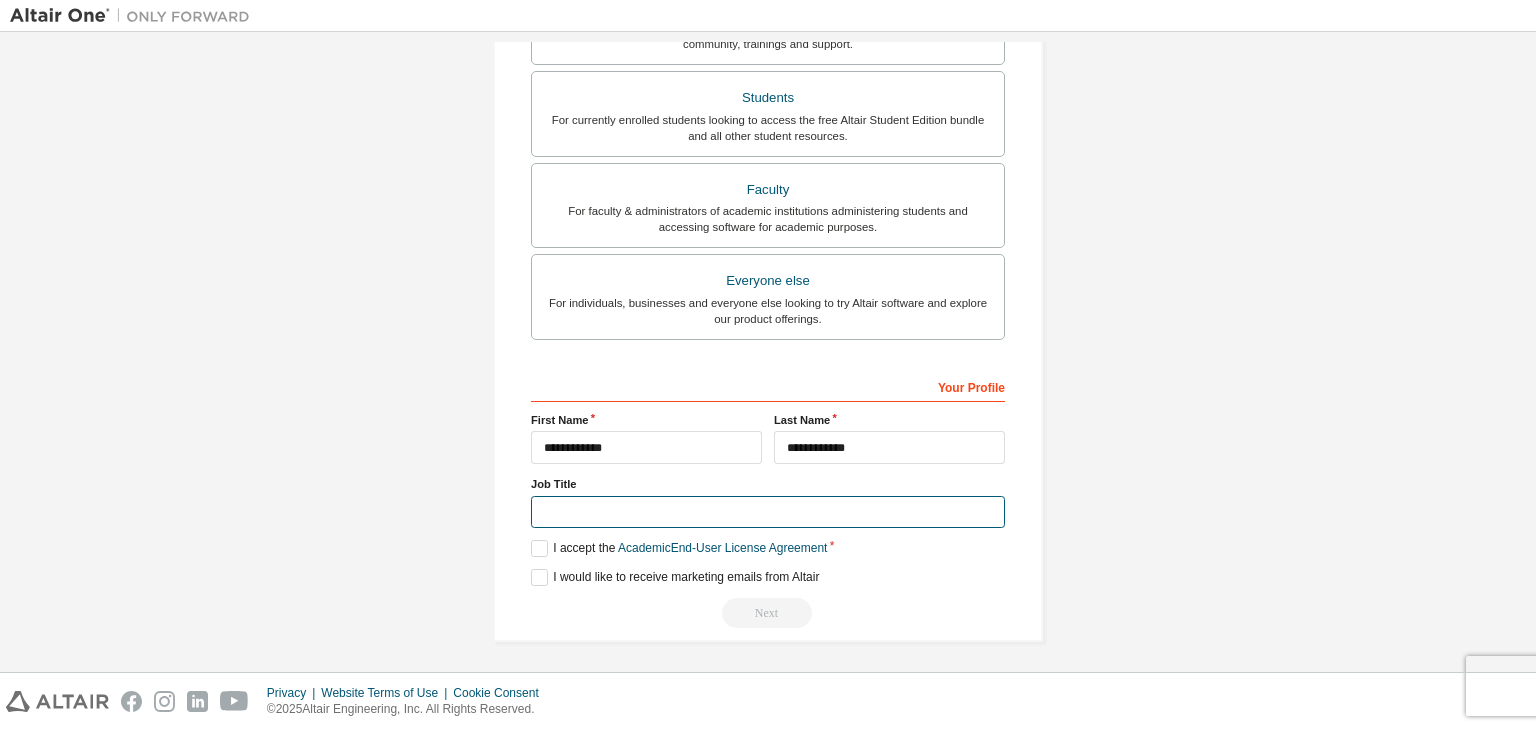 click at bounding box center [768, 512] 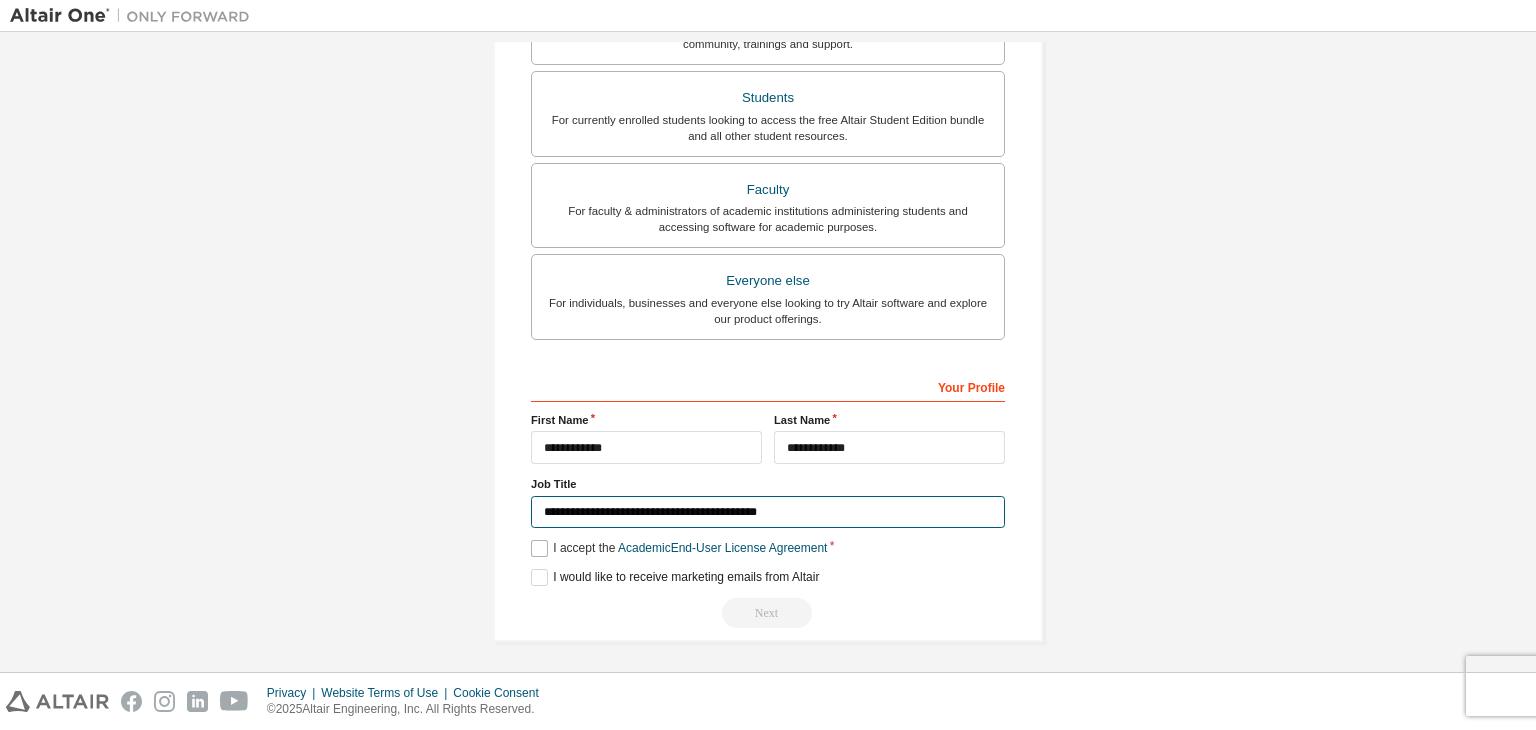 type on "**********" 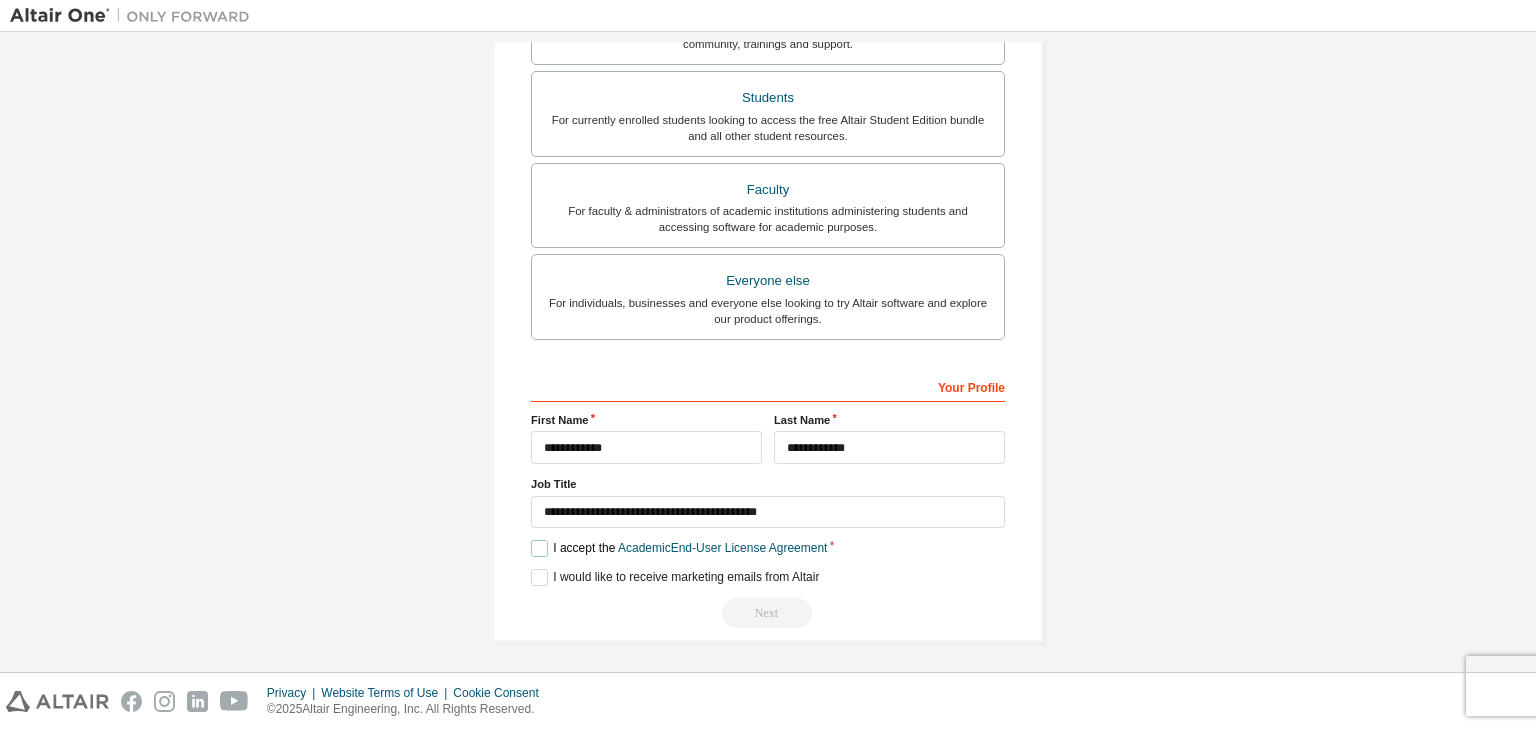 click on "I accept the   Academic   End-User License Agreement" at bounding box center (679, 548) 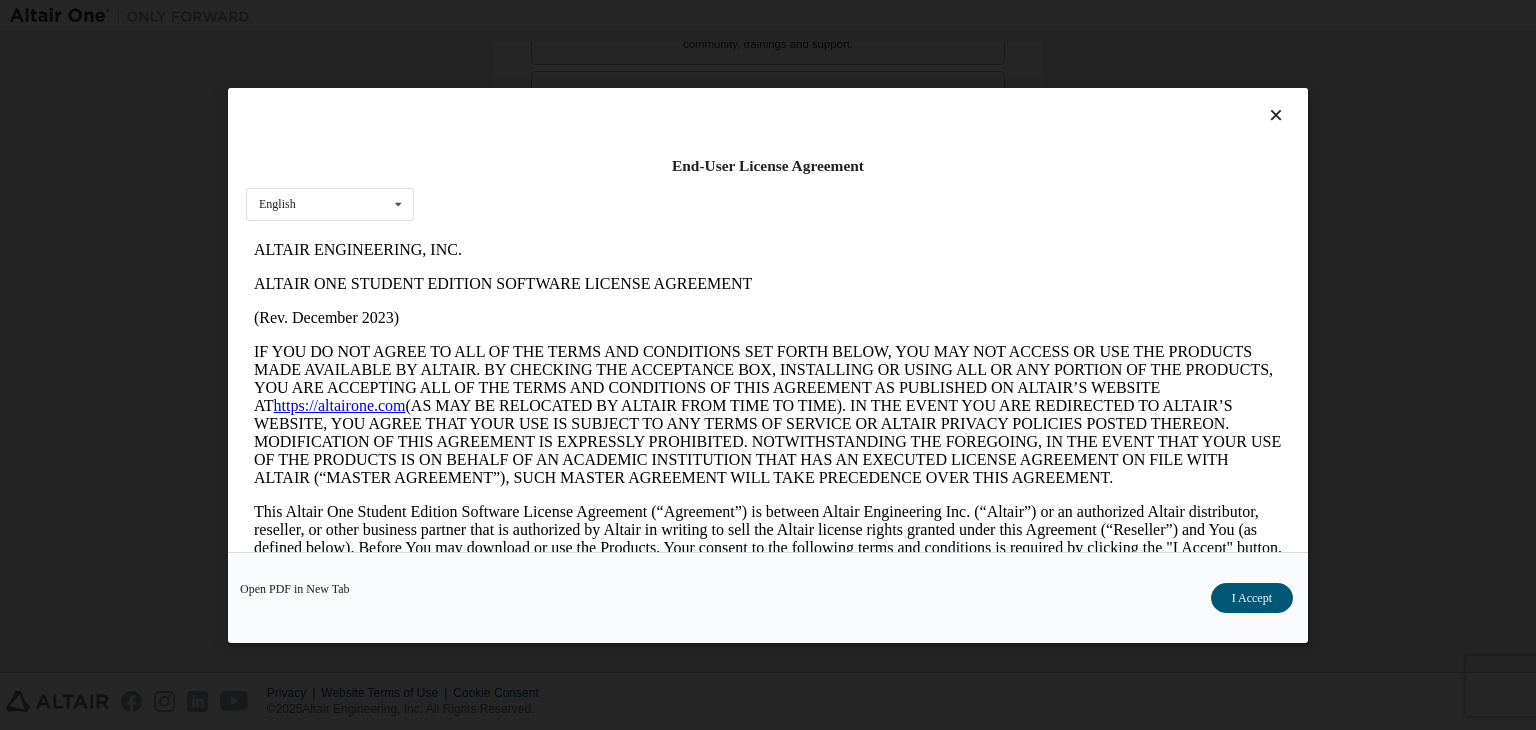 scroll, scrollTop: 0, scrollLeft: 0, axis: both 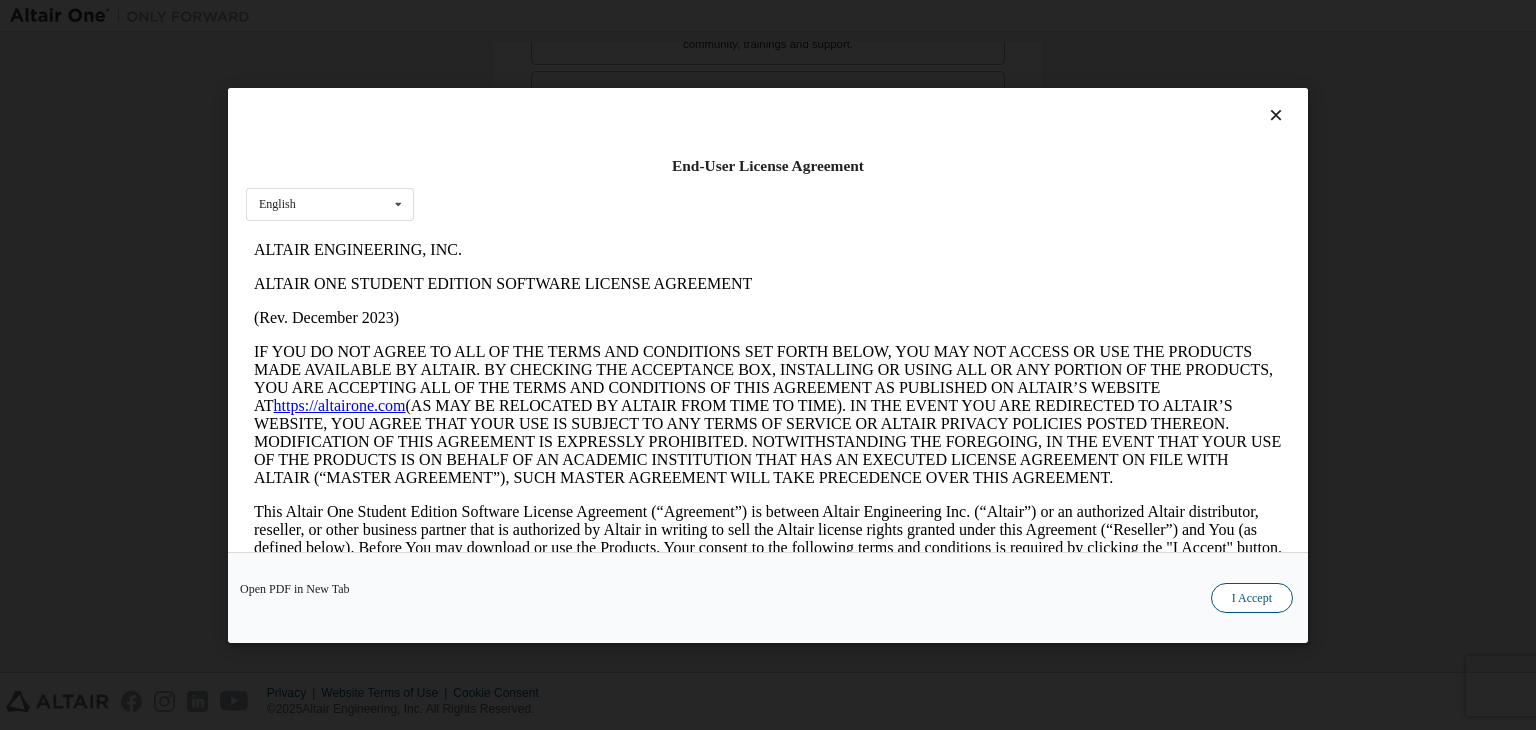 click on "I Accept" at bounding box center (1252, 598) 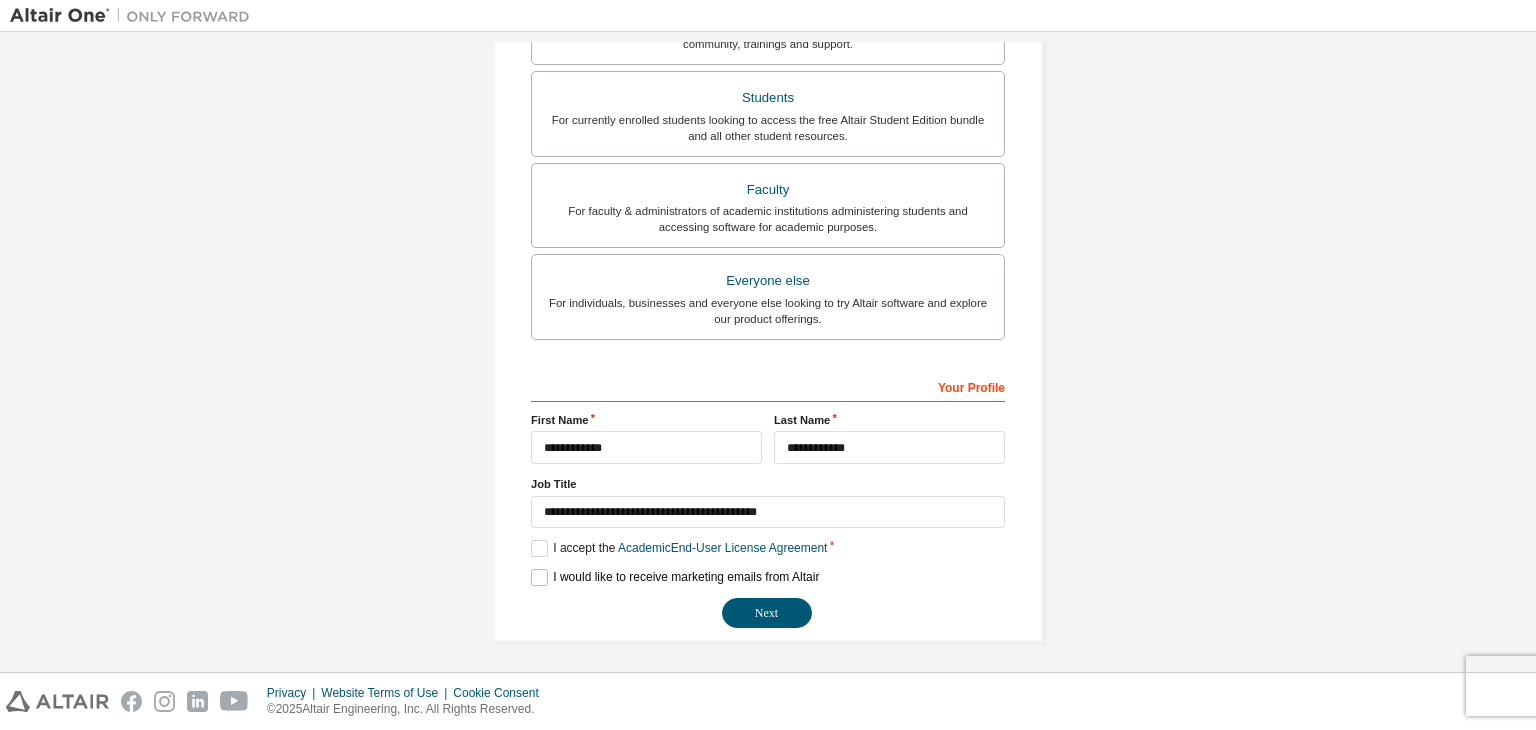 click on "I would like to receive marketing emails from Altair" at bounding box center (675, 577) 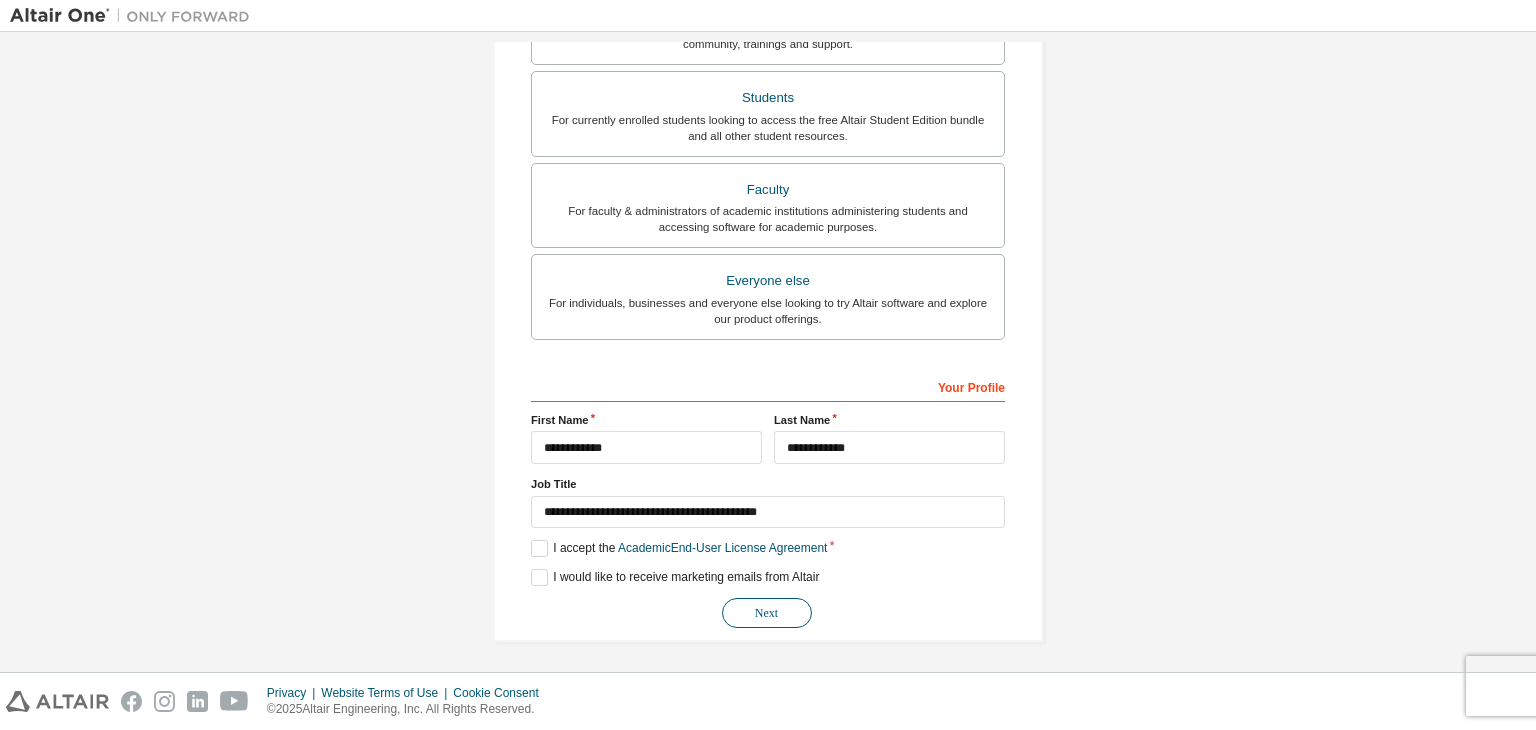 click on "Next" at bounding box center [767, 613] 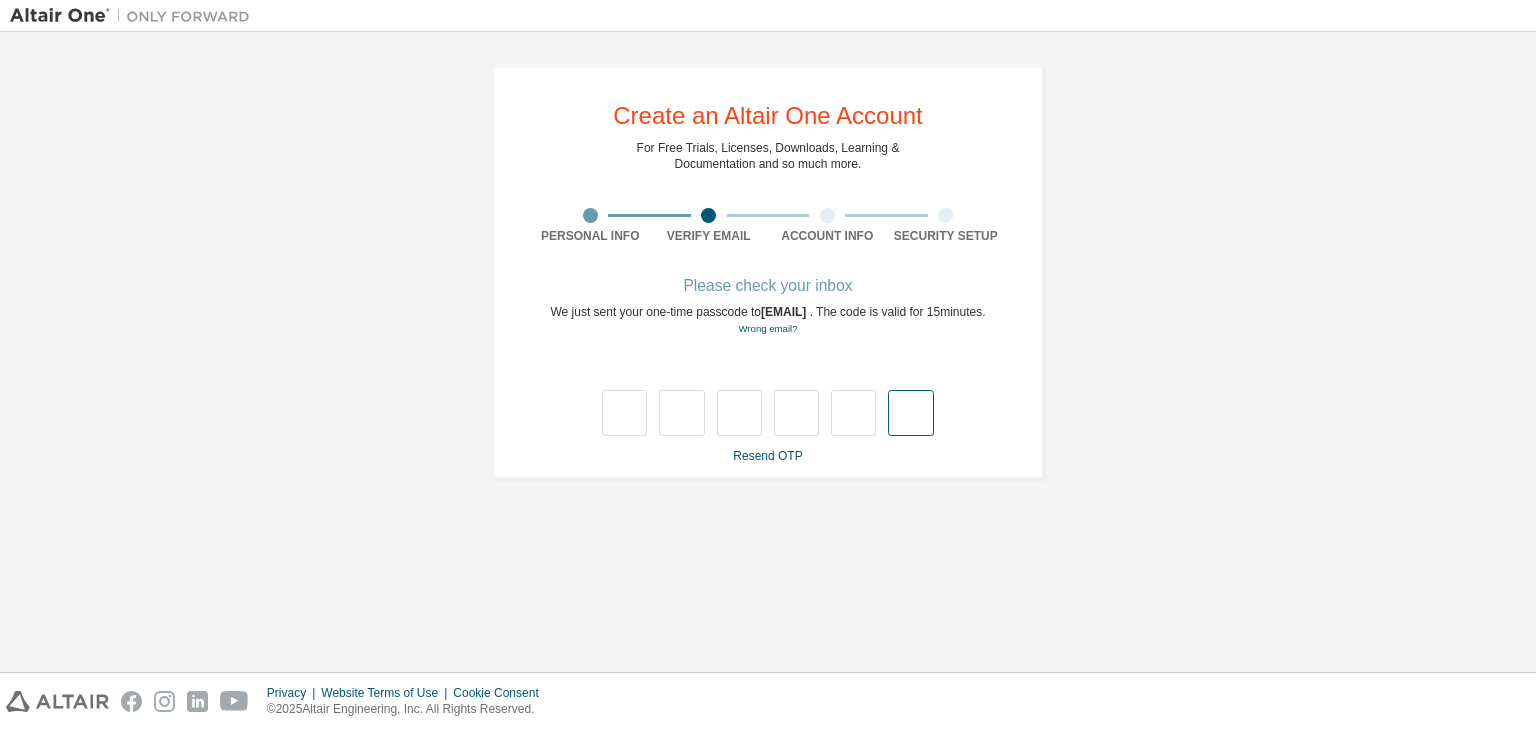 scroll, scrollTop: 0, scrollLeft: 0, axis: both 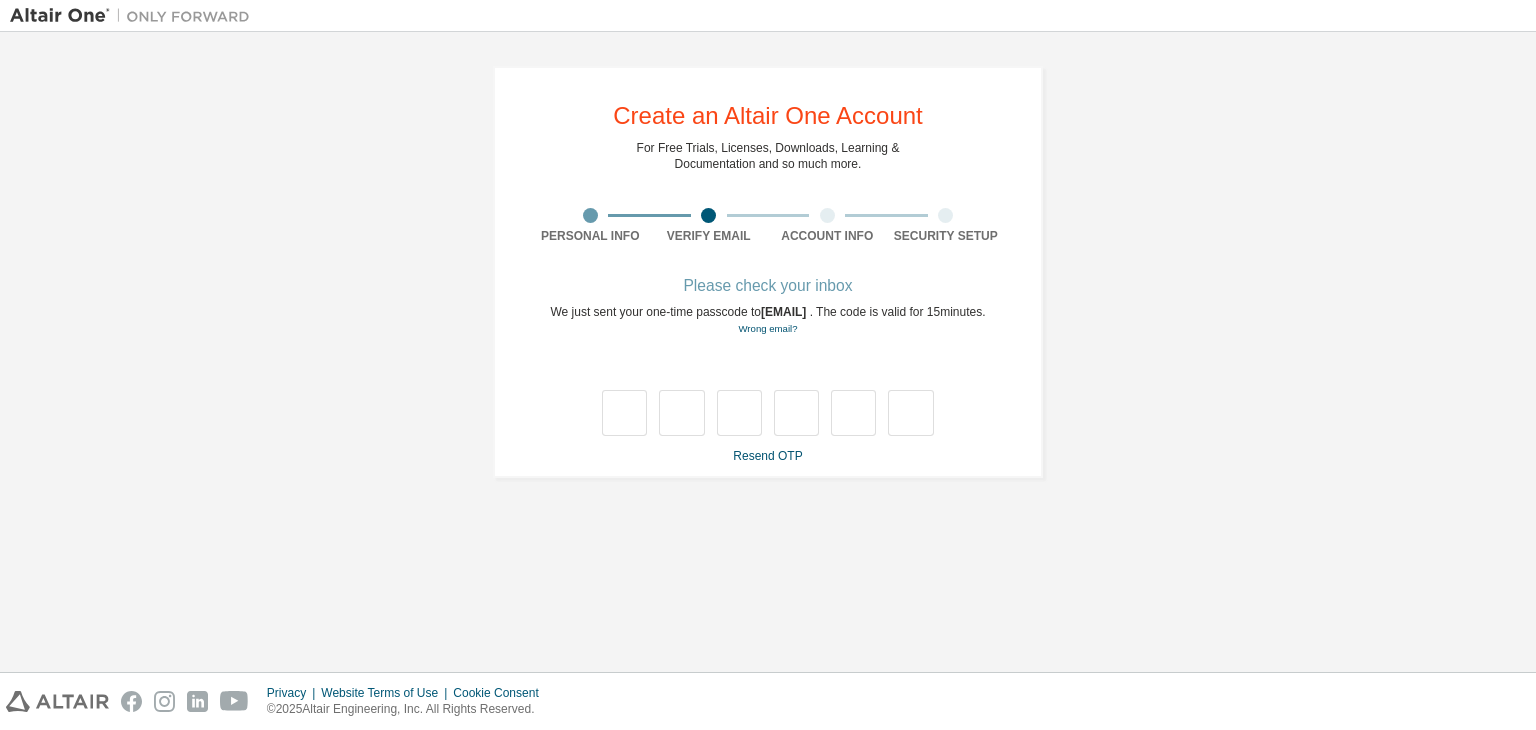 type on "*" 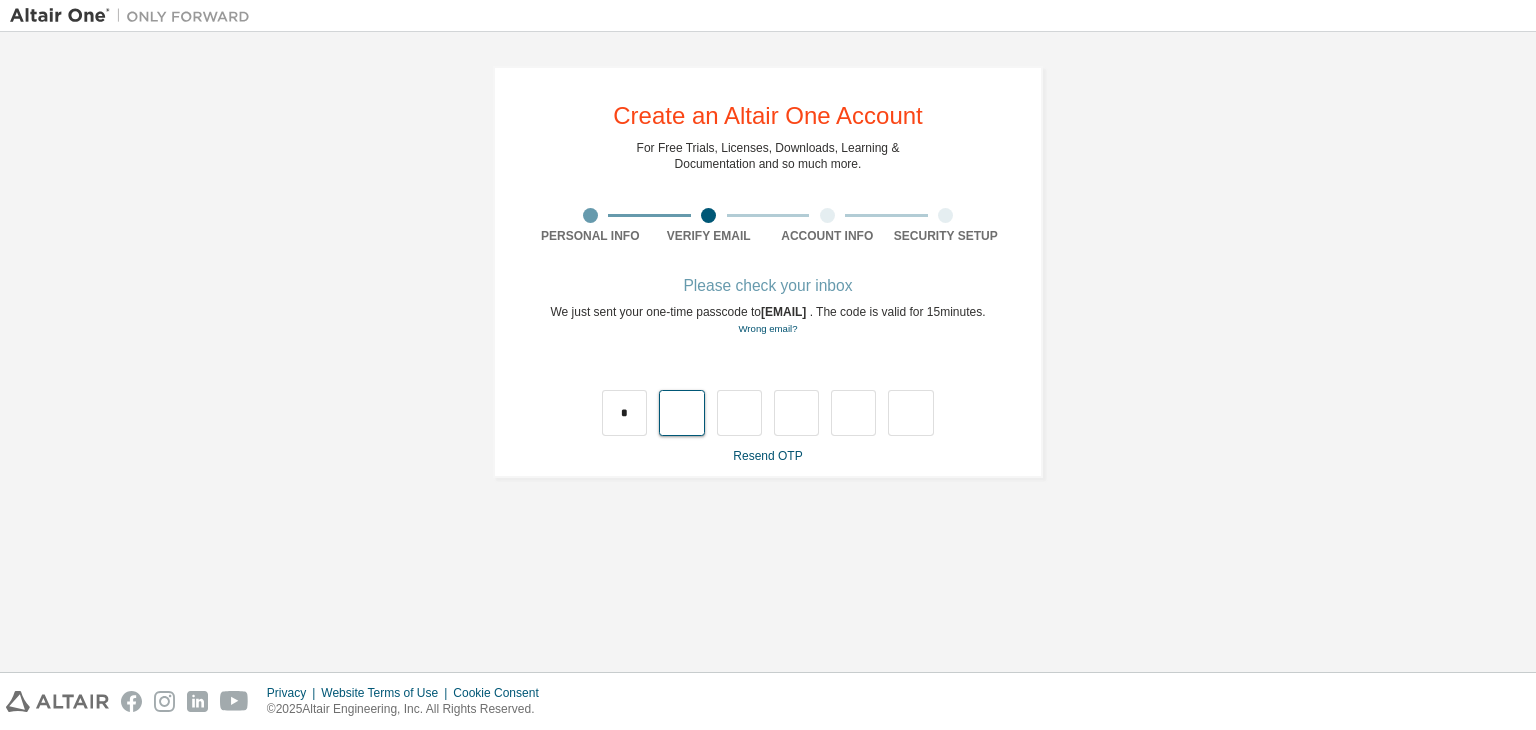 type on "*" 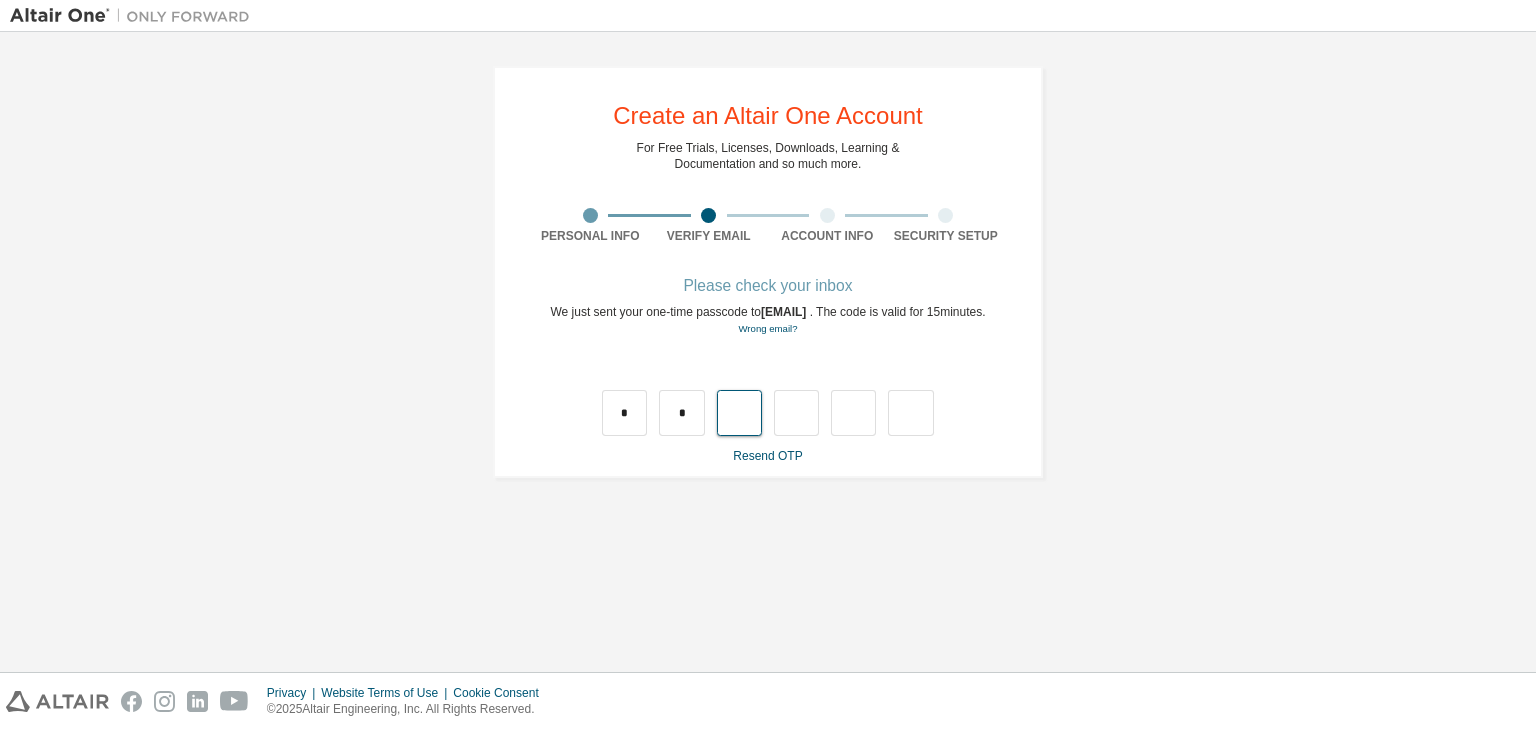 type on "*" 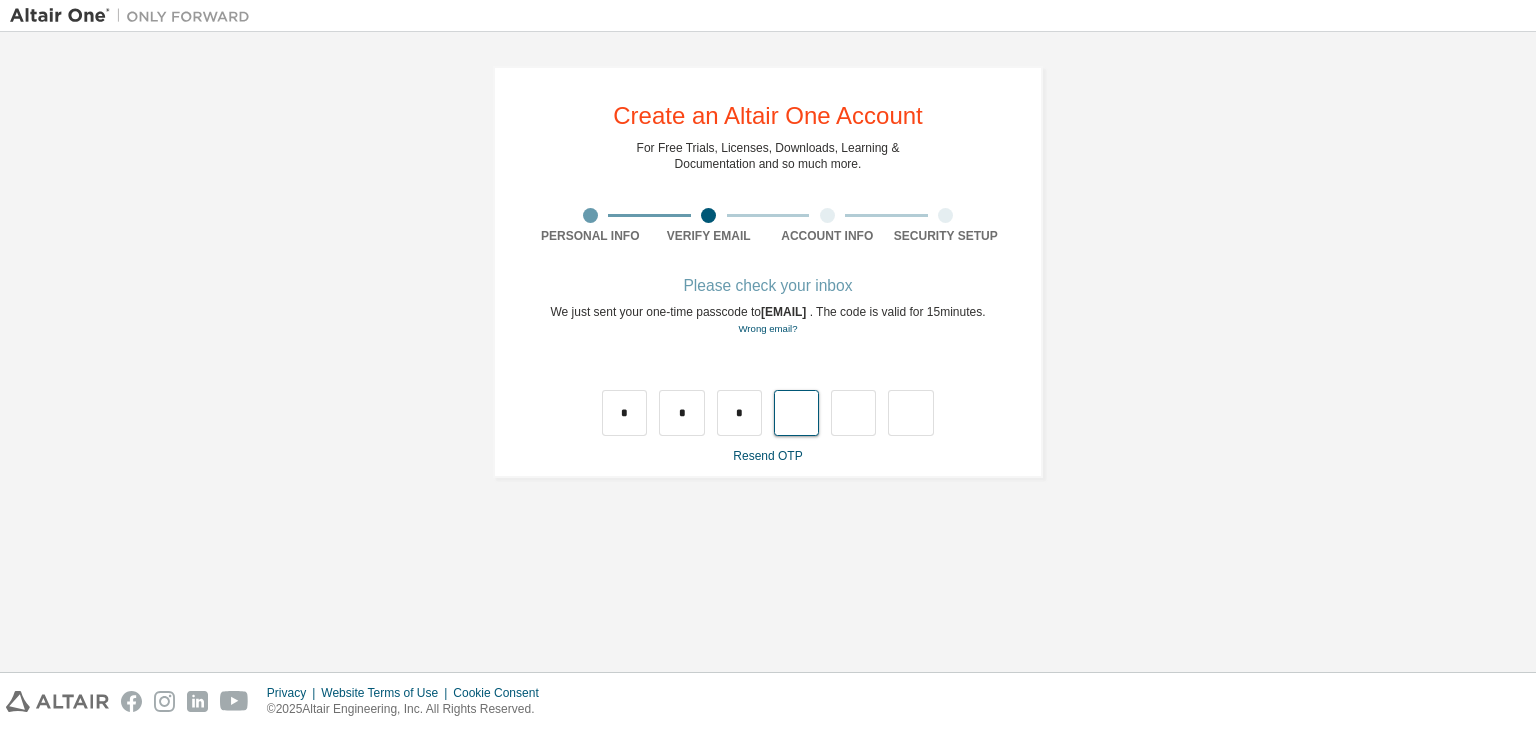 type on "*" 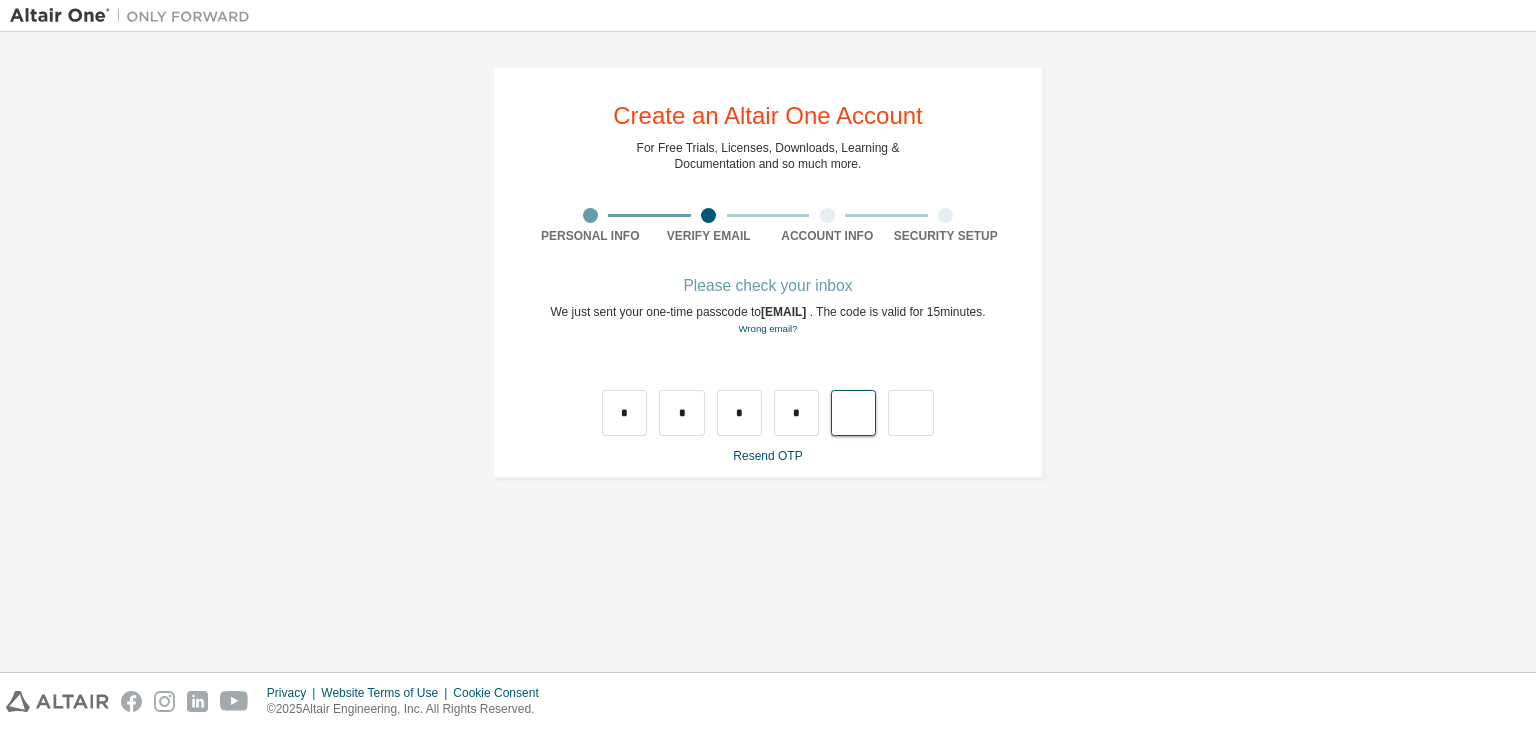 type on "*" 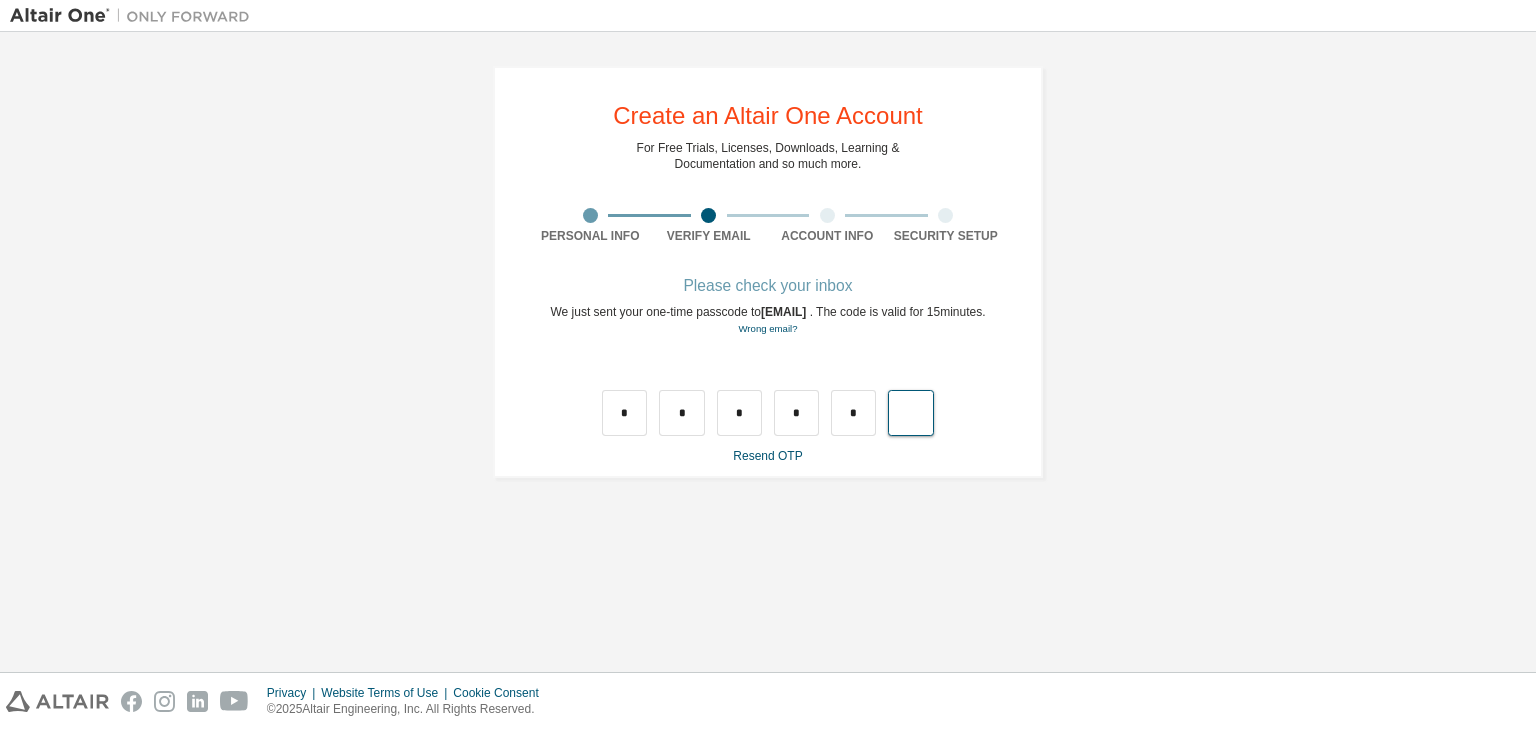 type on "*" 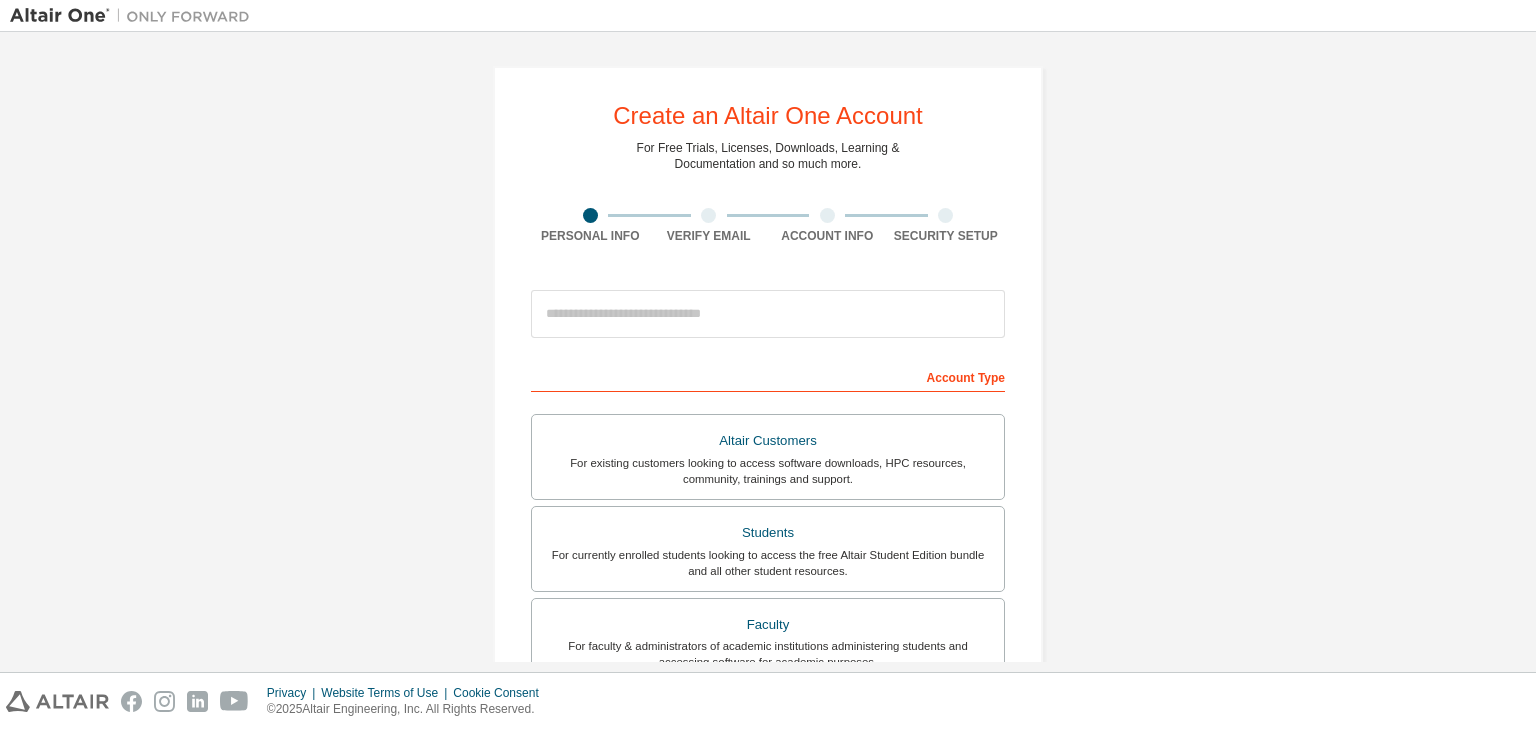 scroll, scrollTop: 0, scrollLeft: 0, axis: both 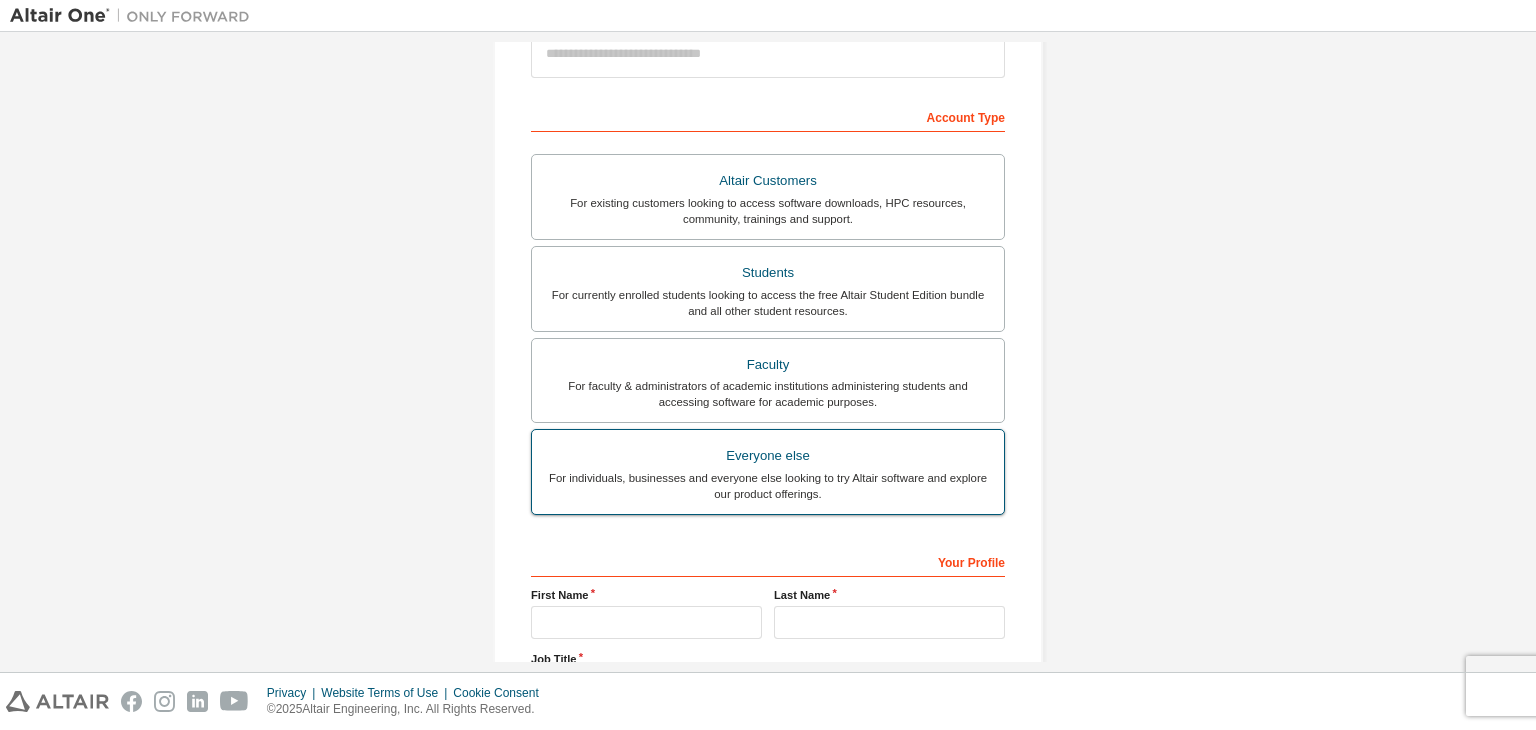 click on "For individuals, businesses and everyone else looking to try Altair software and explore our product offerings." at bounding box center (768, 486) 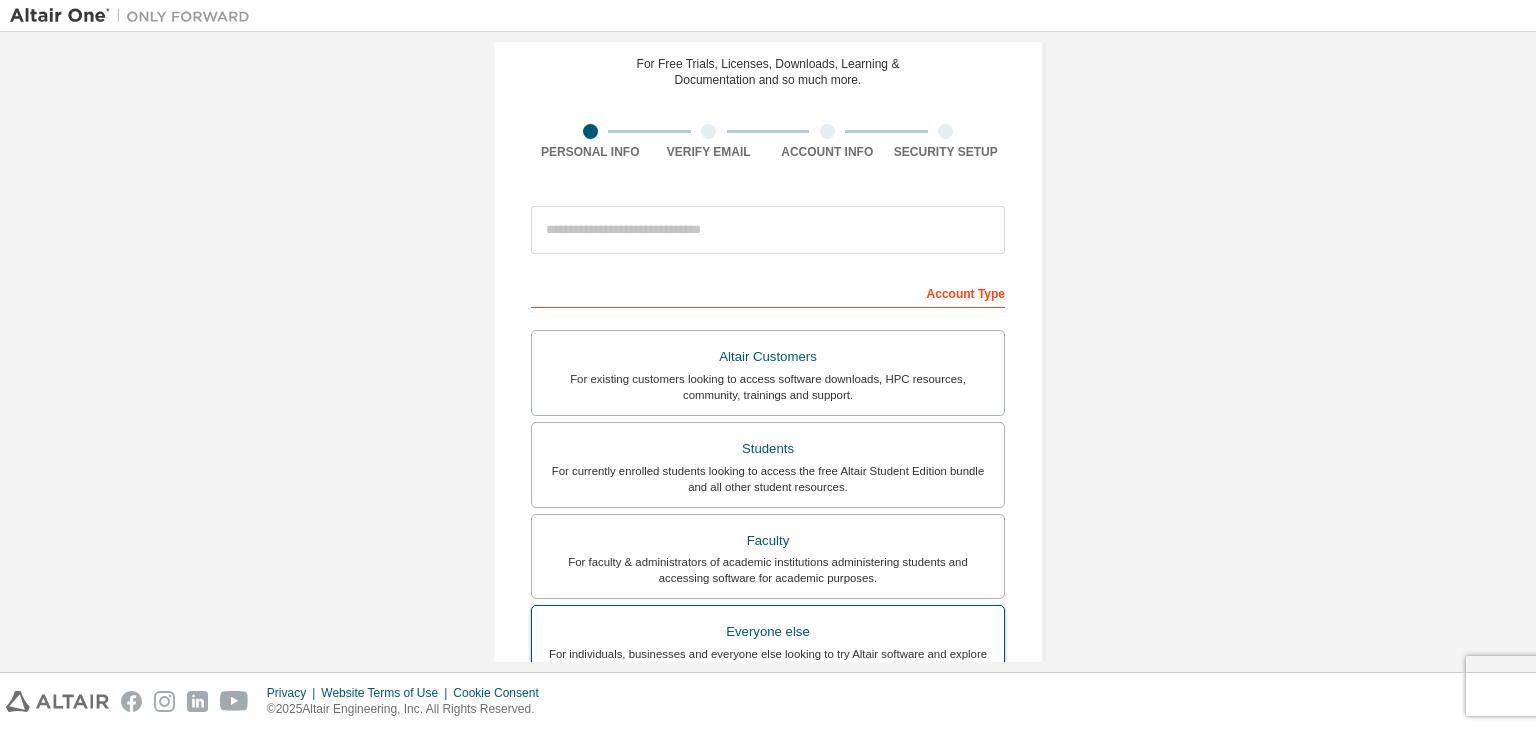 scroll, scrollTop: 0, scrollLeft: 0, axis: both 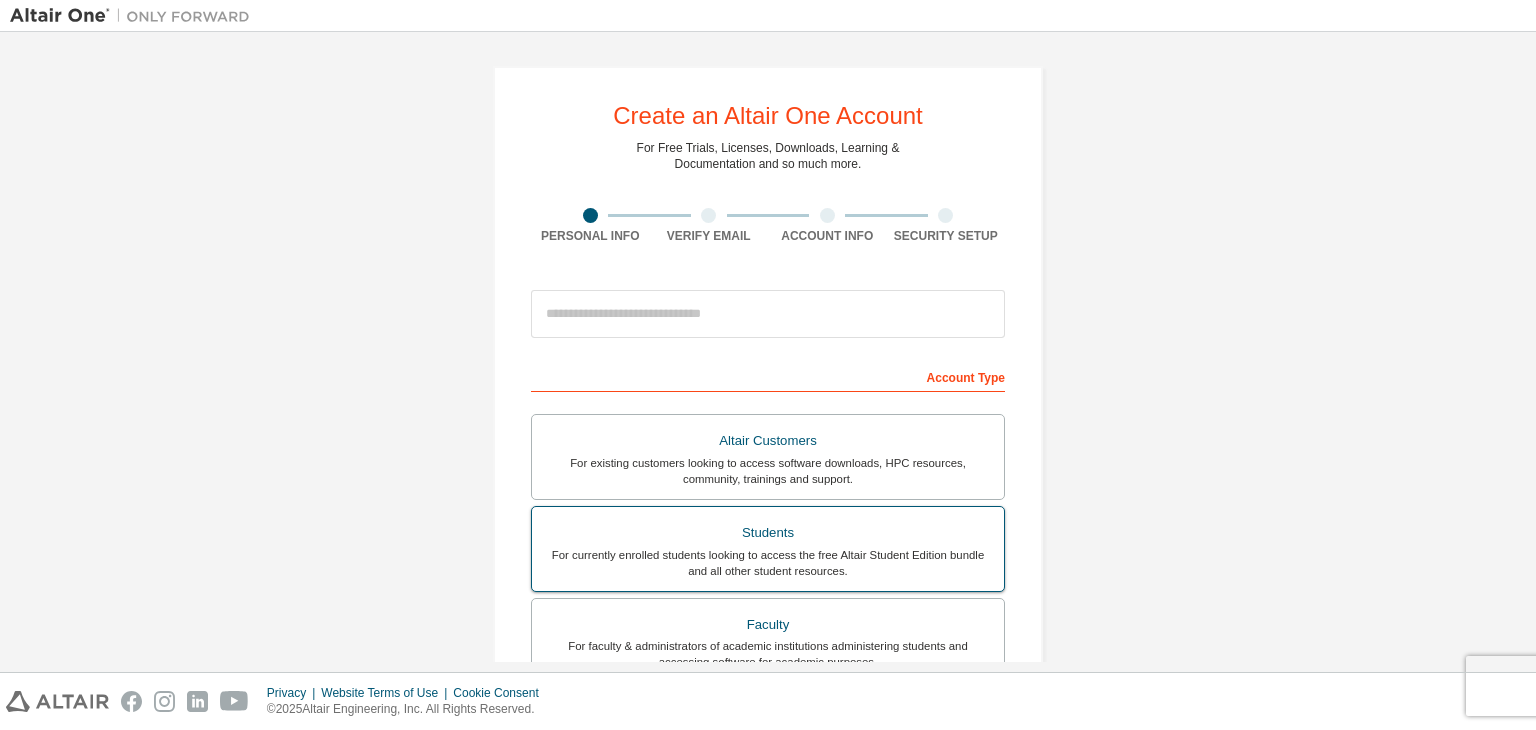 click on "For currently enrolled students looking to access the free Altair Student Edition bundle and all other student resources." at bounding box center [768, 563] 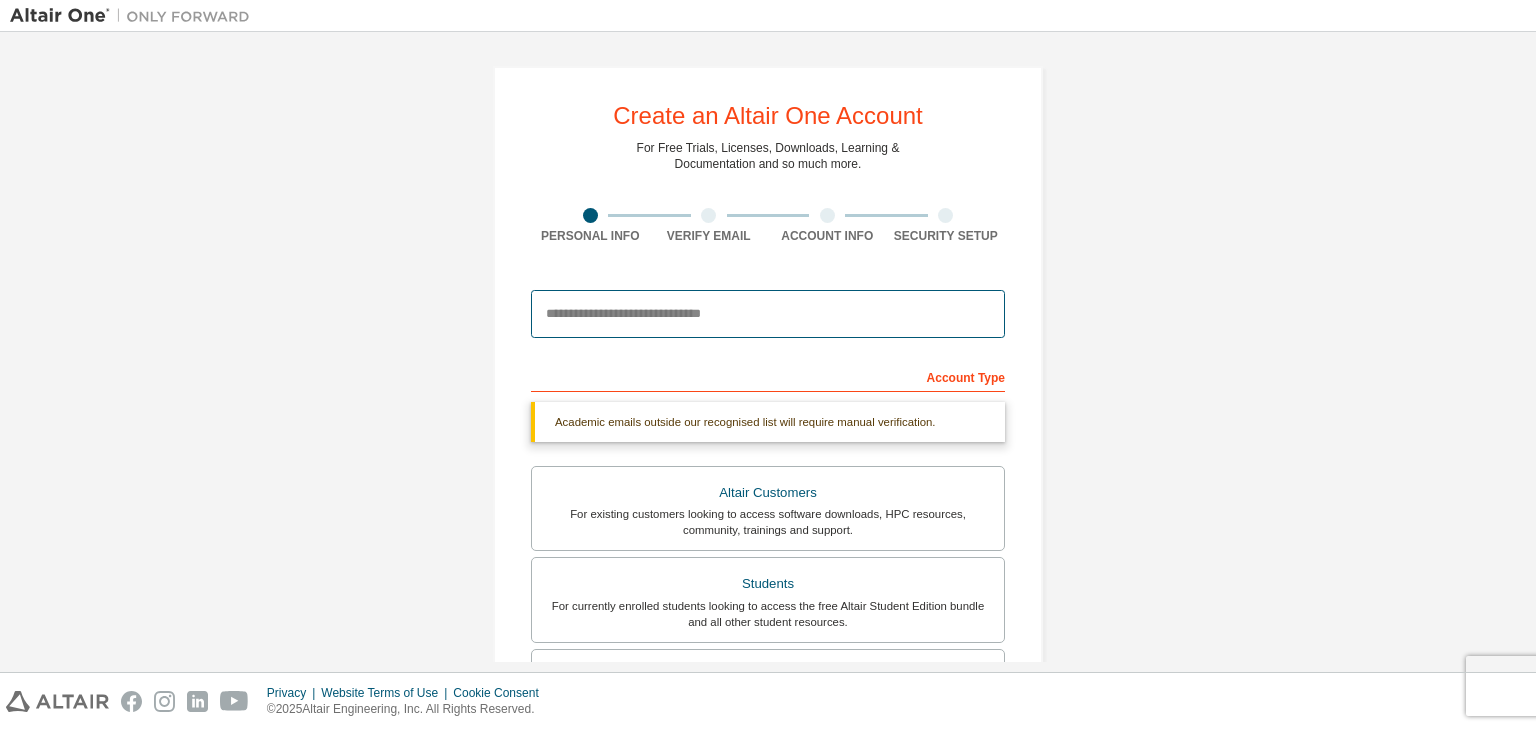 click at bounding box center [768, 314] 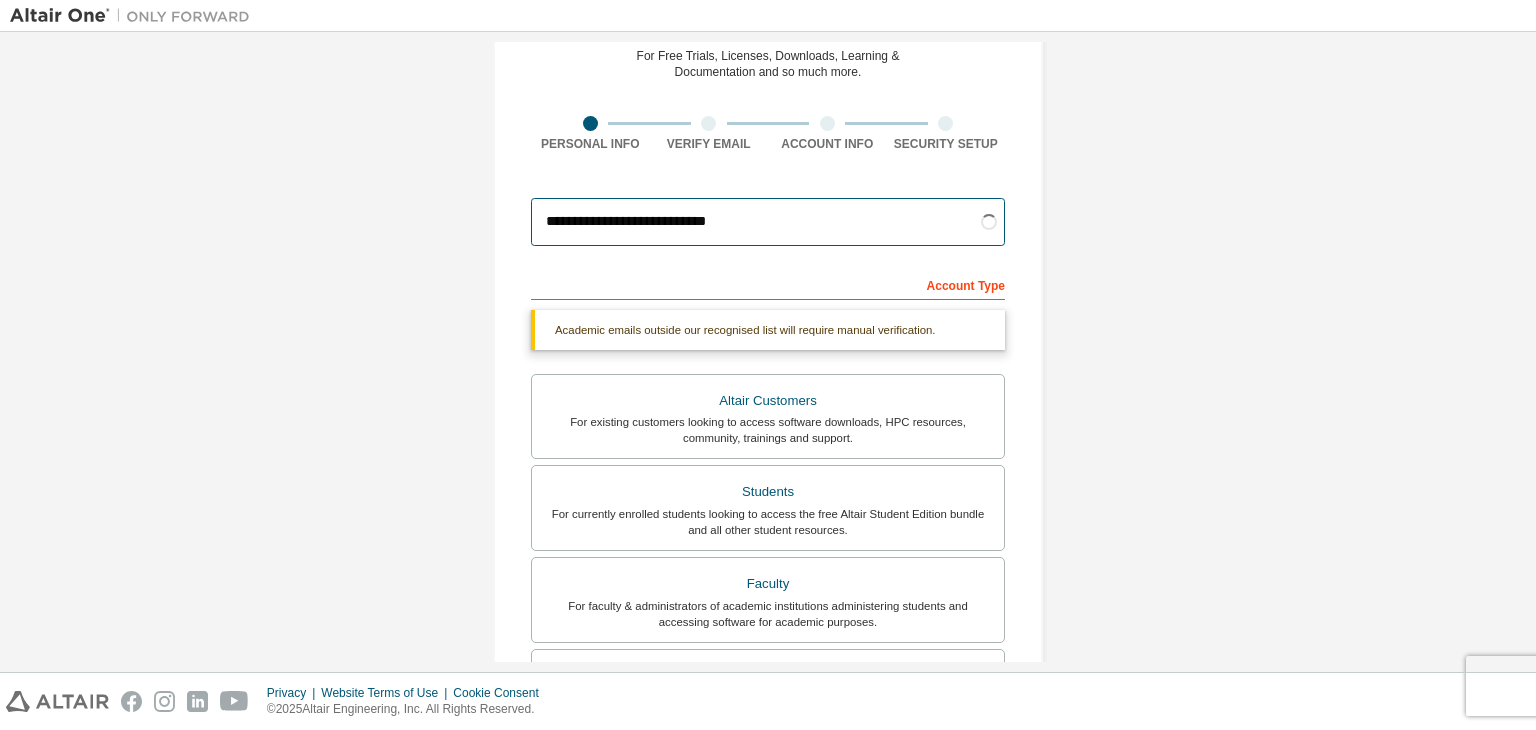 scroll, scrollTop: 91, scrollLeft: 0, axis: vertical 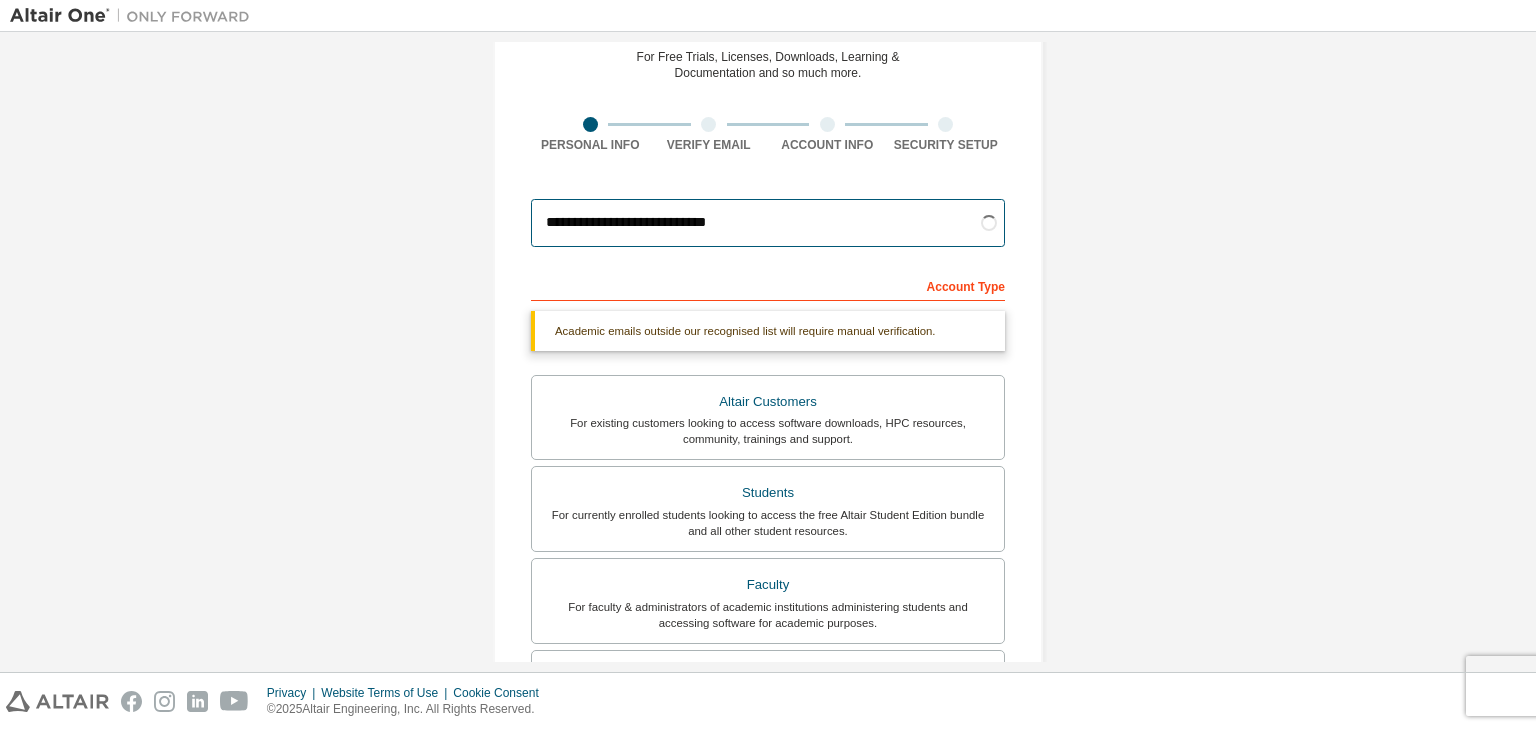 type on "**********" 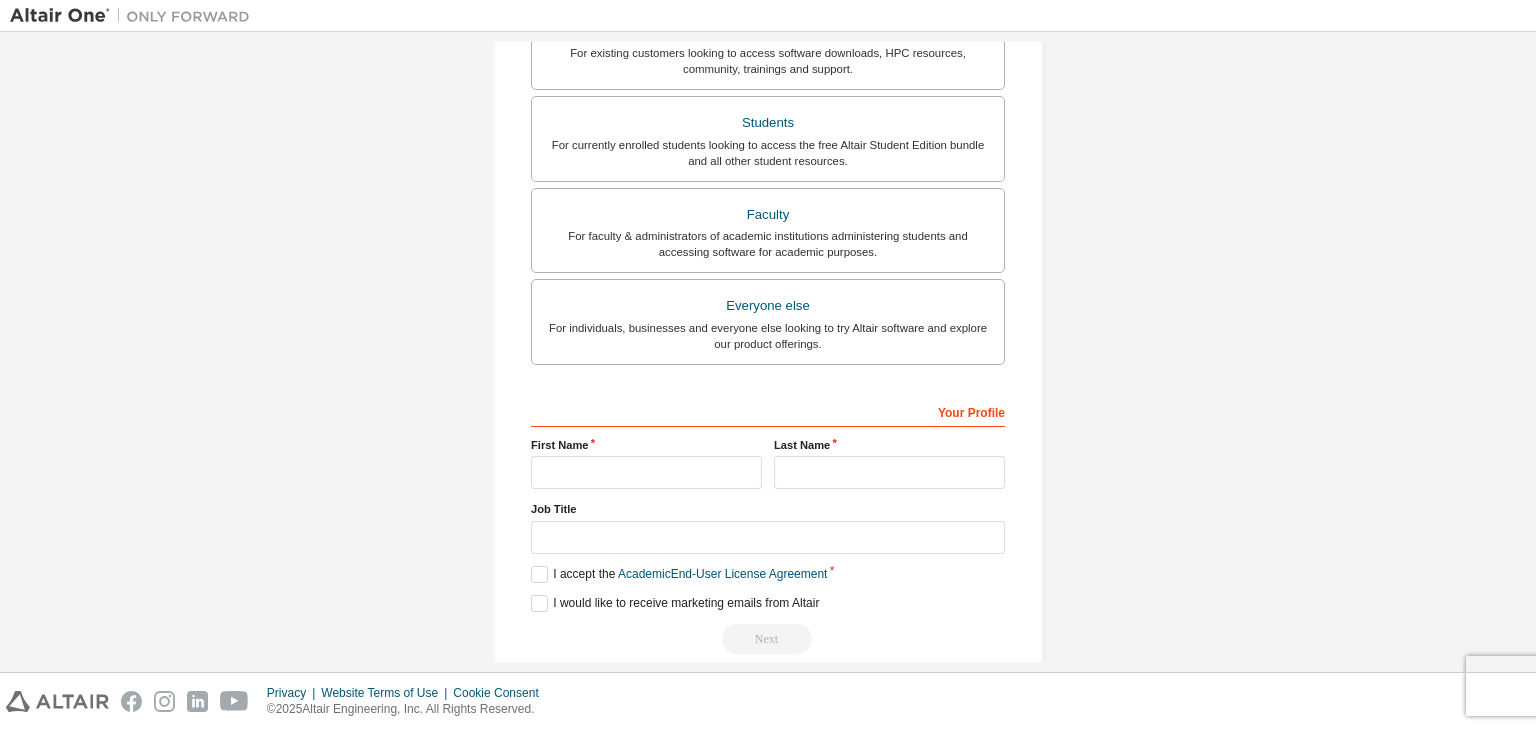 scroll, scrollTop: 474, scrollLeft: 0, axis: vertical 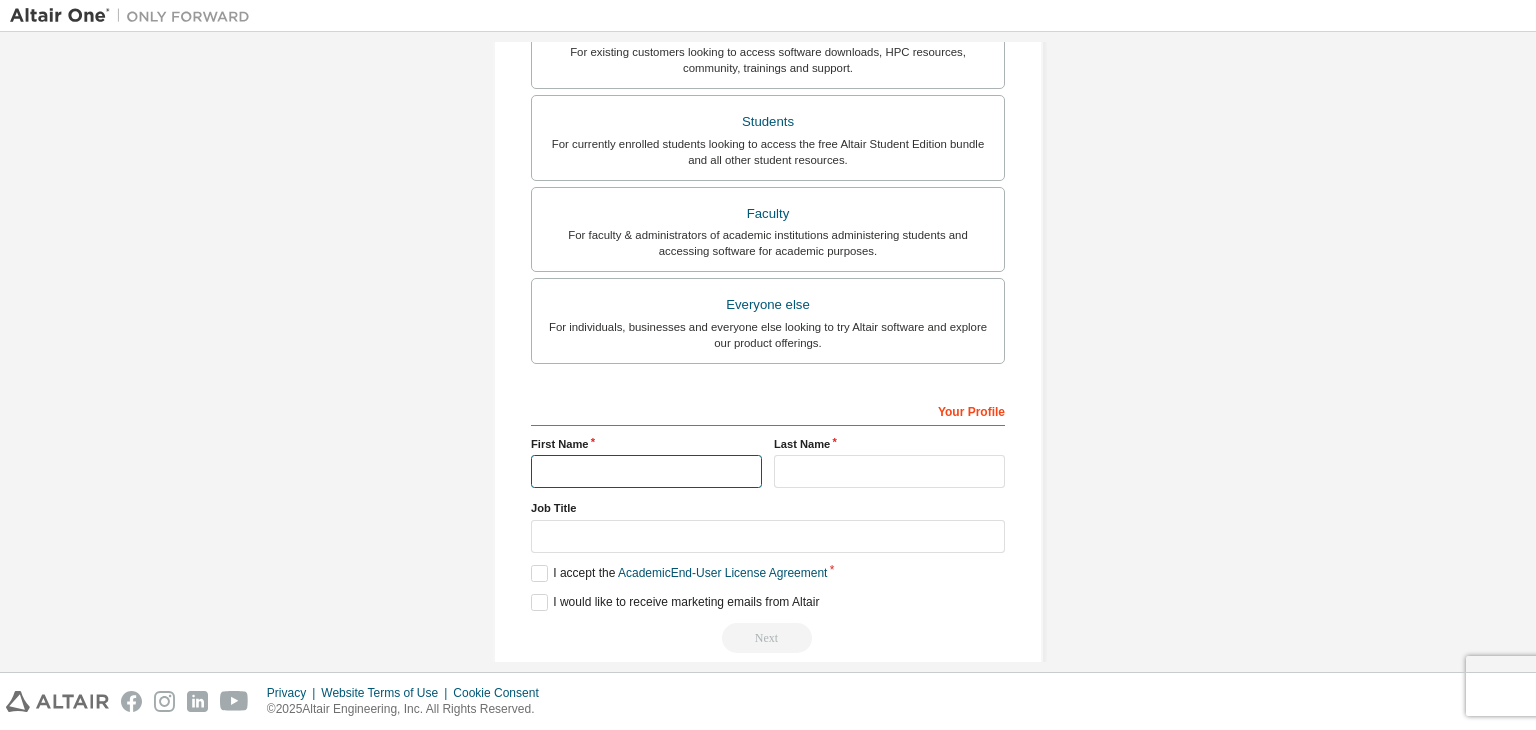 click at bounding box center [646, 471] 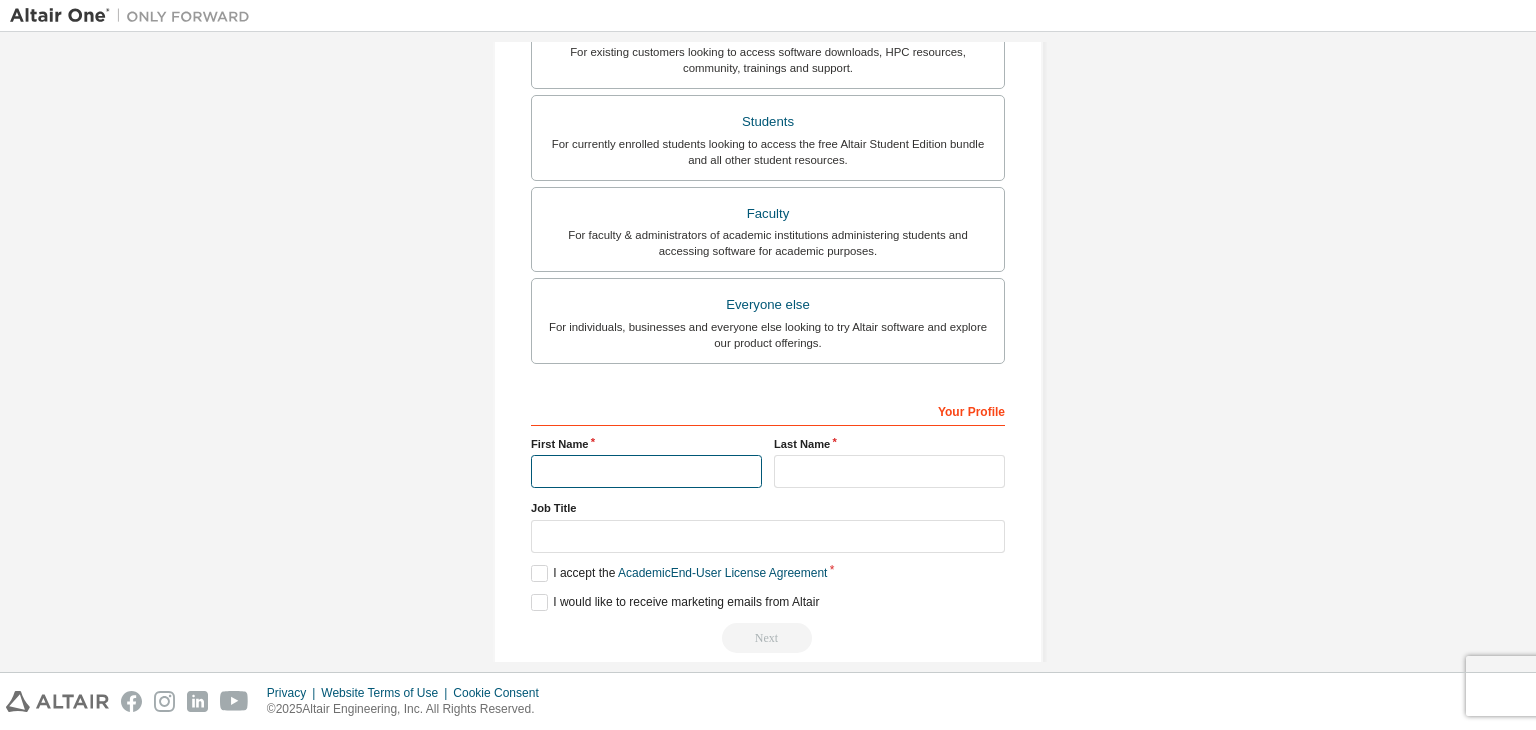 type on "**********" 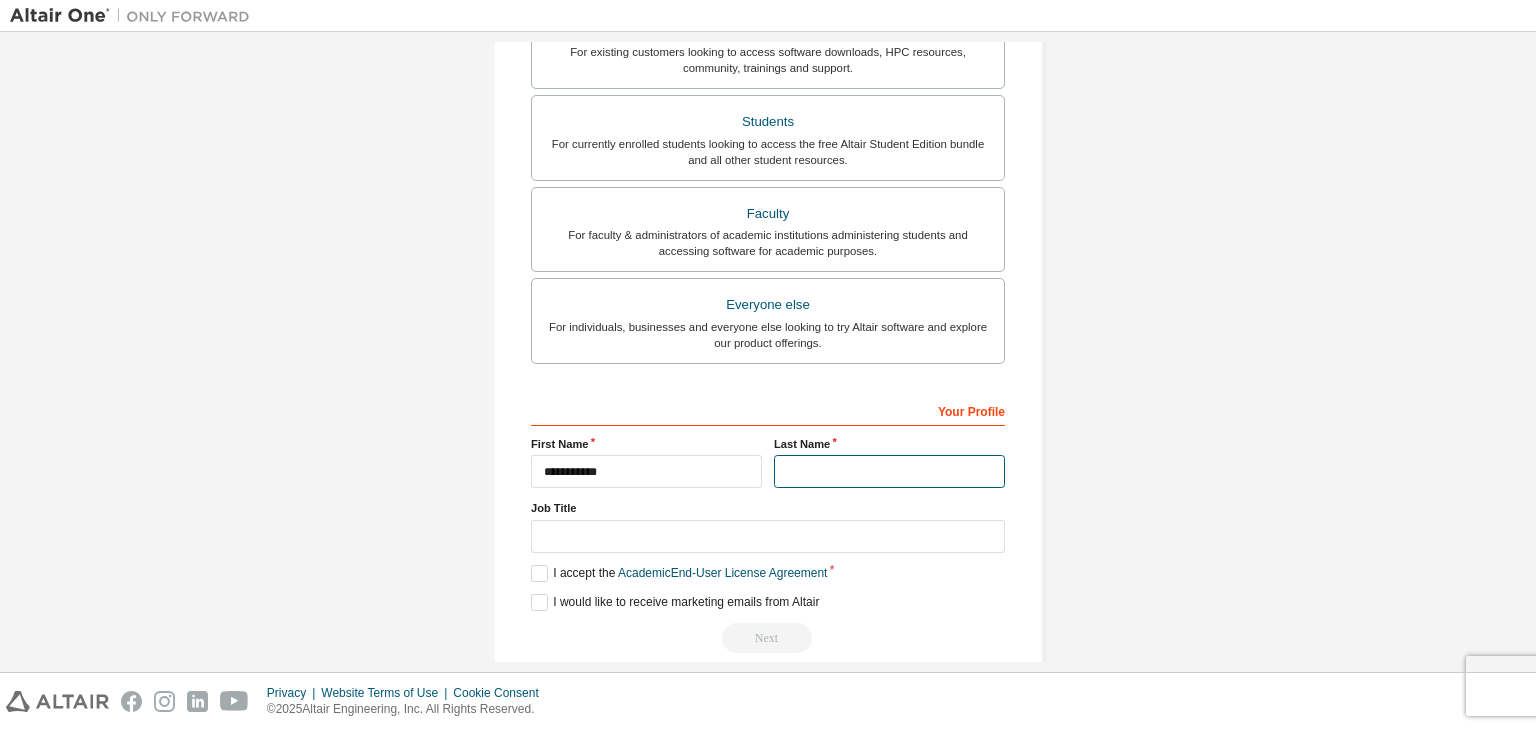 type on "**********" 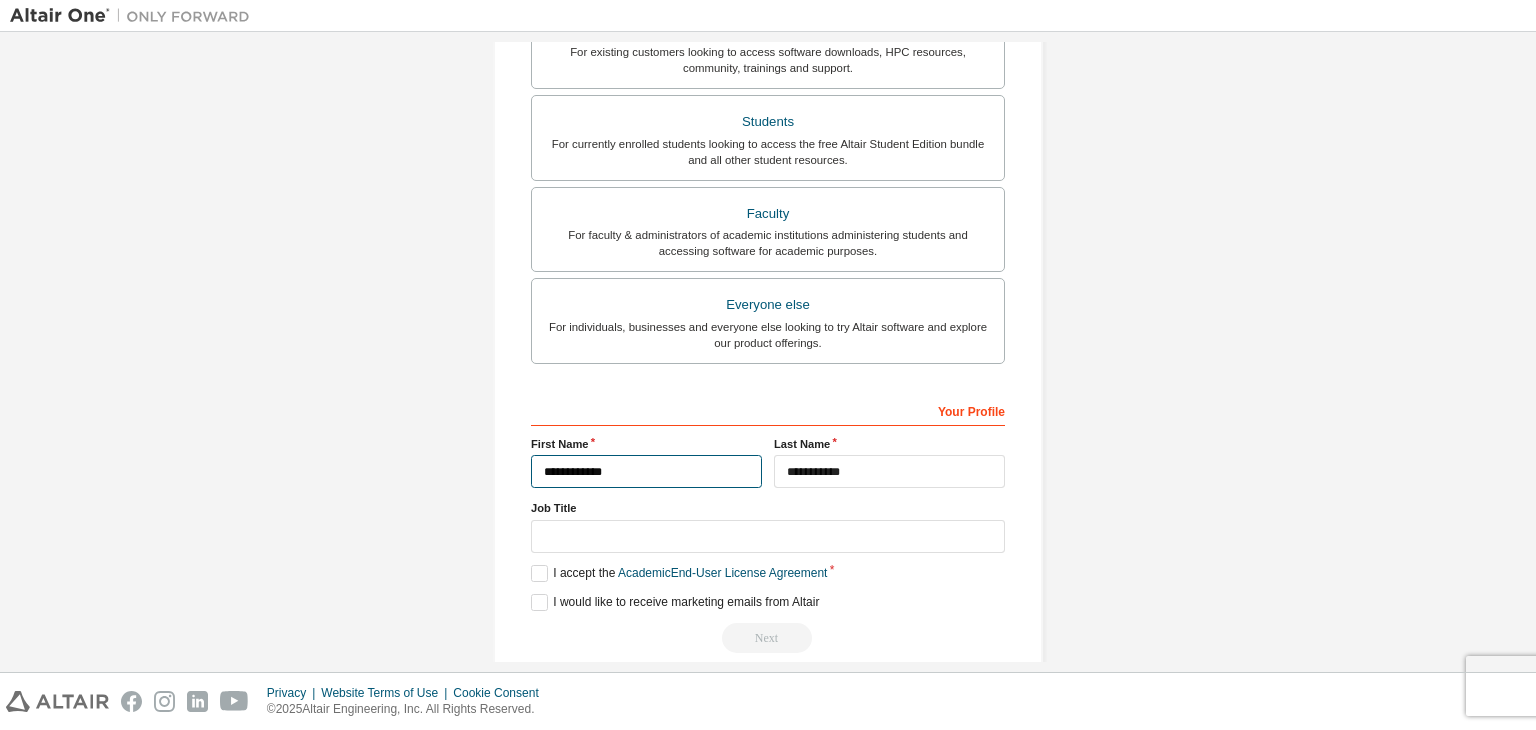 scroll, scrollTop: 462, scrollLeft: 0, axis: vertical 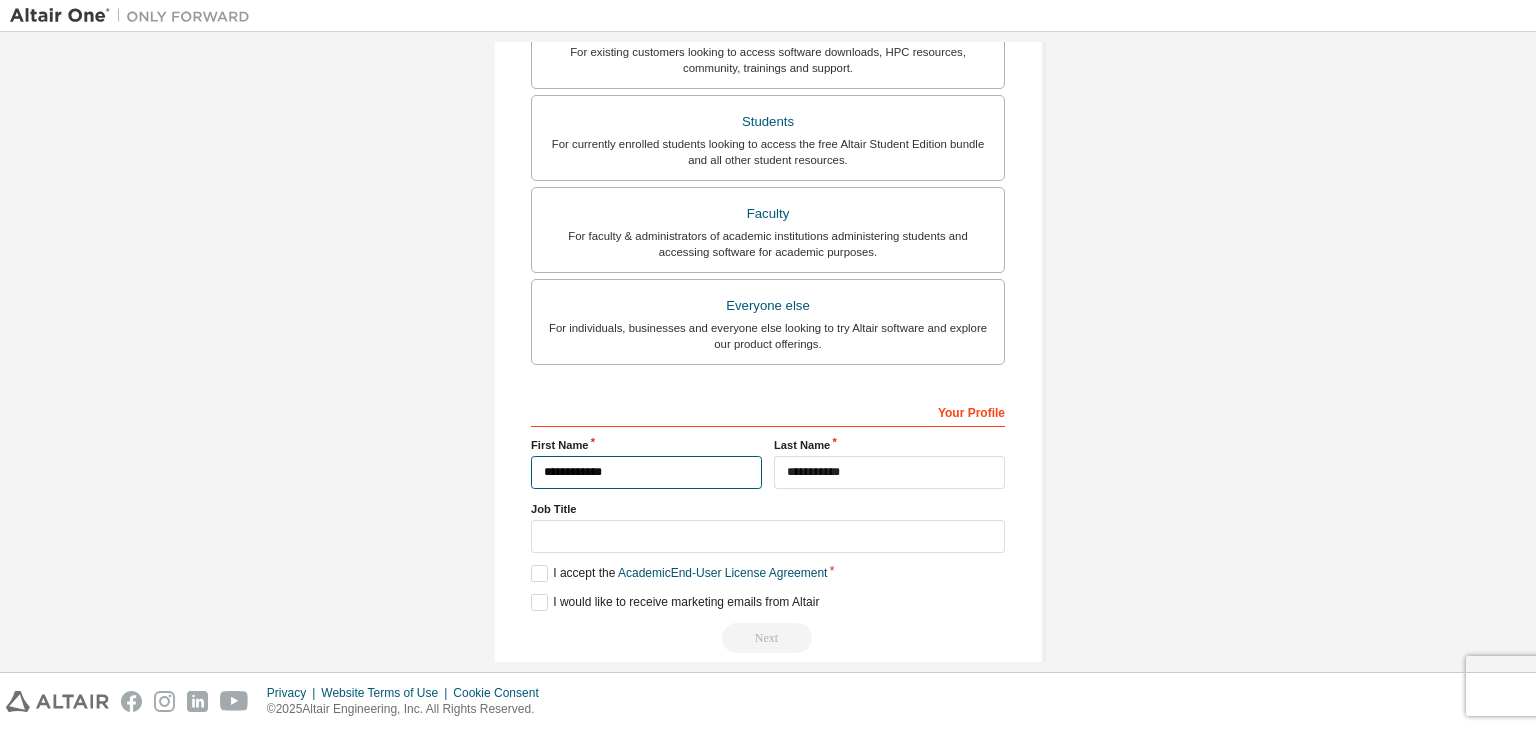 type on "**********" 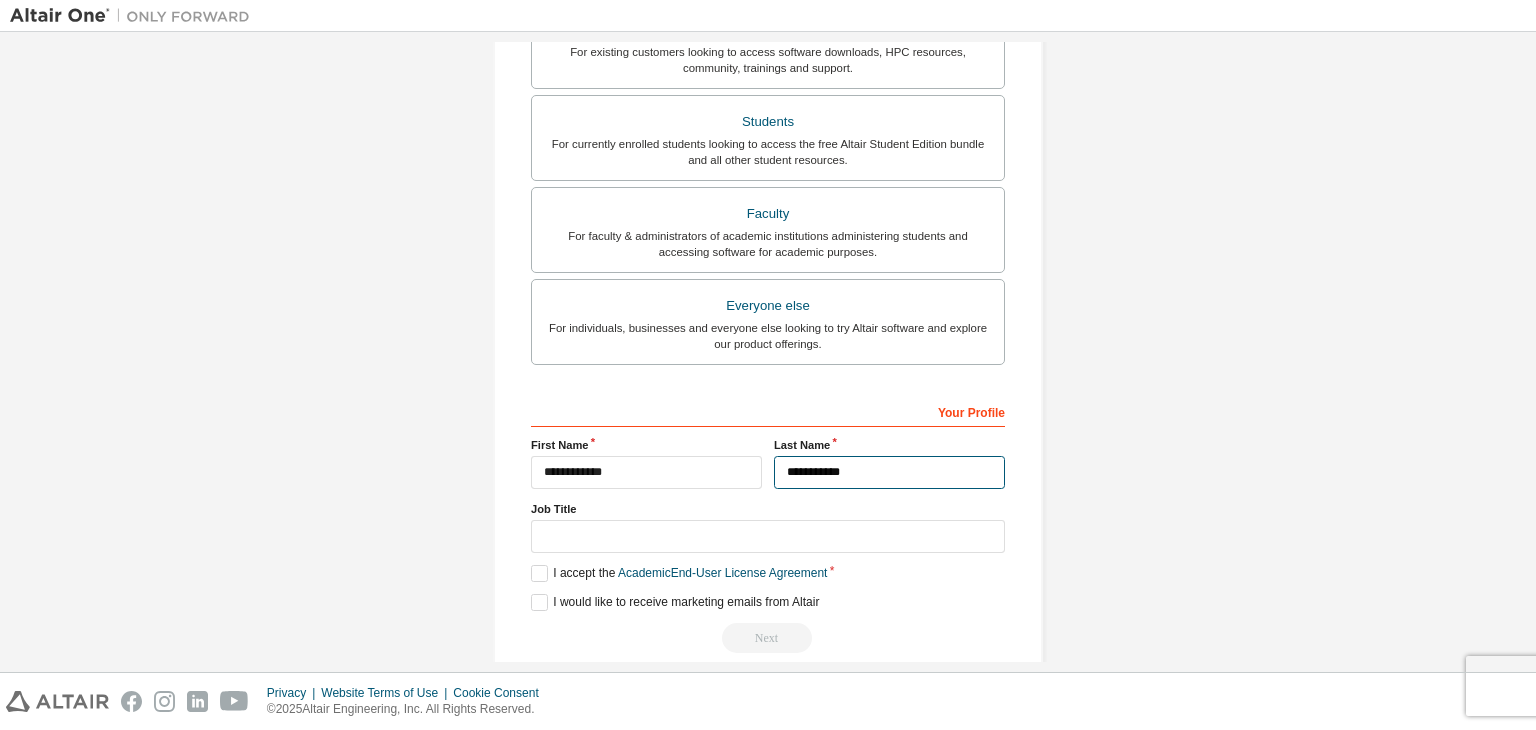 click on "**********" at bounding box center (889, 472) 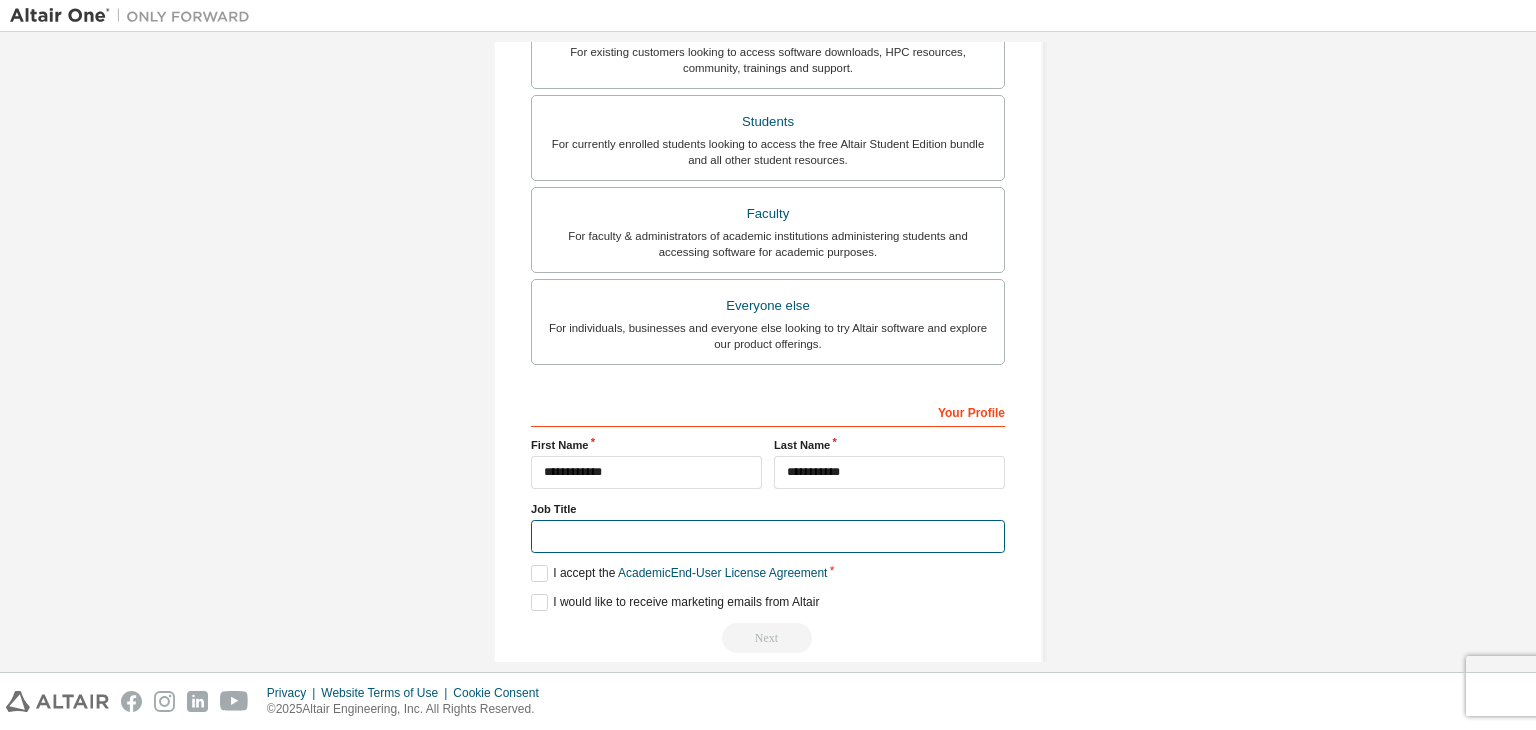 click at bounding box center (768, 536) 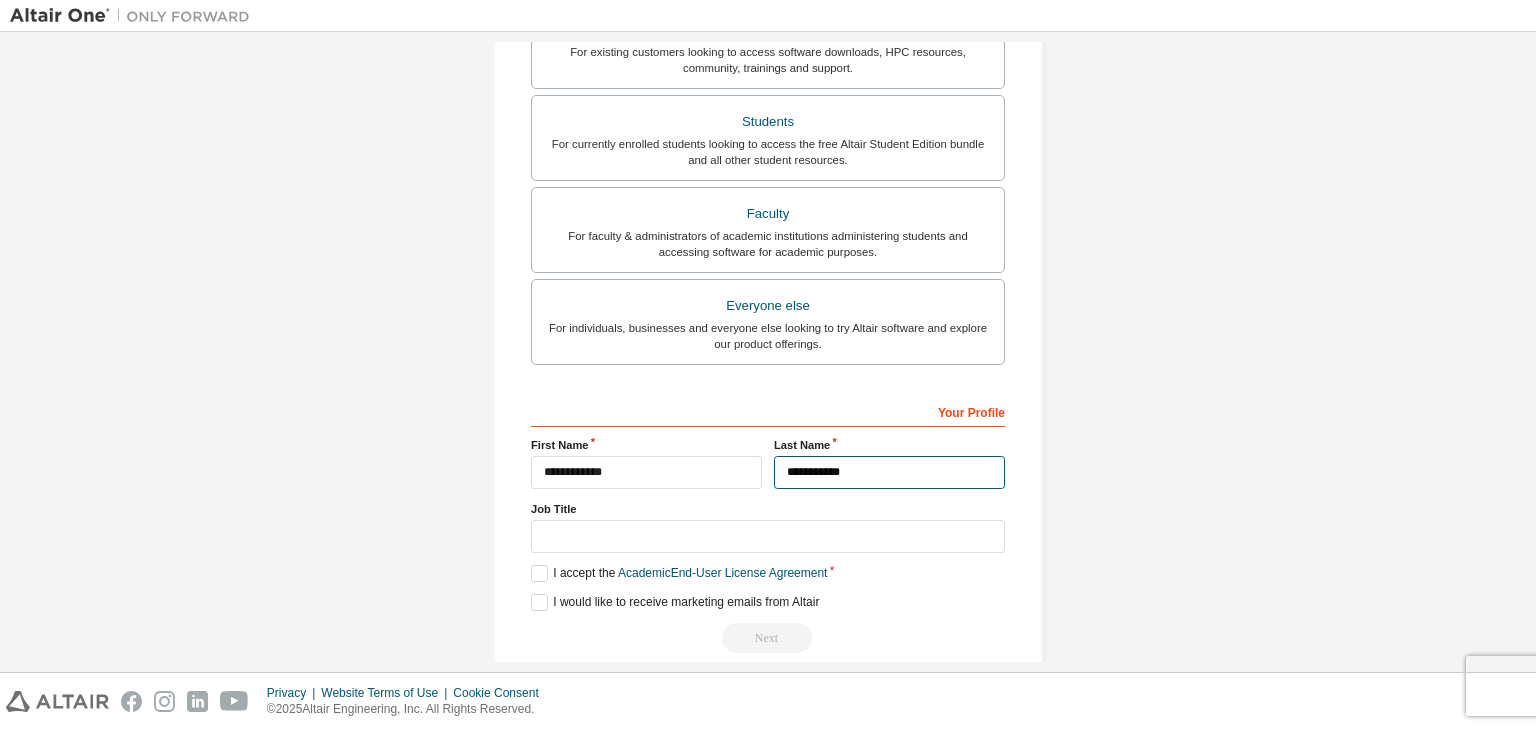 click on "**********" at bounding box center (889, 472) 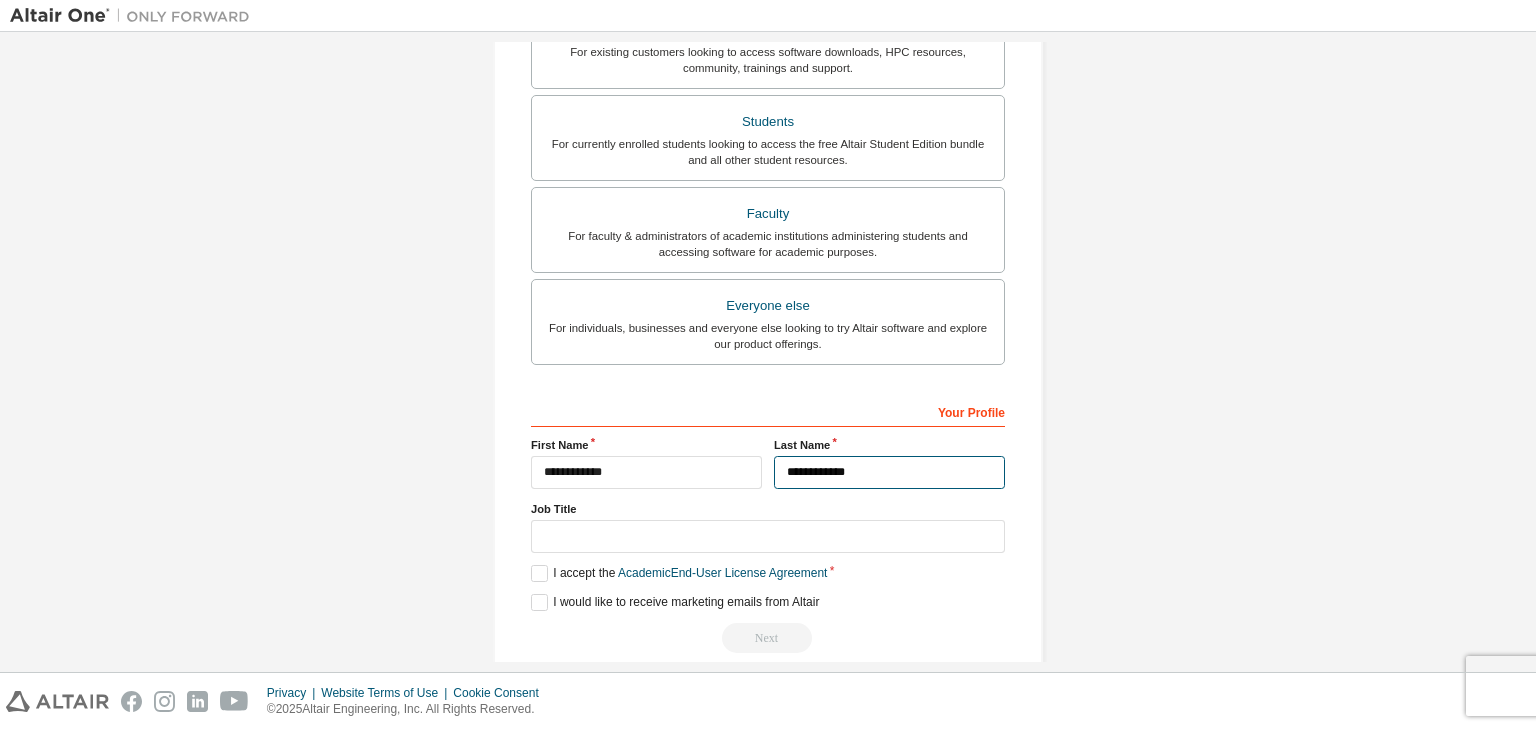 type on "**********" 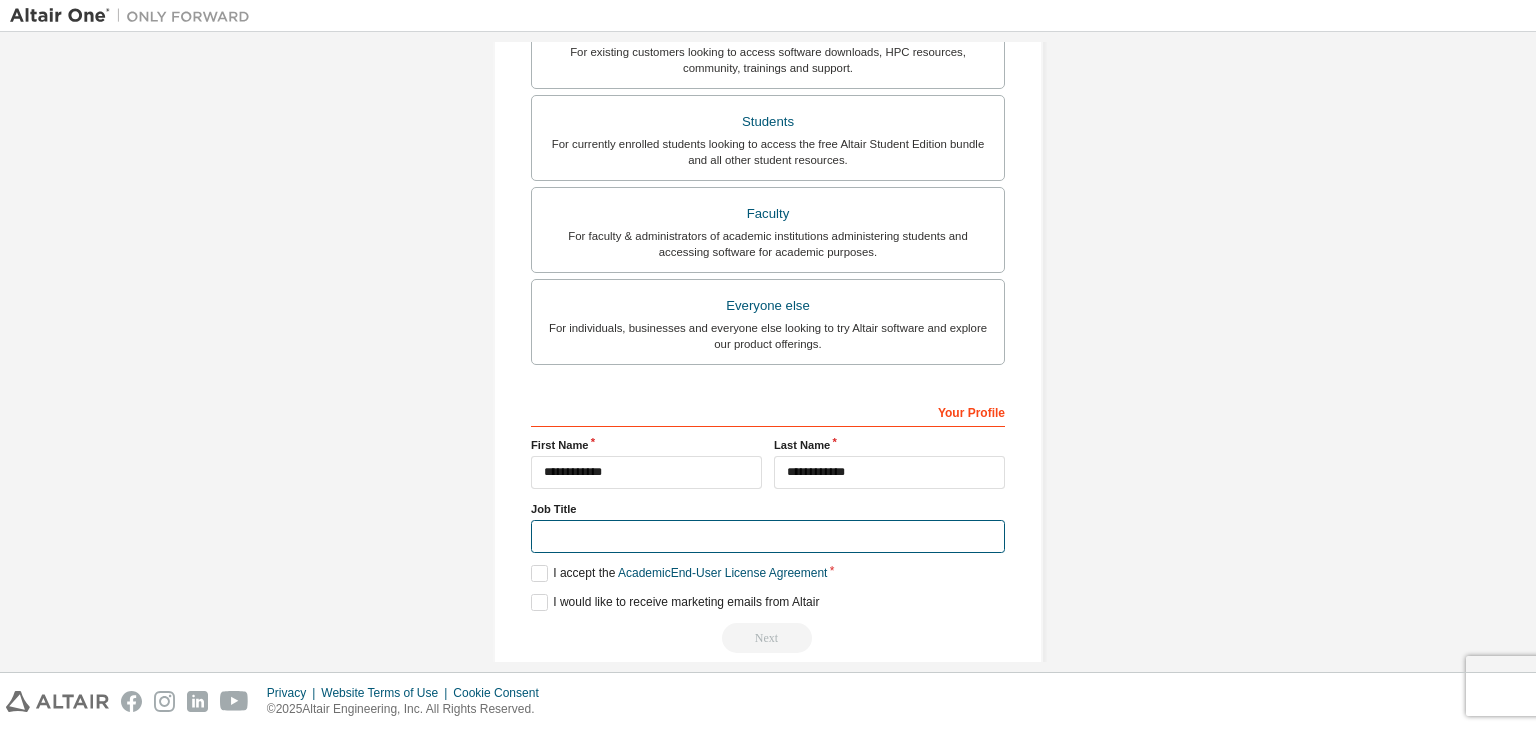 click at bounding box center (768, 536) 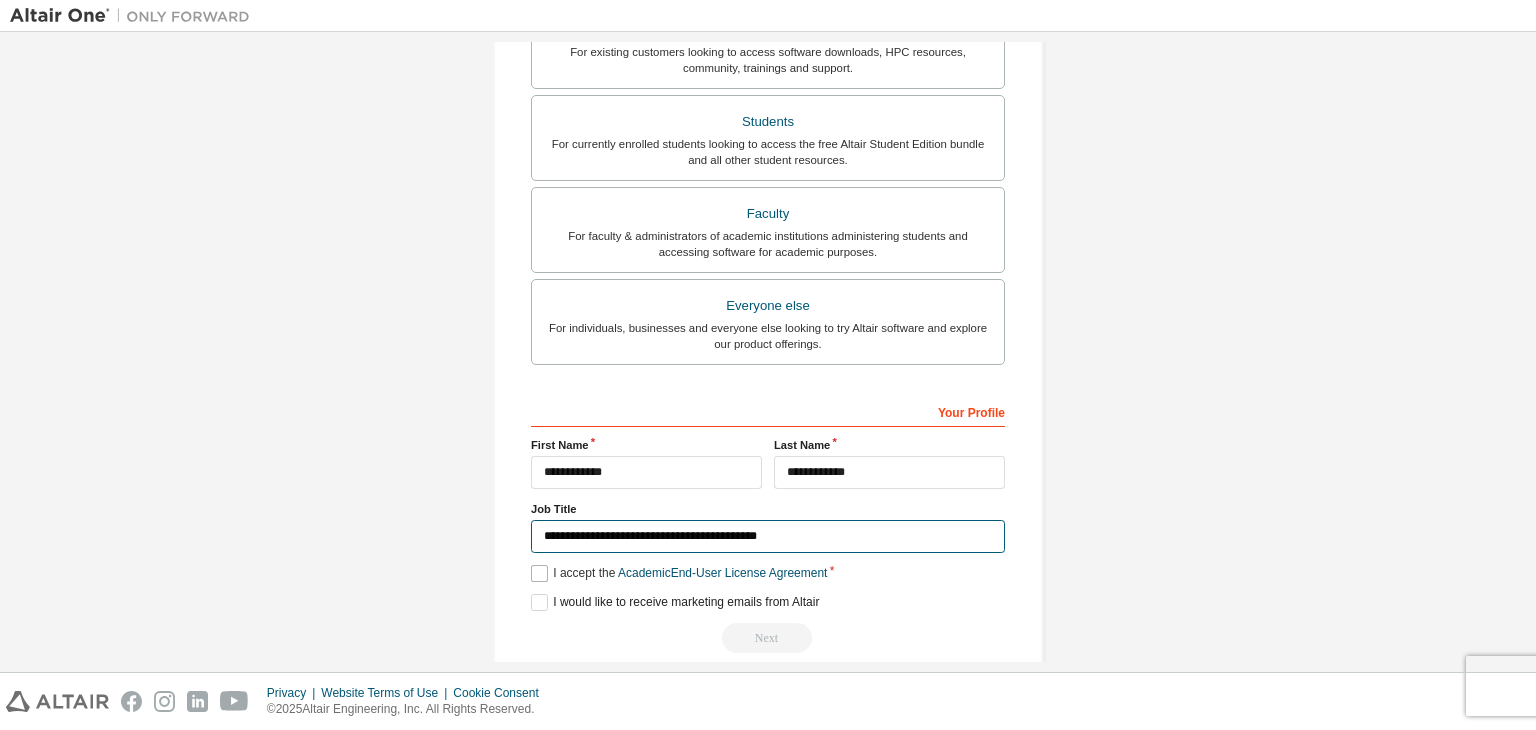 type on "**********" 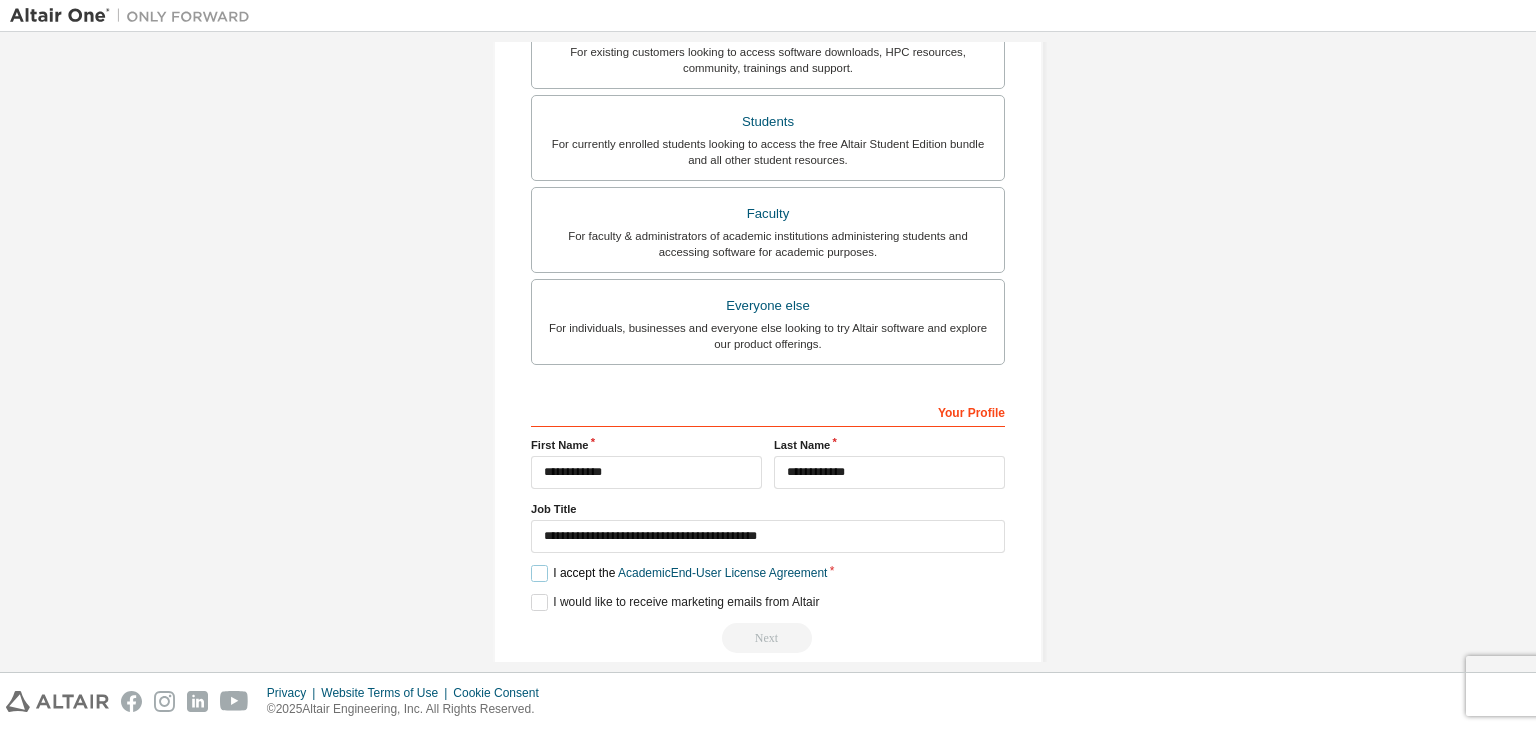 click on "I accept the   Academic   End-User License Agreement" at bounding box center [679, 573] 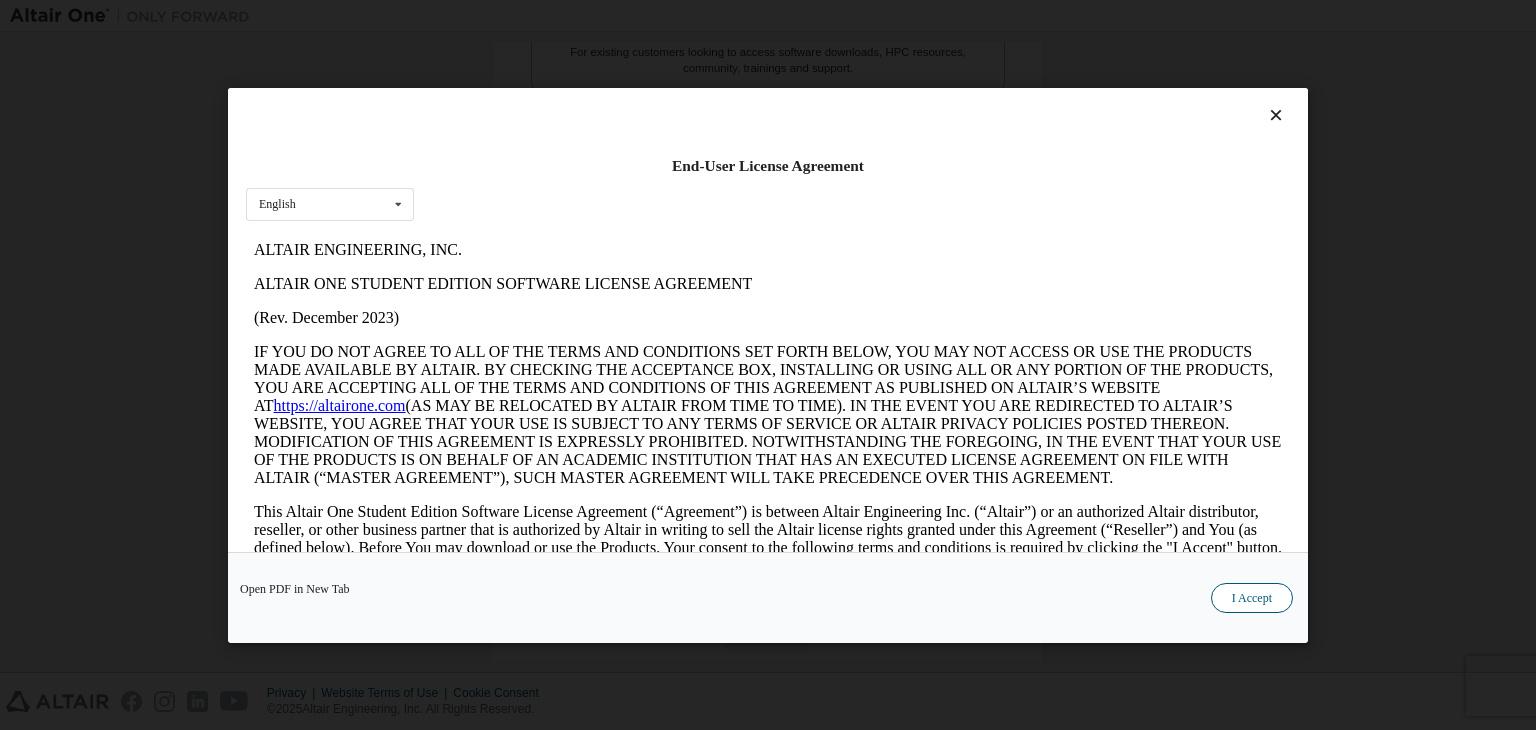 scroll, scrollTop: 0, scrollLeft: 0, axis: both 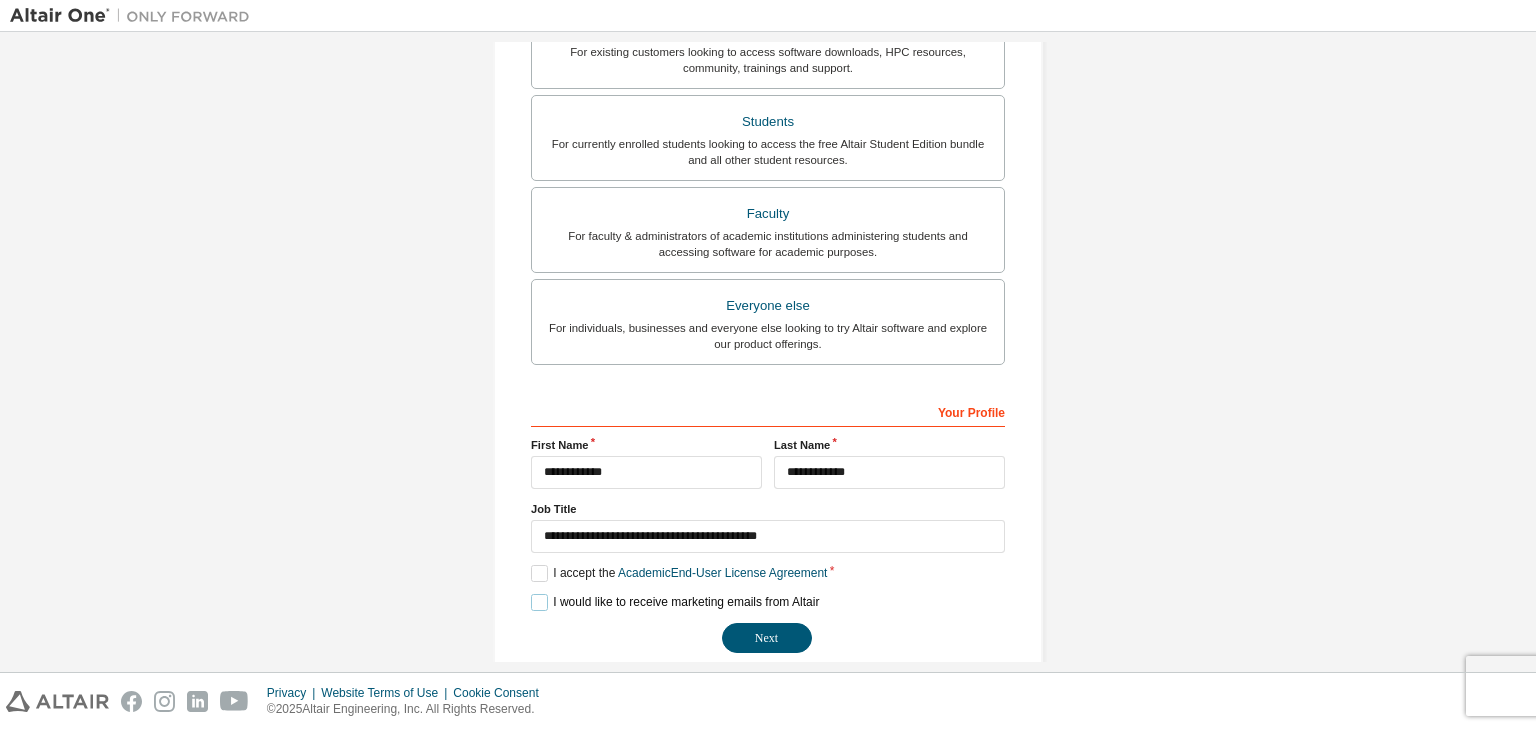 click on "I would like to receive marketing emails from Altair" at bounding box center (675, 602) 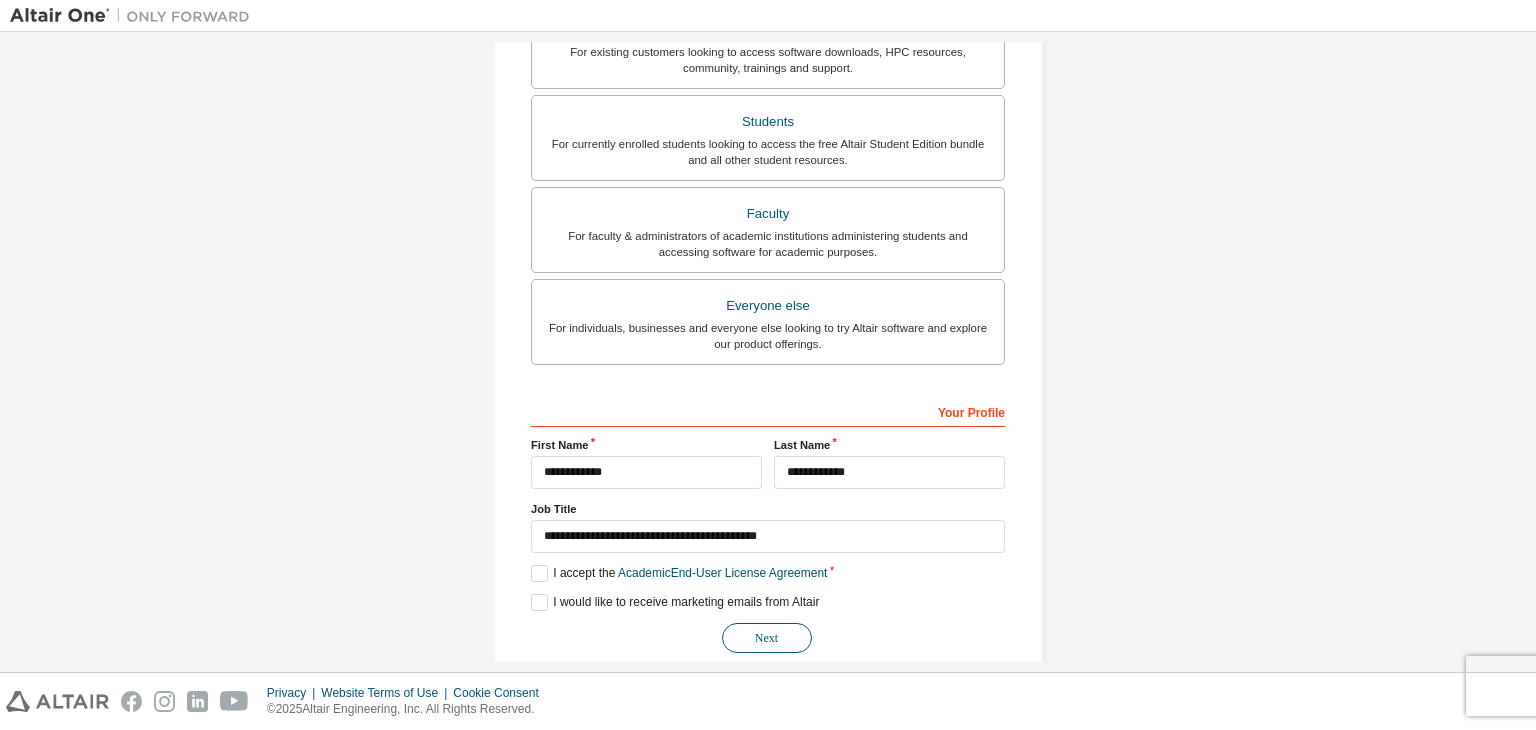 click on "Next" at bounding box center [767, 638] 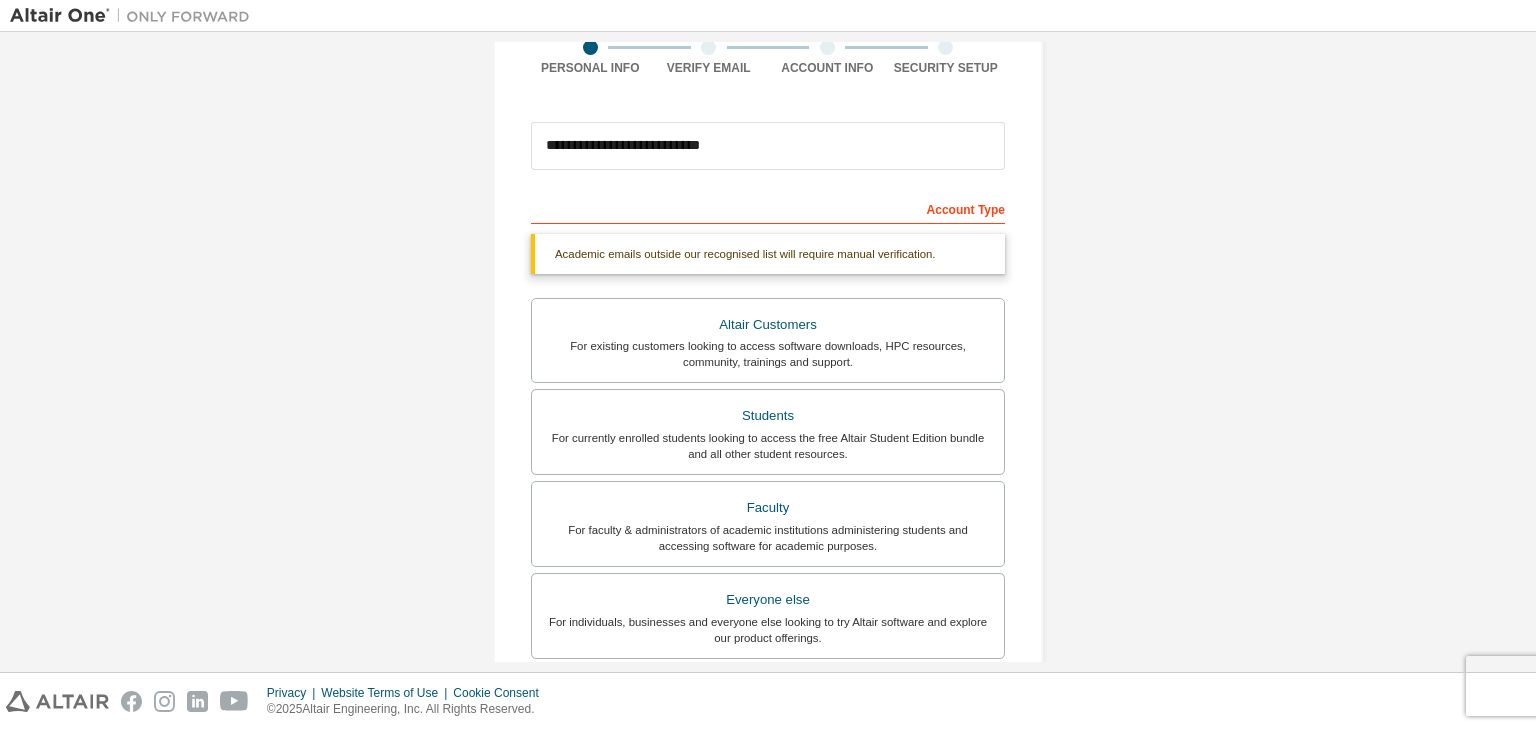 scroll, scrollTop: 0, scrollLeft: 0, axis: both 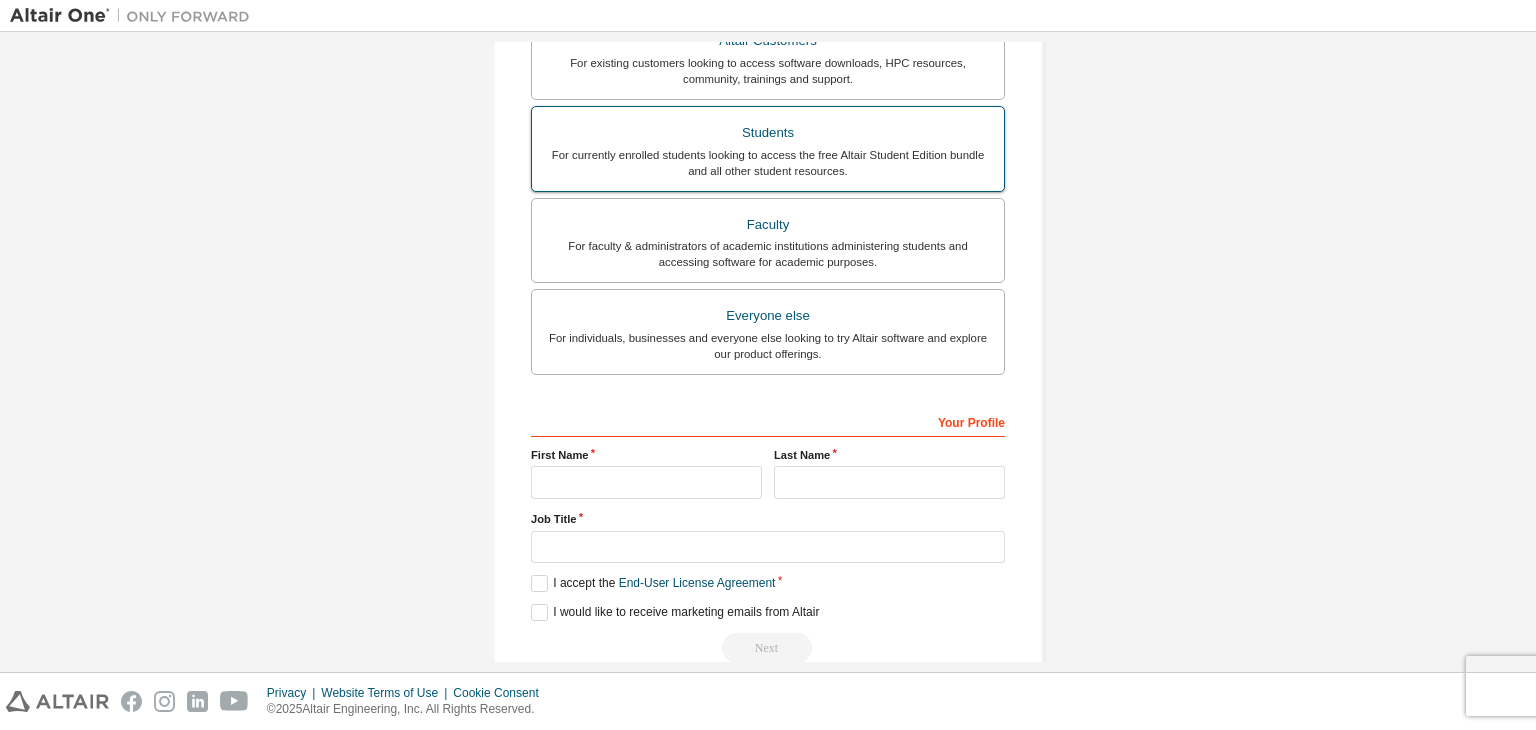 click on "For currently enrolled students looking to access the free Altair Student Edition bundle and all other student resources." at bounding box center [768, 163] 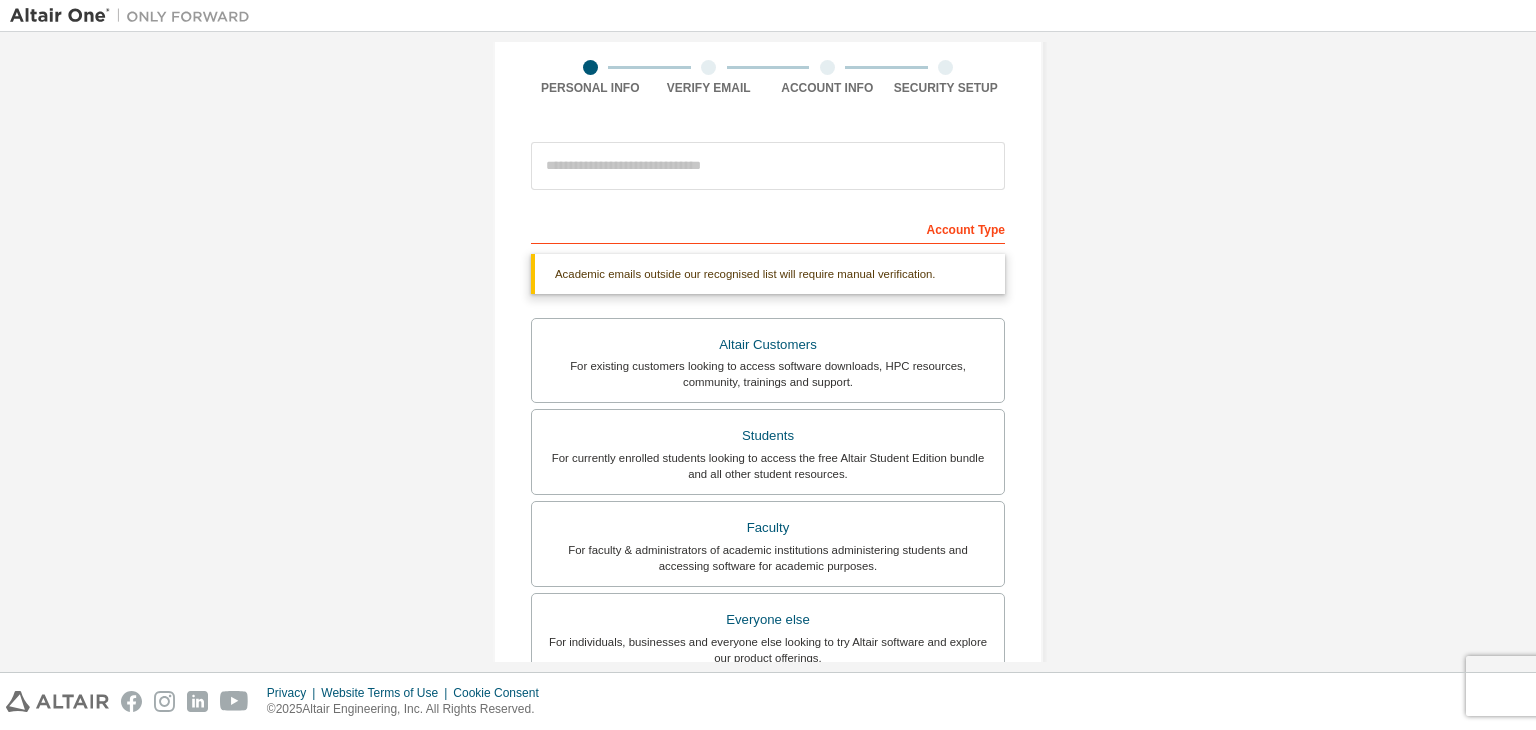 scroll, scrollTop: 146, scrollLeft: 0, axis: vertical 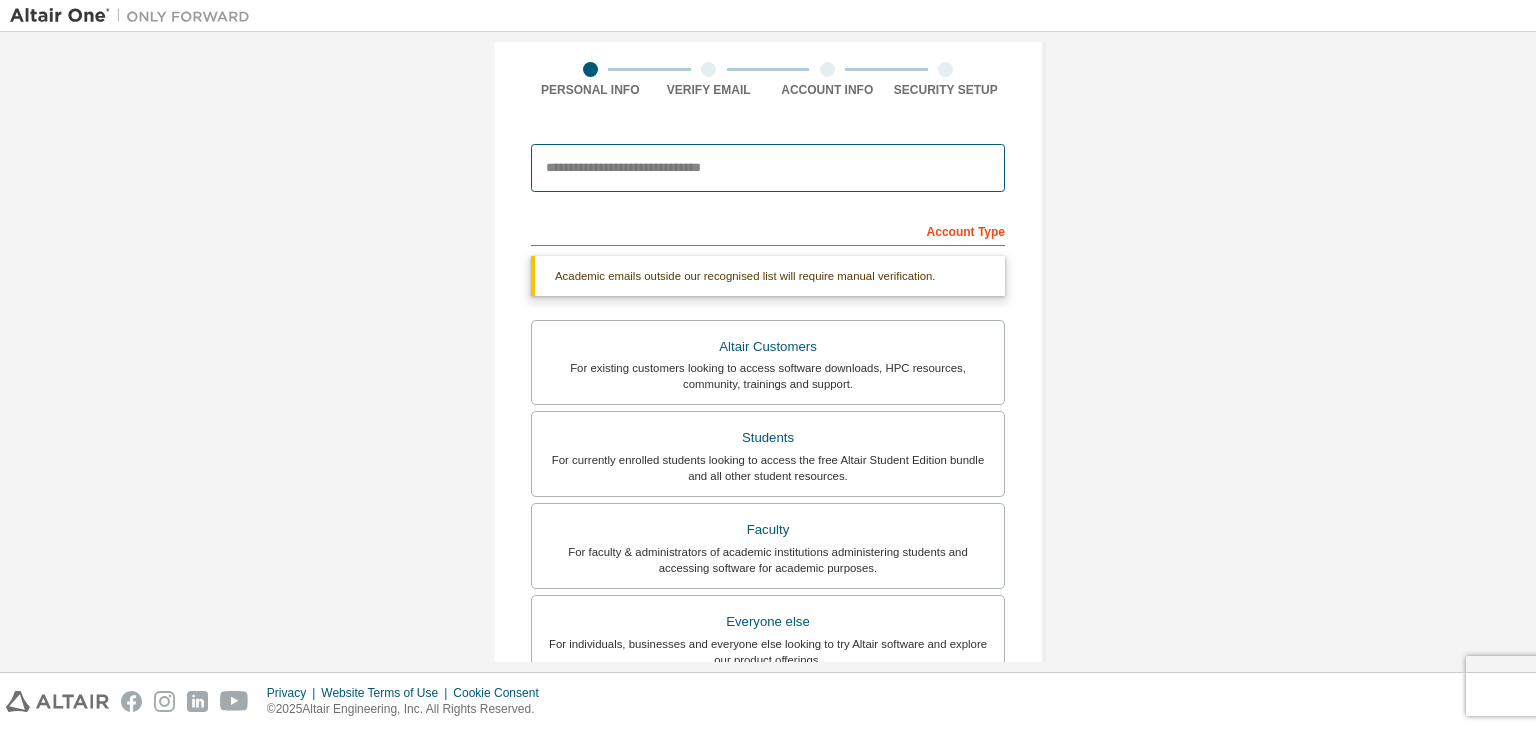 click at bounding box center [768, 168] 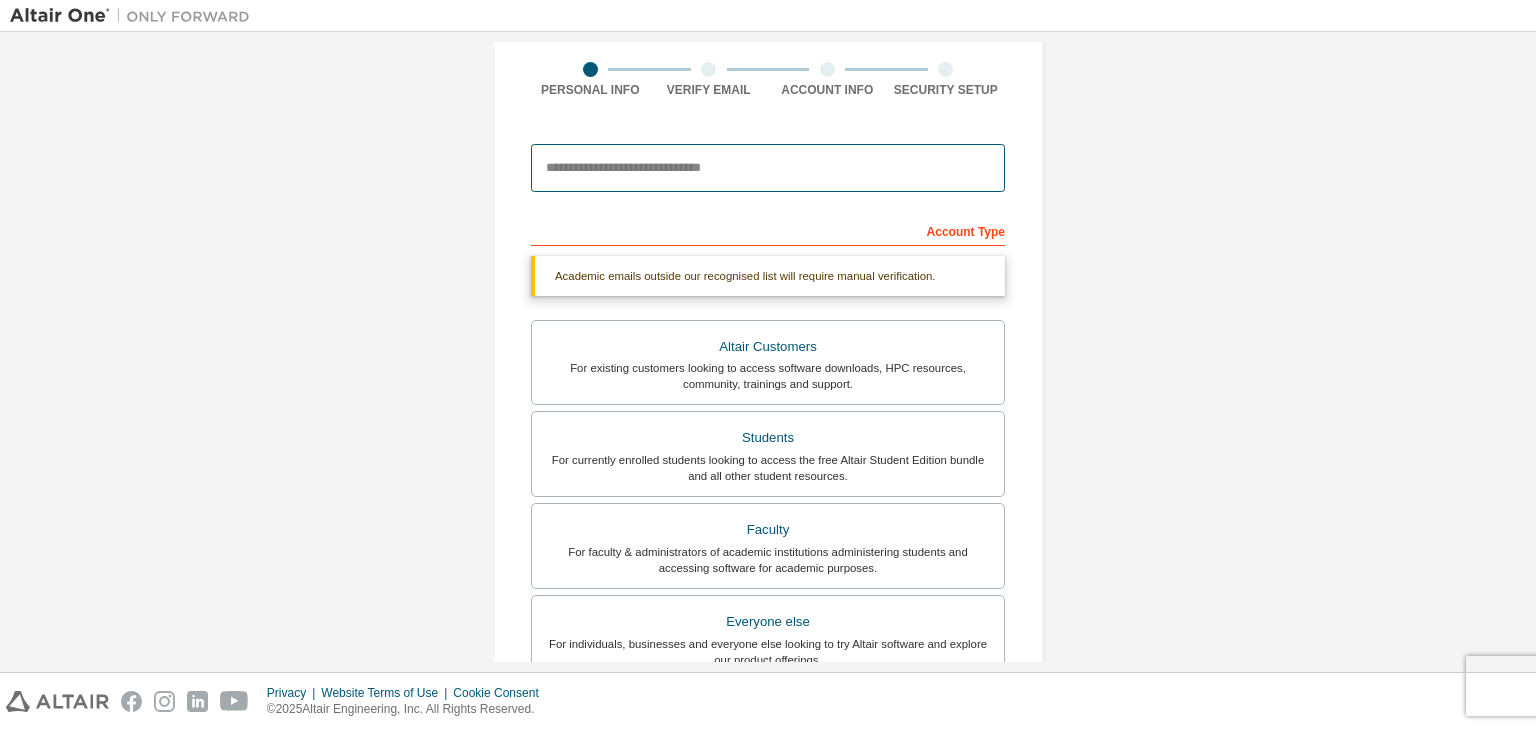 type on "**********" 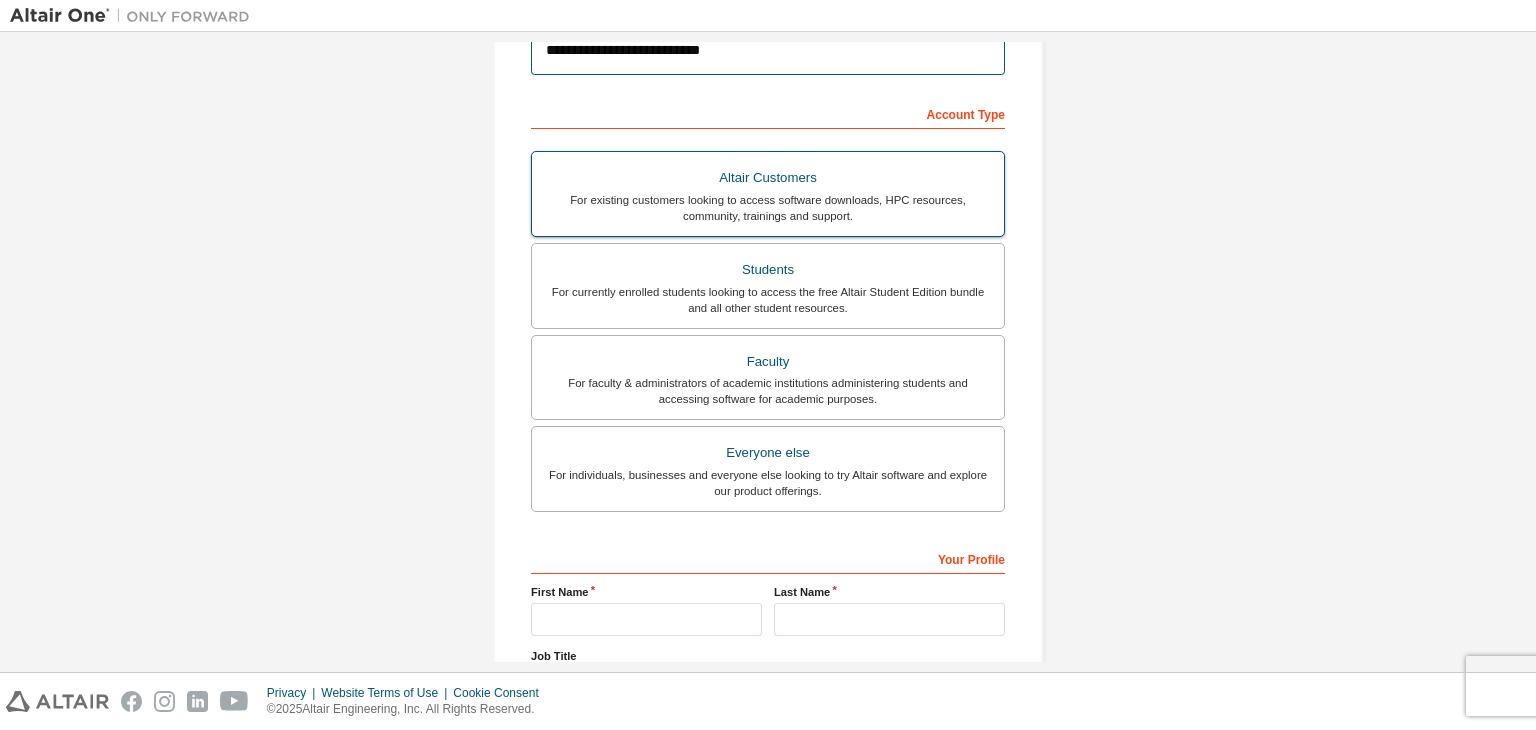 scroll, scrollTop: 386, scrollLeft: 0, axis: vertical 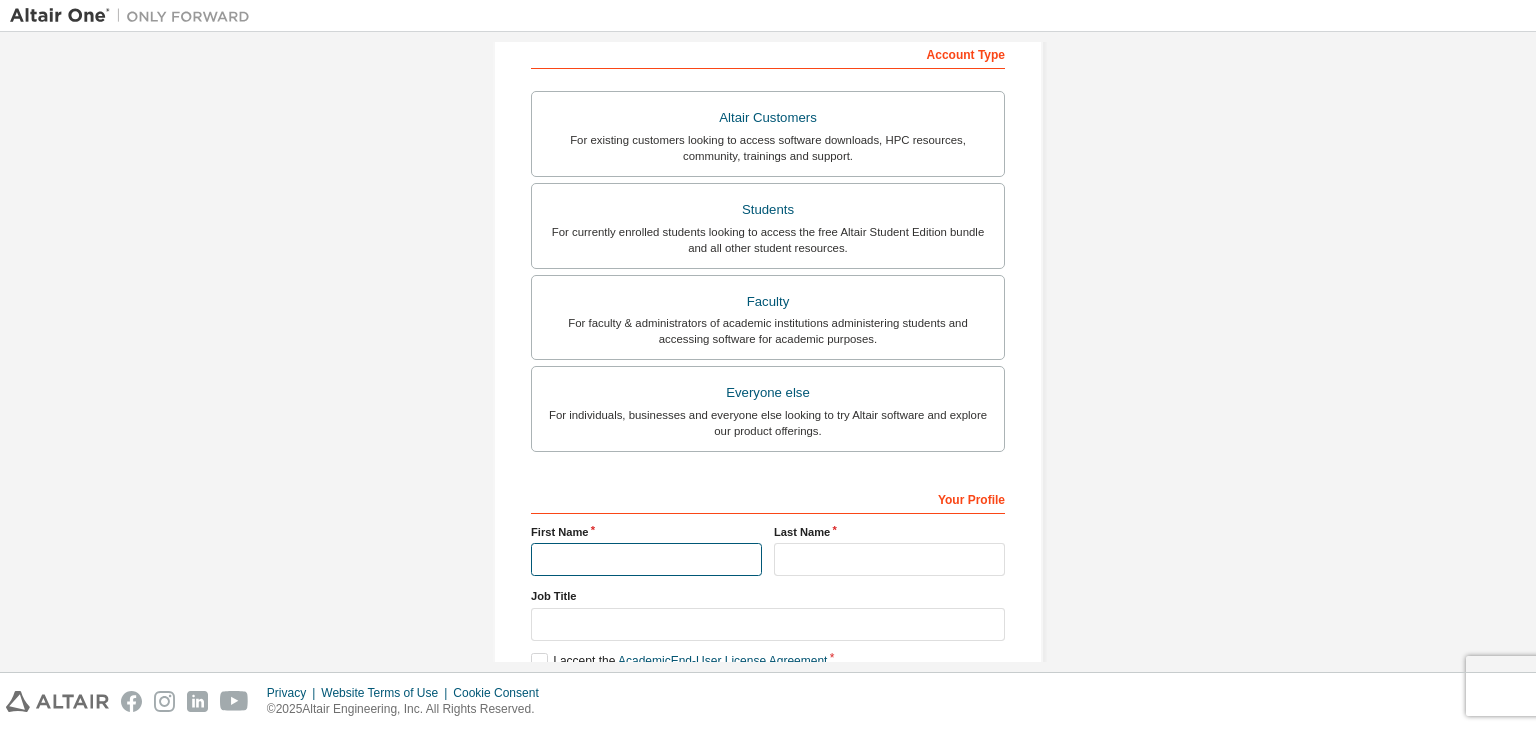 click at bounding box center [646, 559] 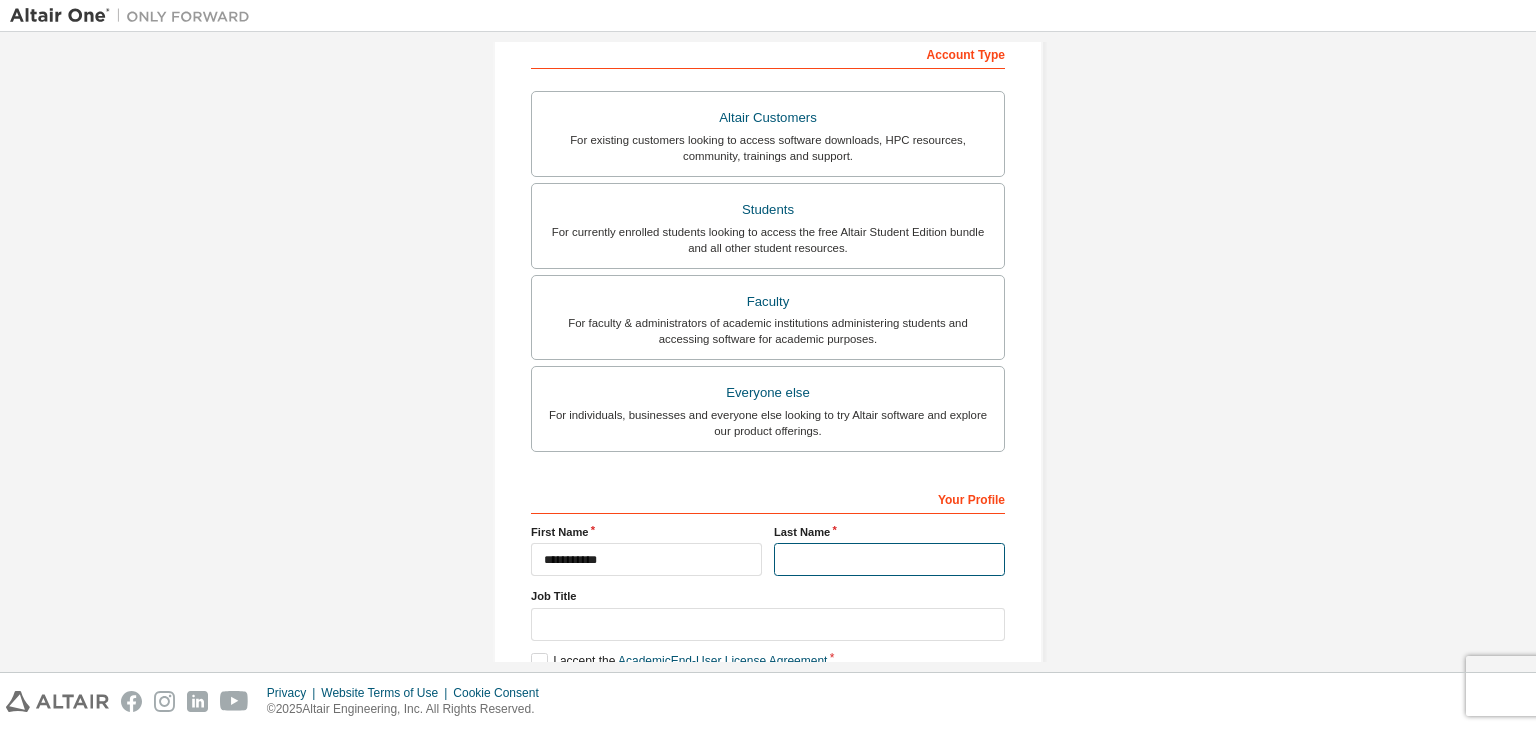 type on "**********" 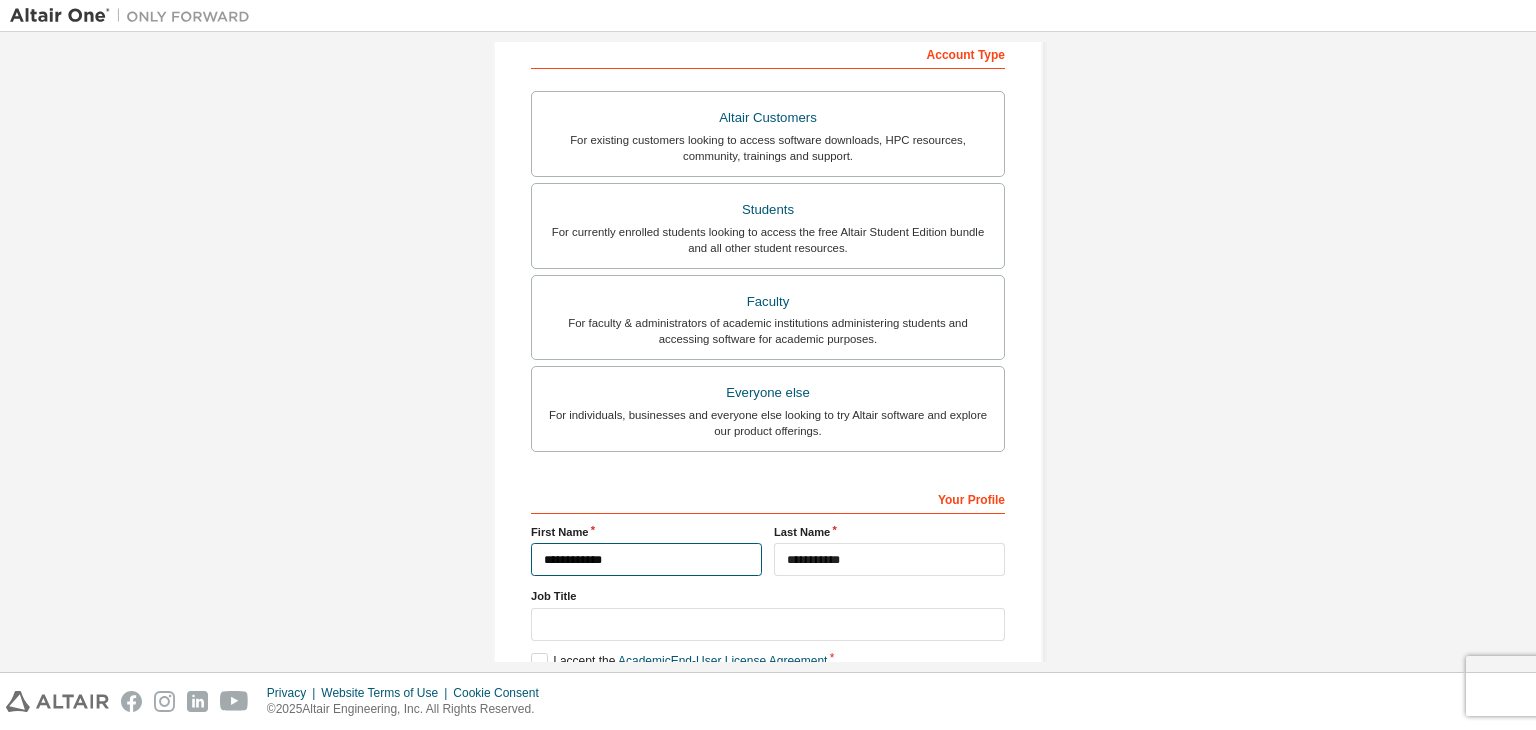 type on "**********" 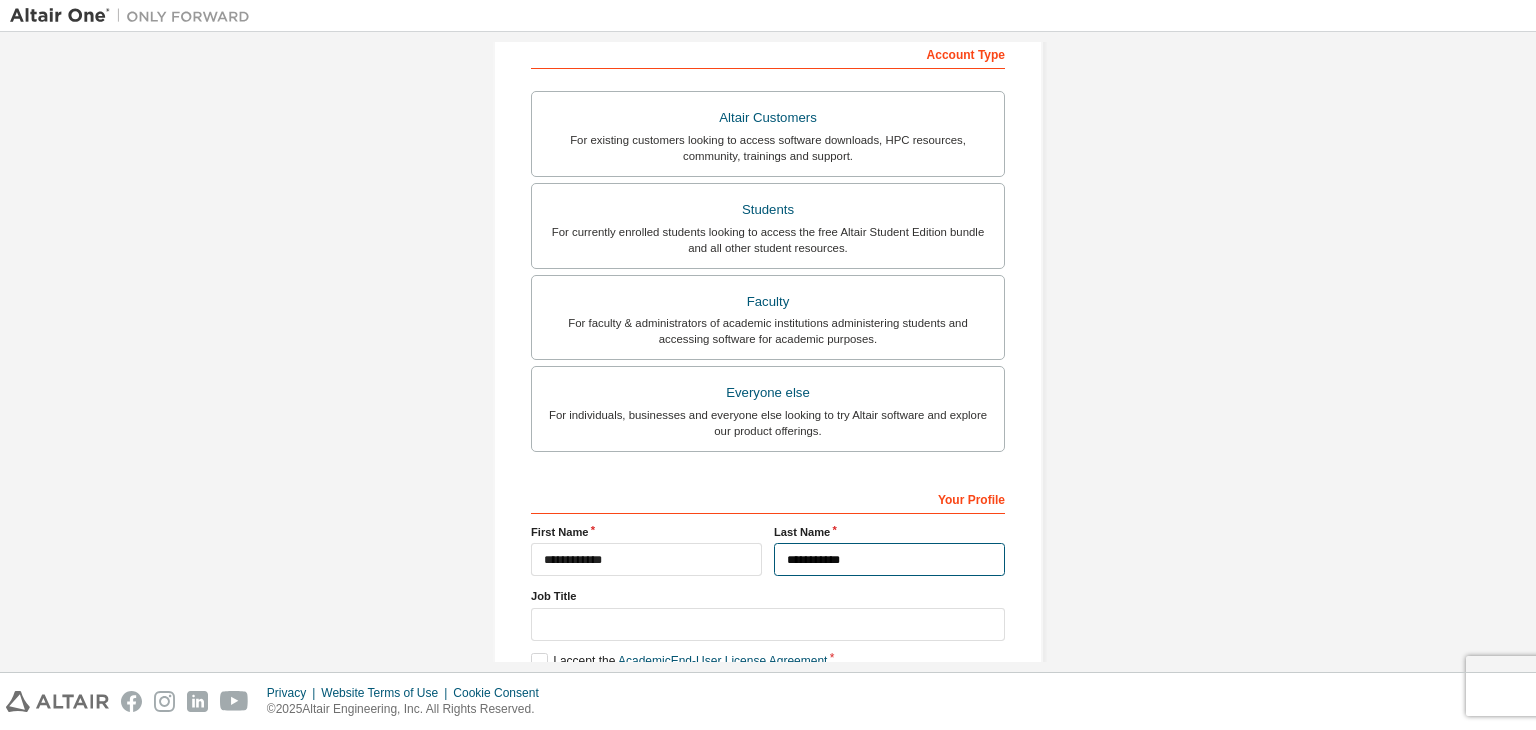 click on "**********" at bounding box center (889, 559) 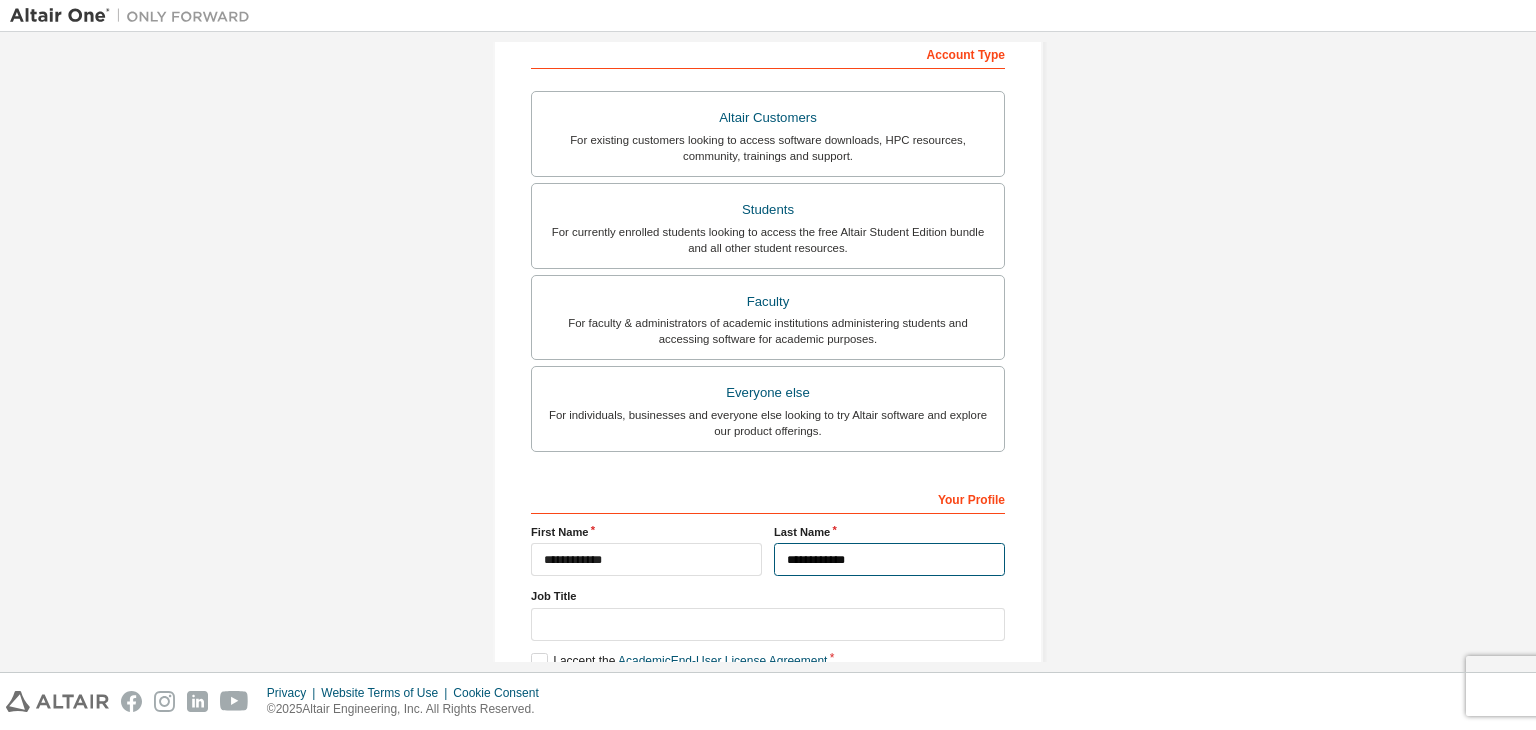 type on "**********" 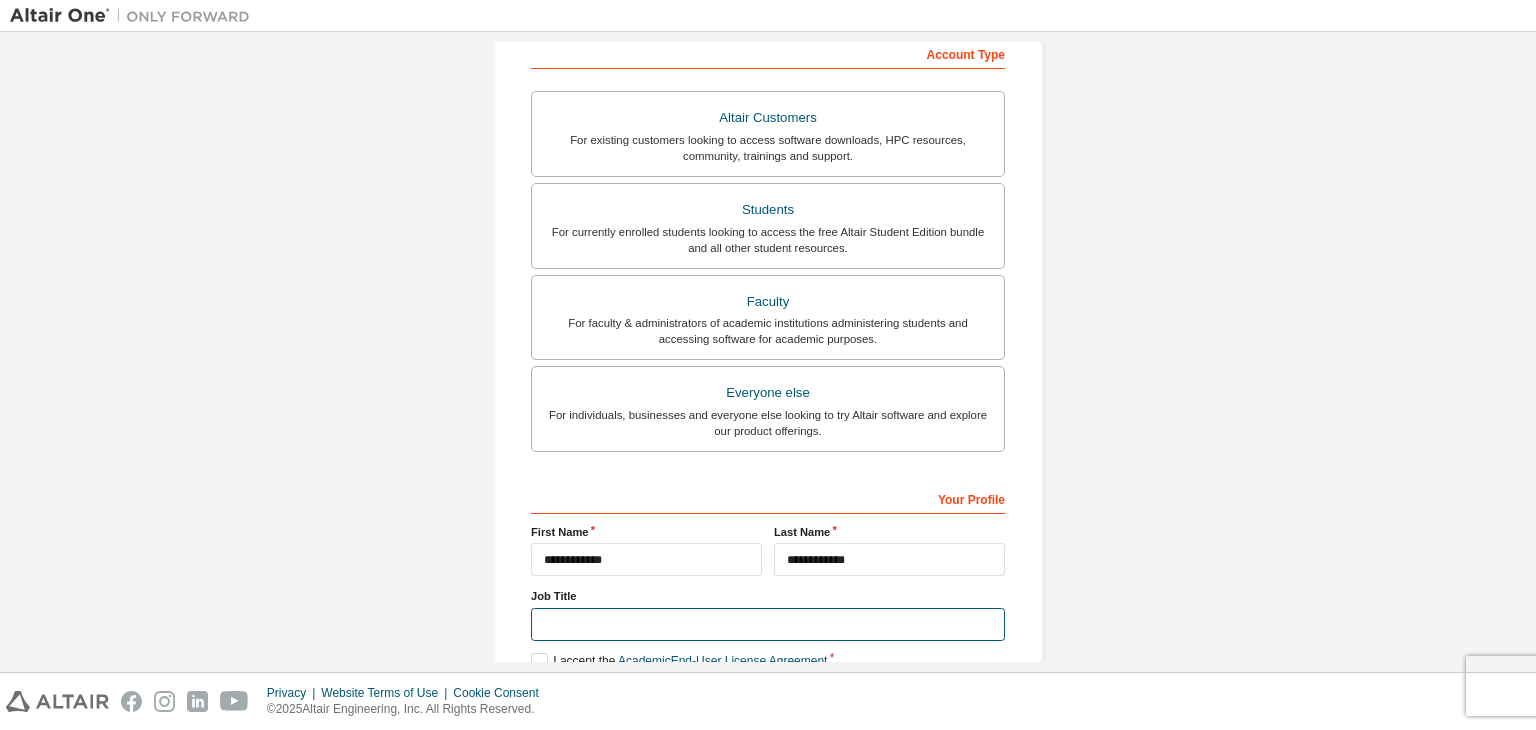 click at bounding box center [768, 624] 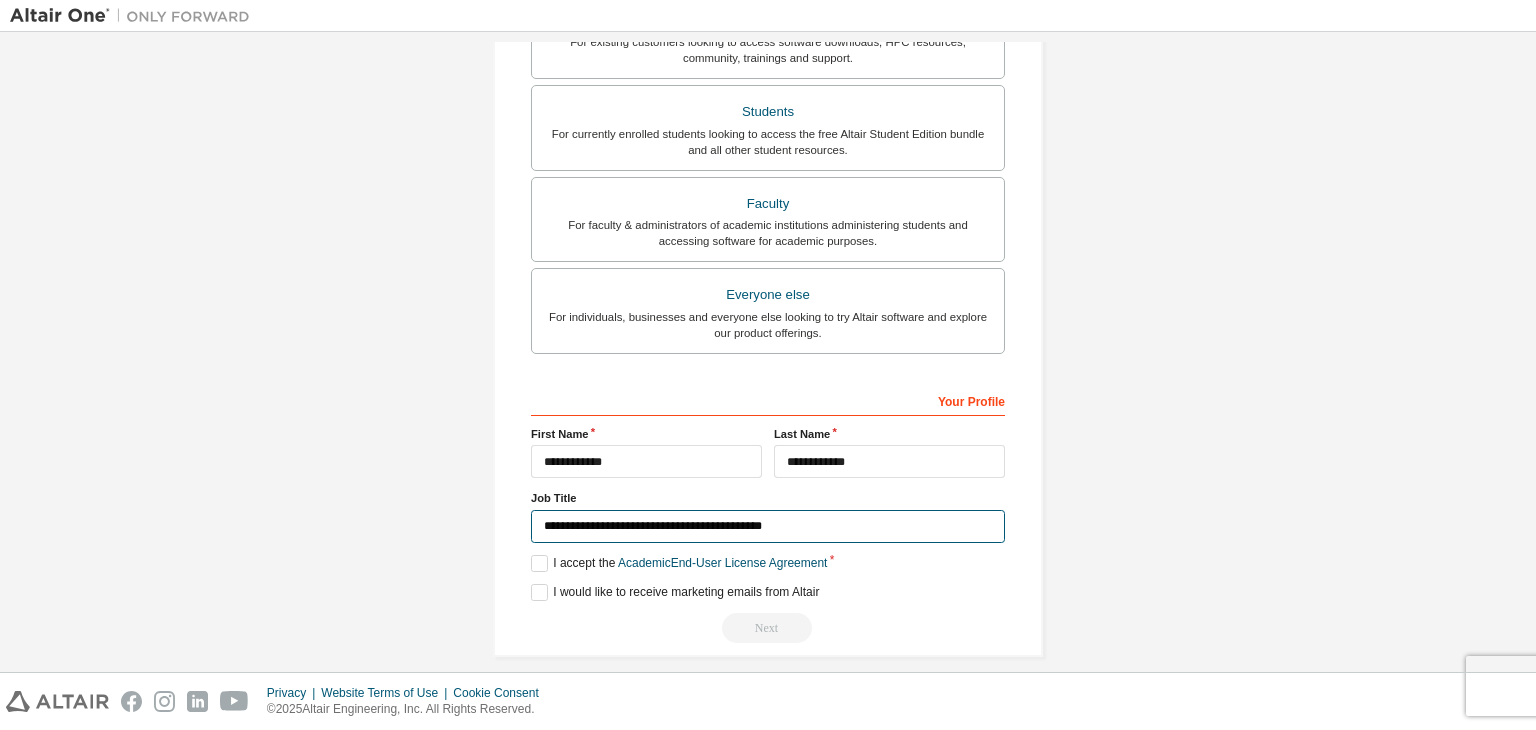 scroll, scrollTop: 498, scrollLeft: 0, axis: vertical 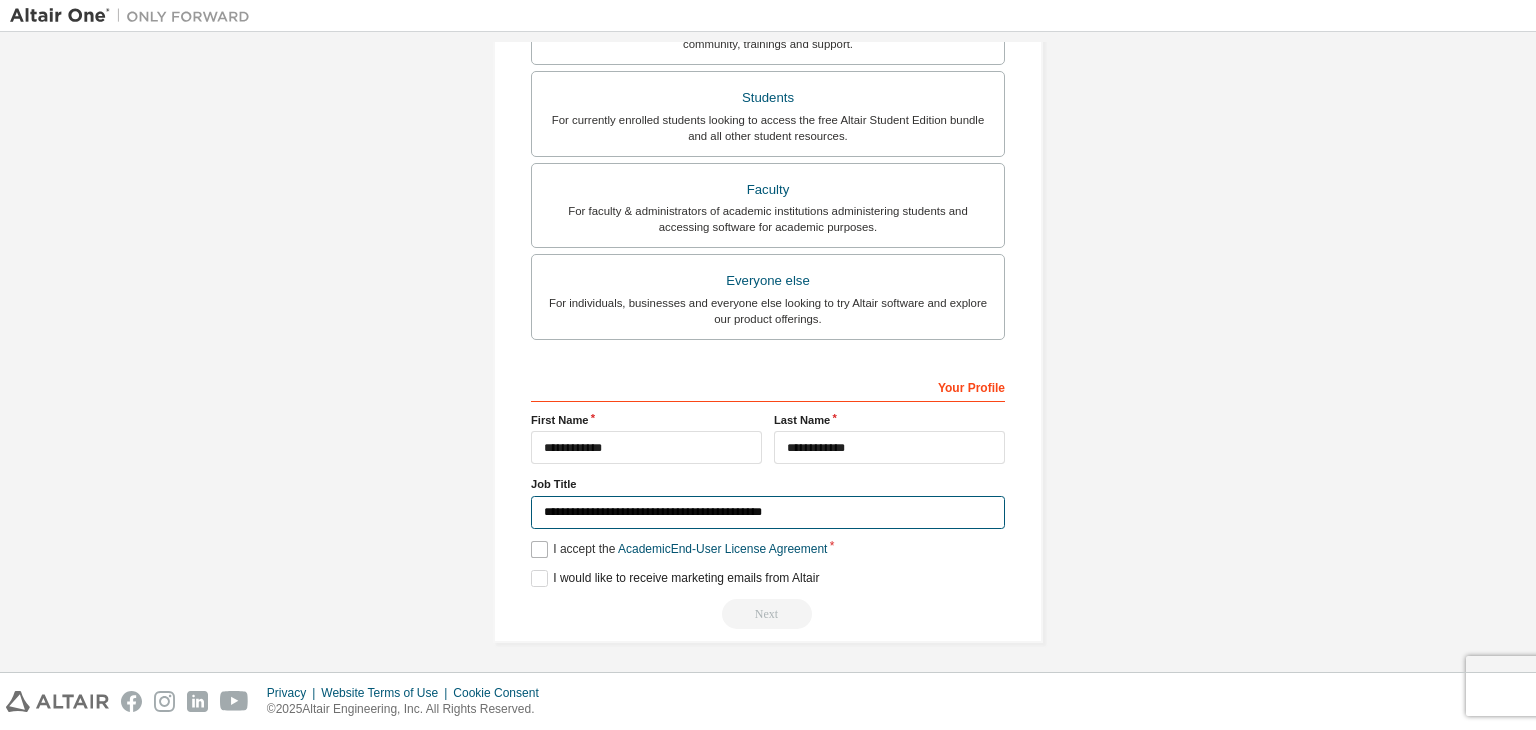 type on "**********" 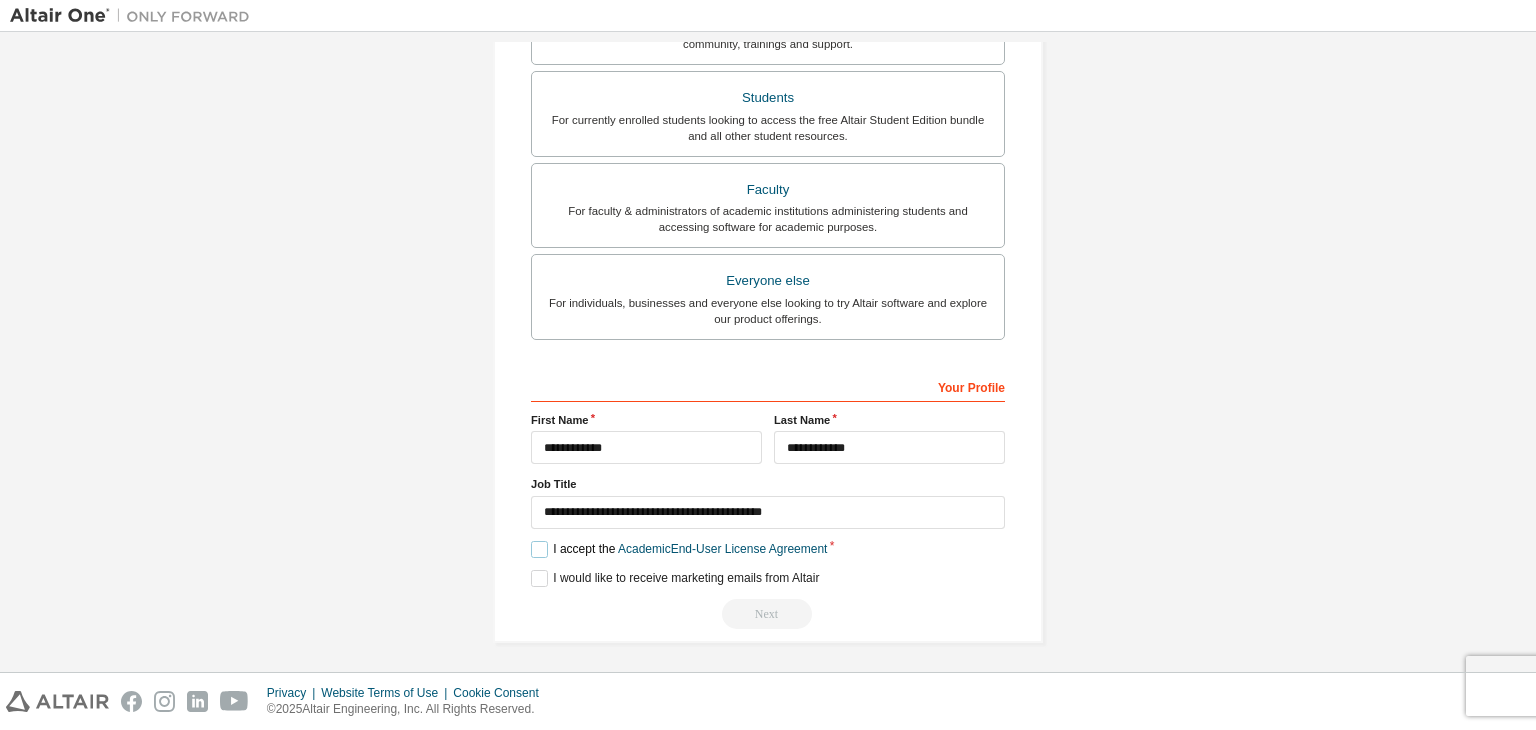 click on "I accept the   Academic   End-User License Agreement" at bounding box center [679, 549] 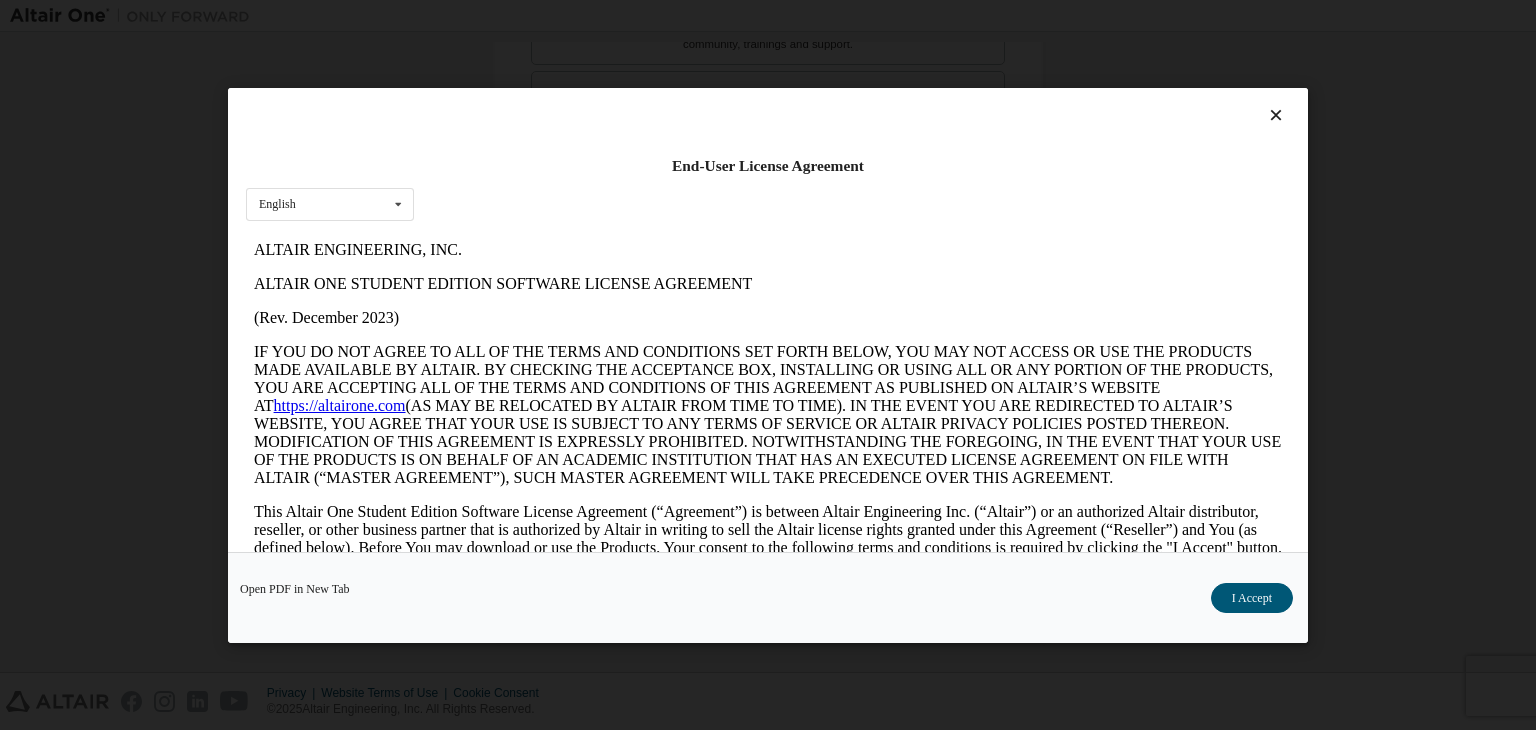 scroll, scrollTop: 0, scrollLeft: 0, axis: both 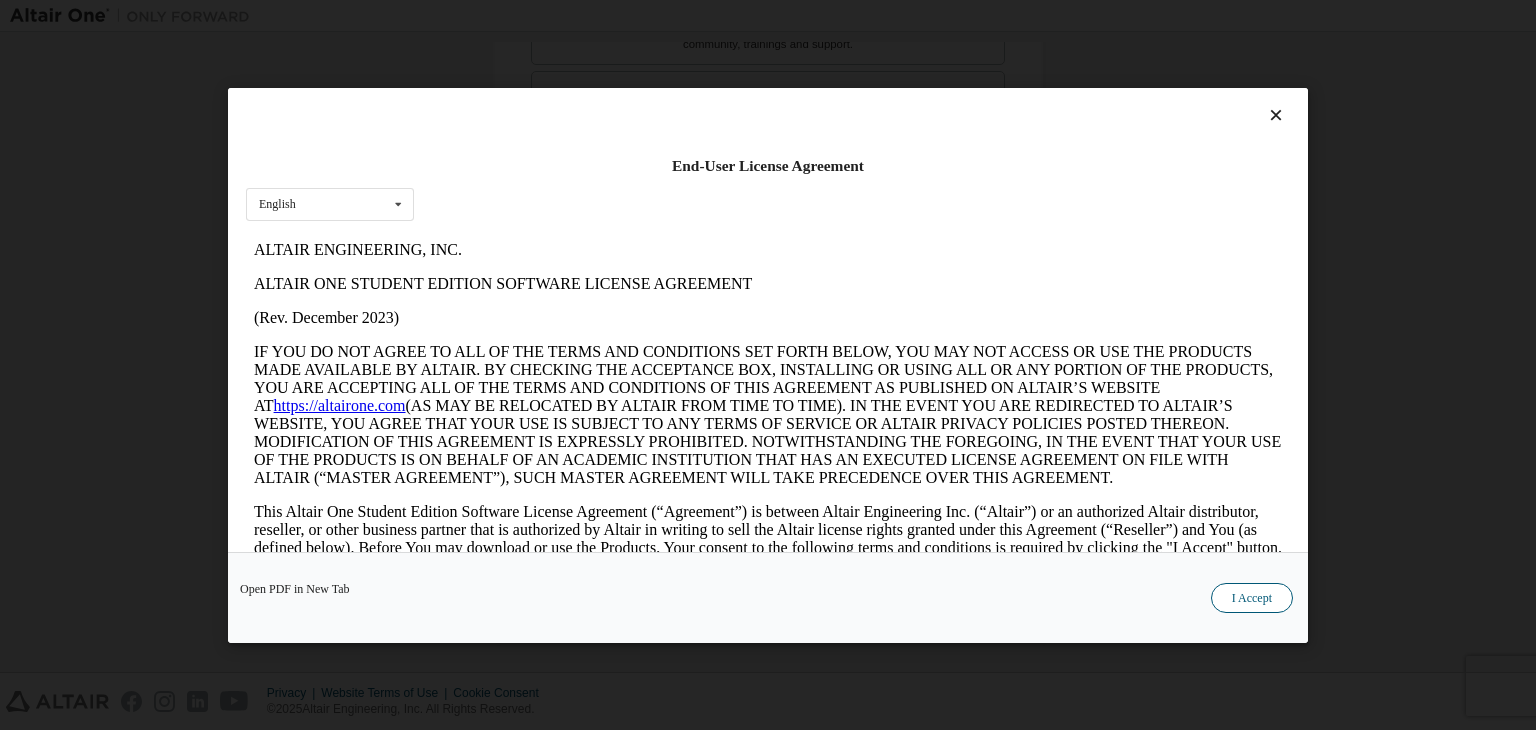click on "I Accept" at bounding box center (1252, 598) 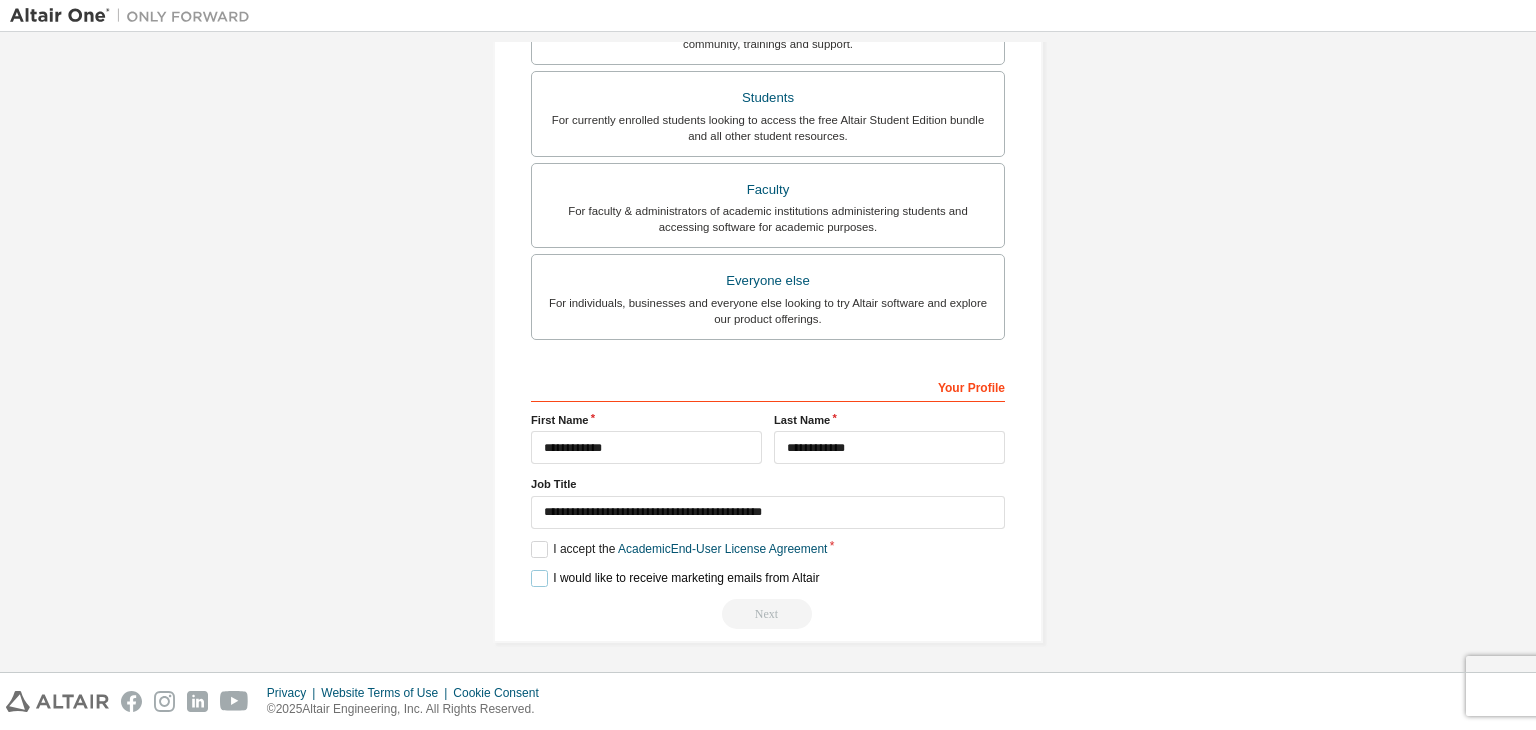 click on "I would like to receive marketing emails from Altair" at bounding box center (675, 578) 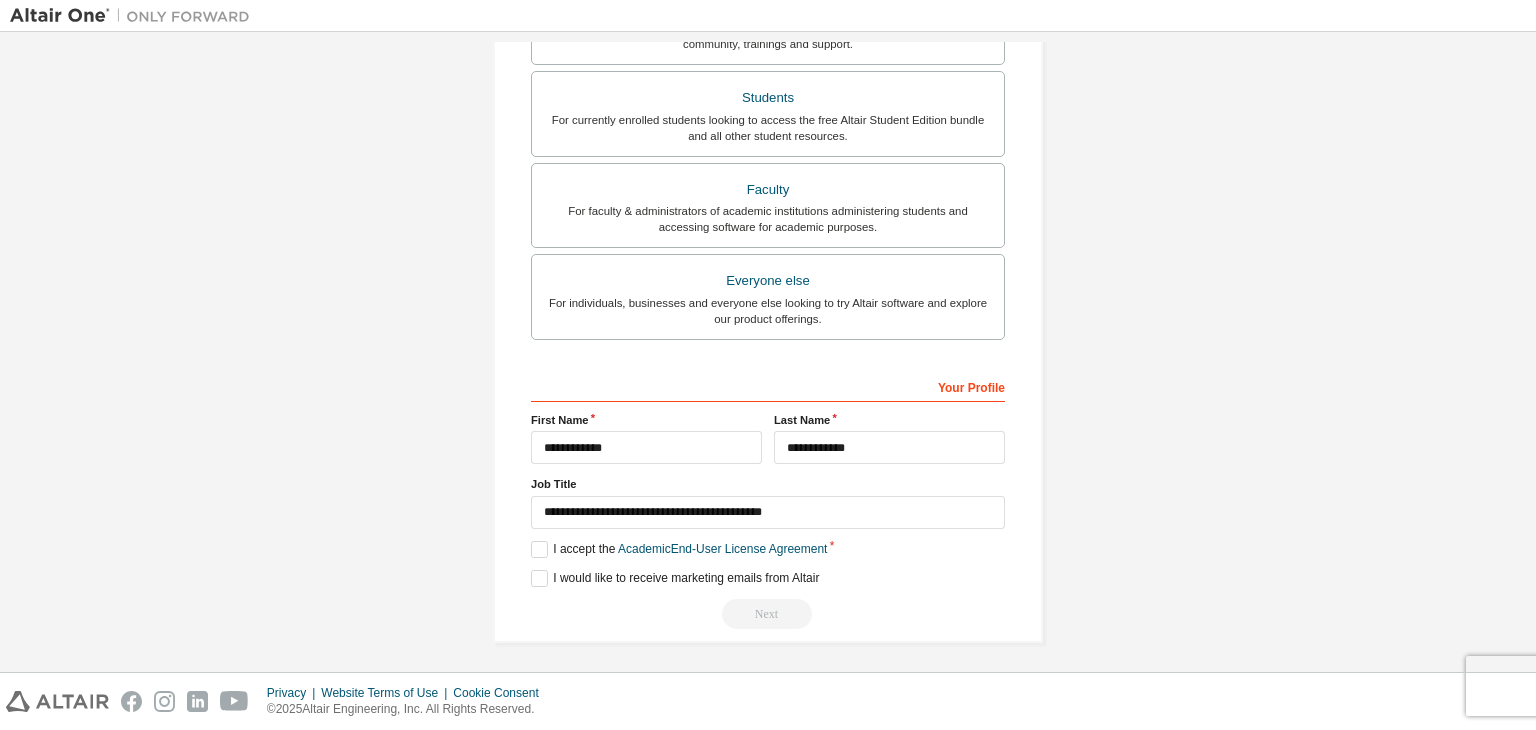 click on "Next" at bounding box center [768, 614] 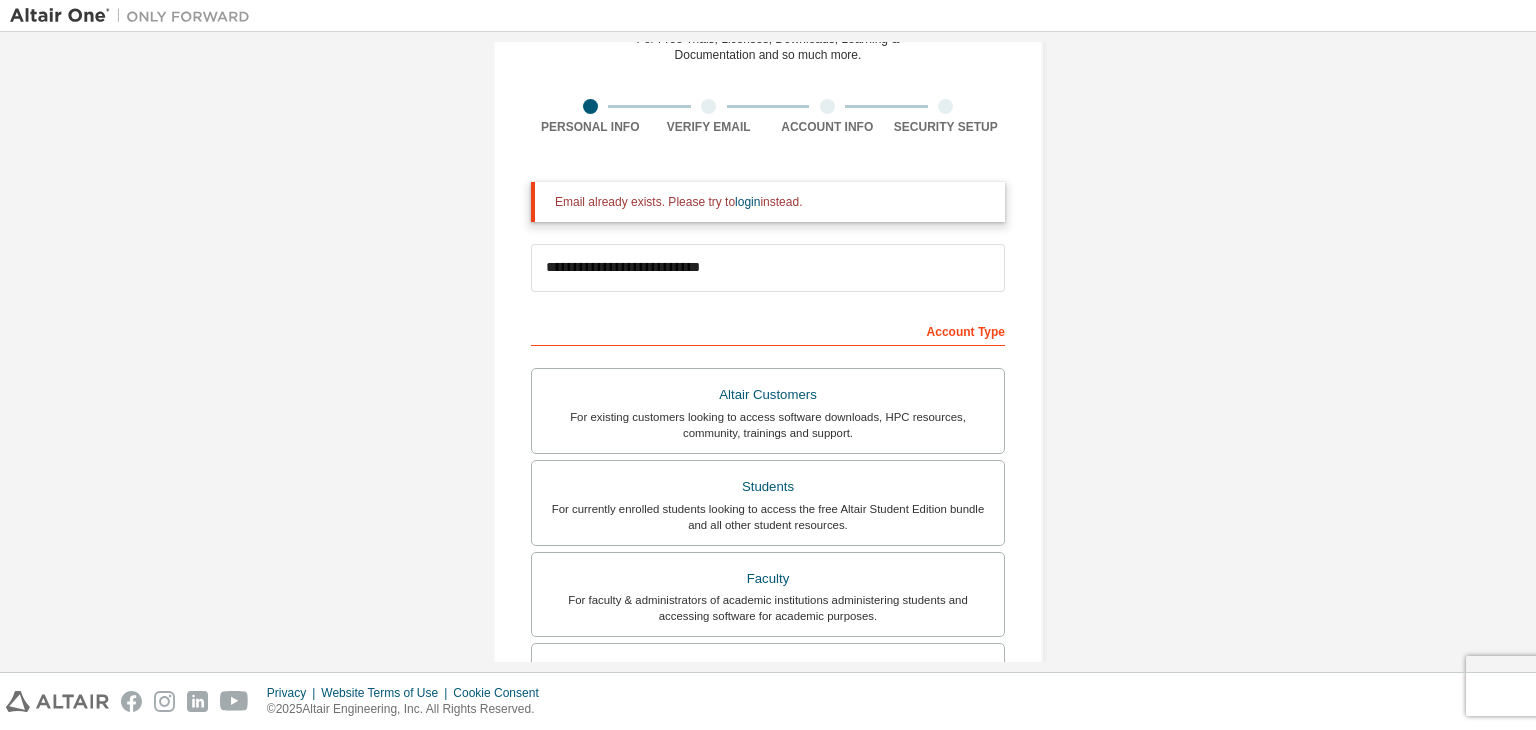scroll, scrollTop: 111, scrollLeft: 0, axis: vertical 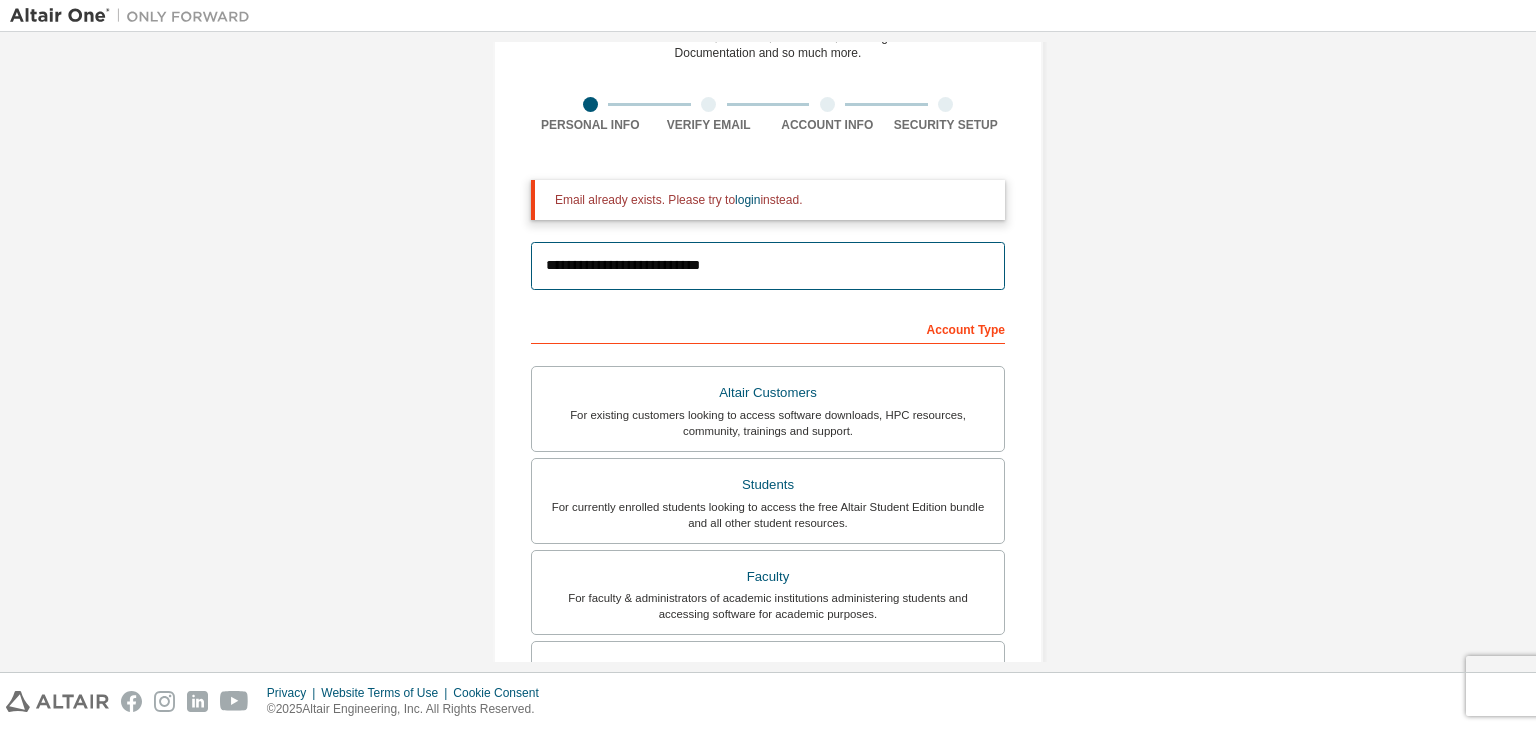 click on "**********" at bounding box center (768, 266) 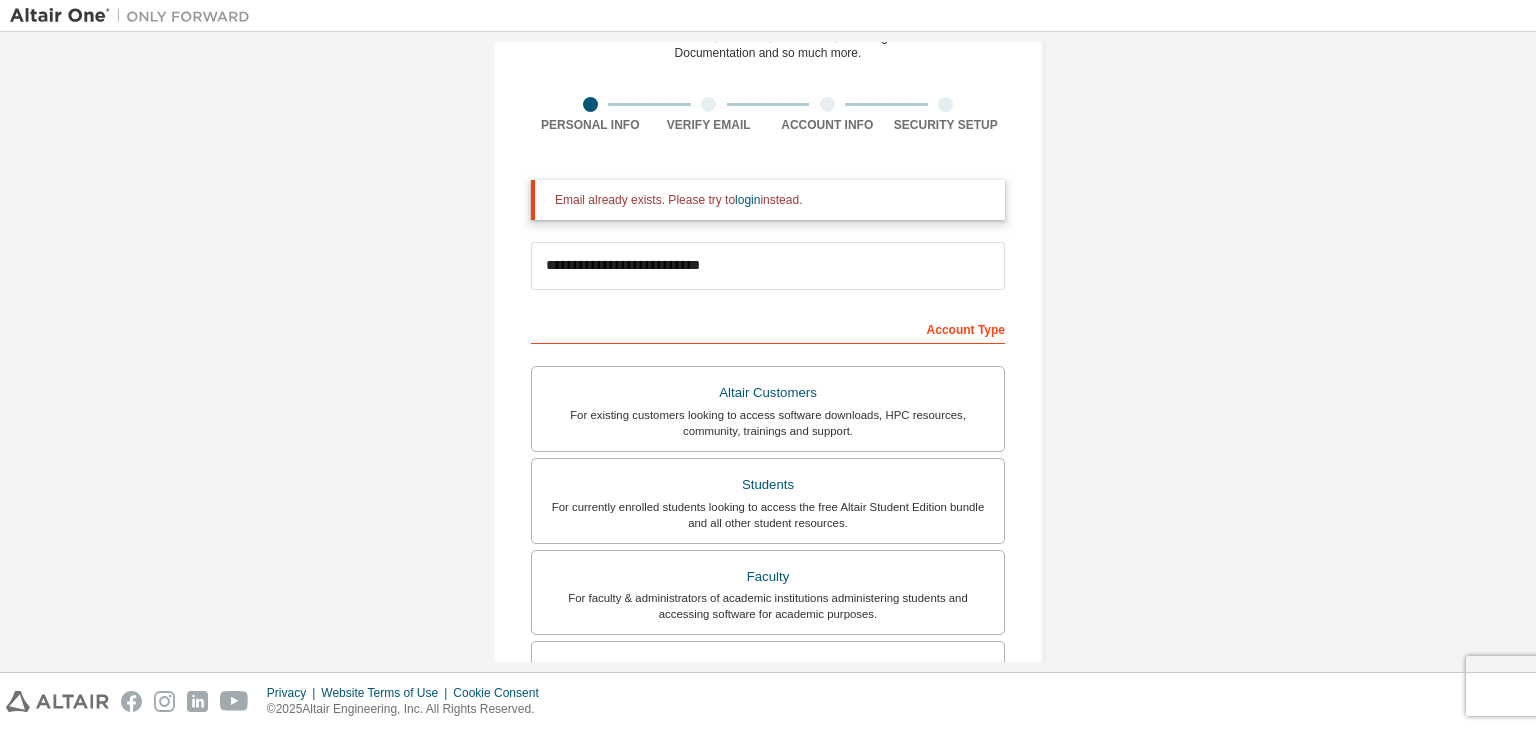 click on "Email already exists. Please try to  login  instead." at bounding box center (772, 200) 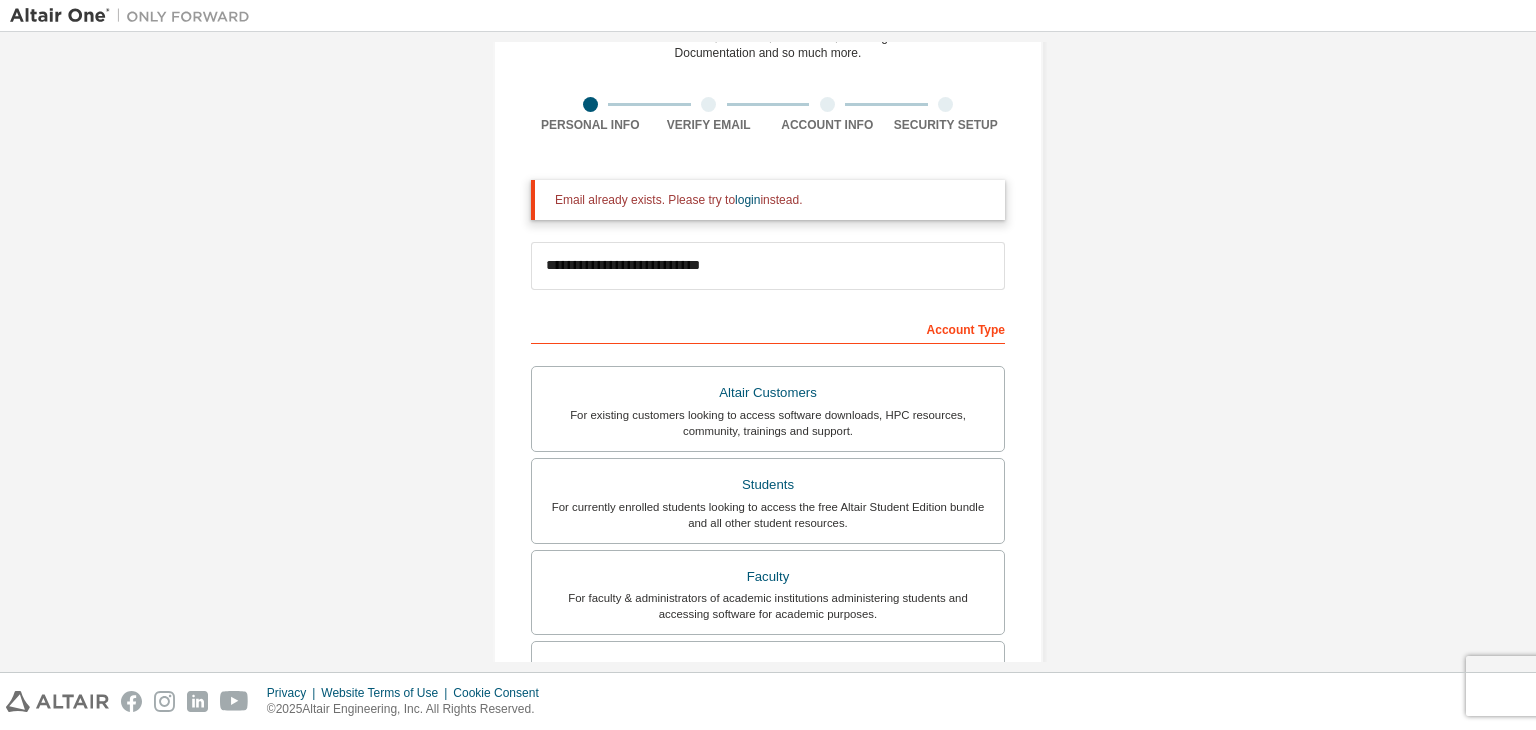 click at bounding box center (135, 16) 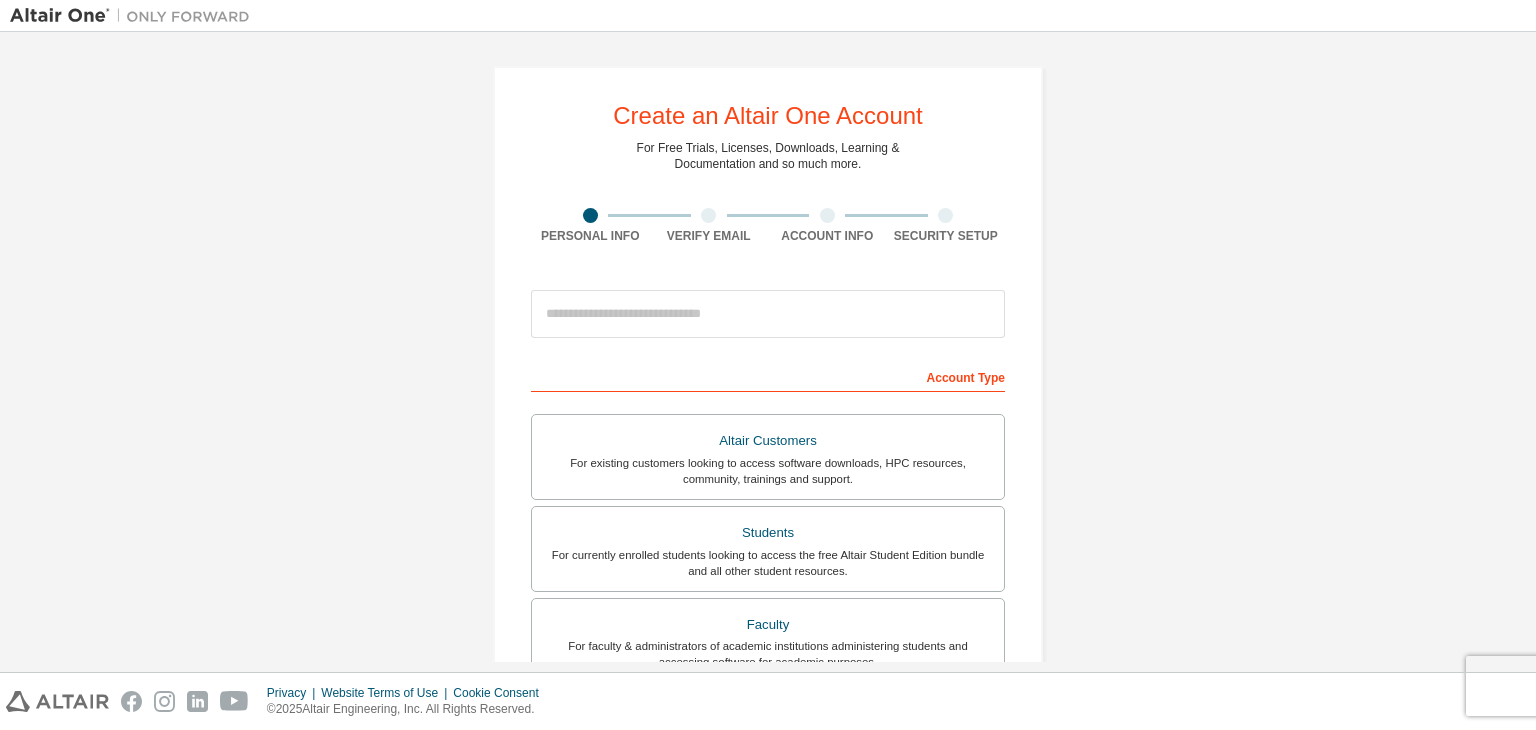 scroll, scrollTop: 0, scrollLeft: 0, axis: both 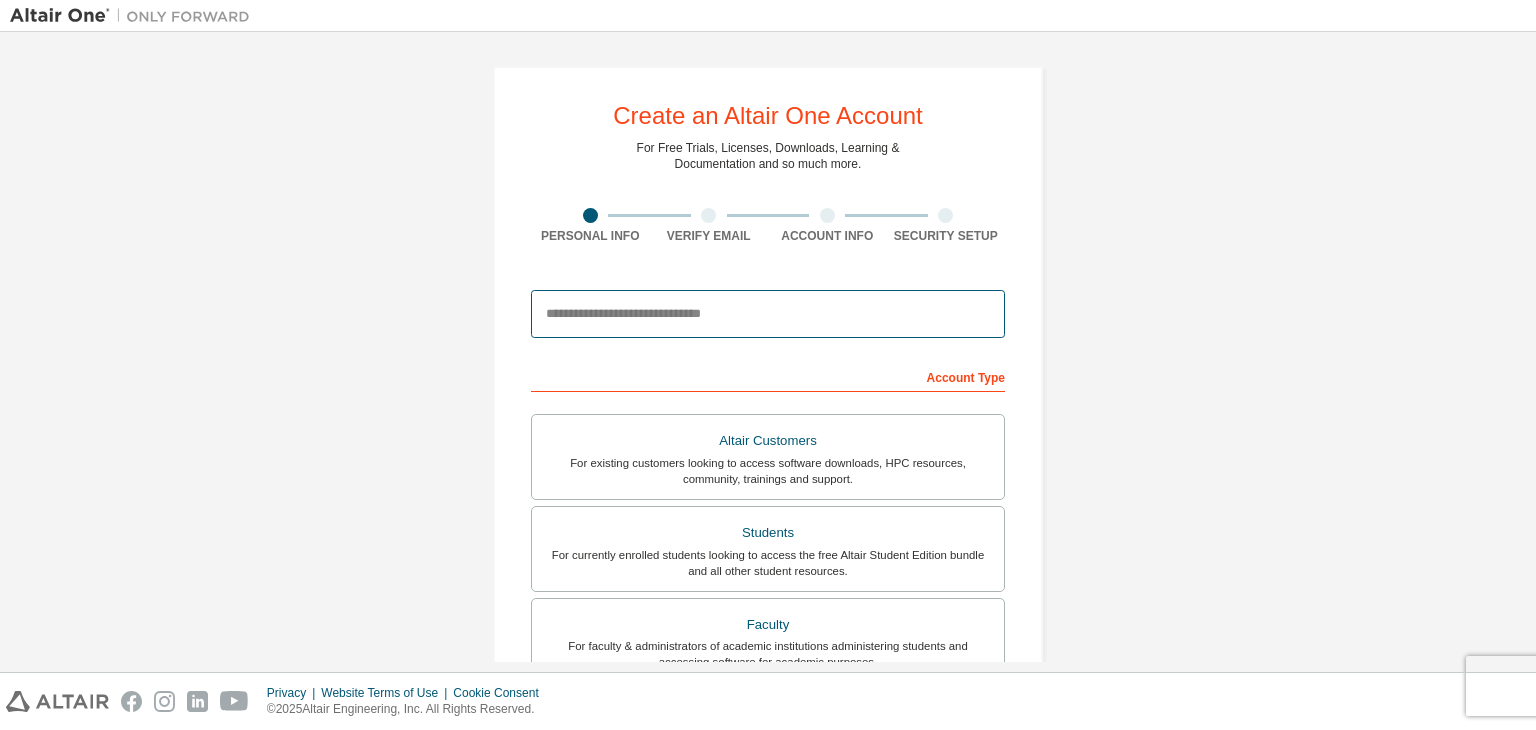 click at bounding box center (768, 314) 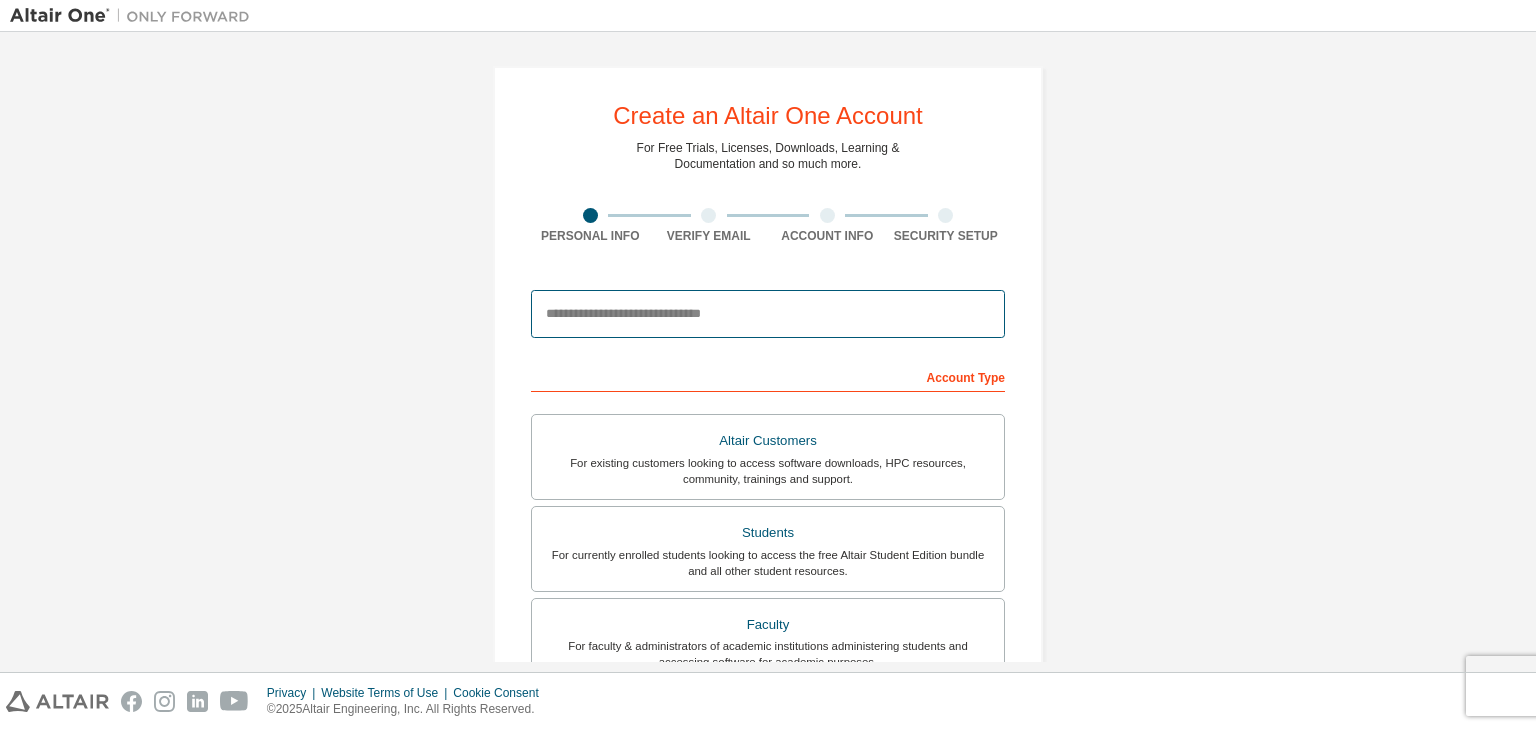 type on "**********" 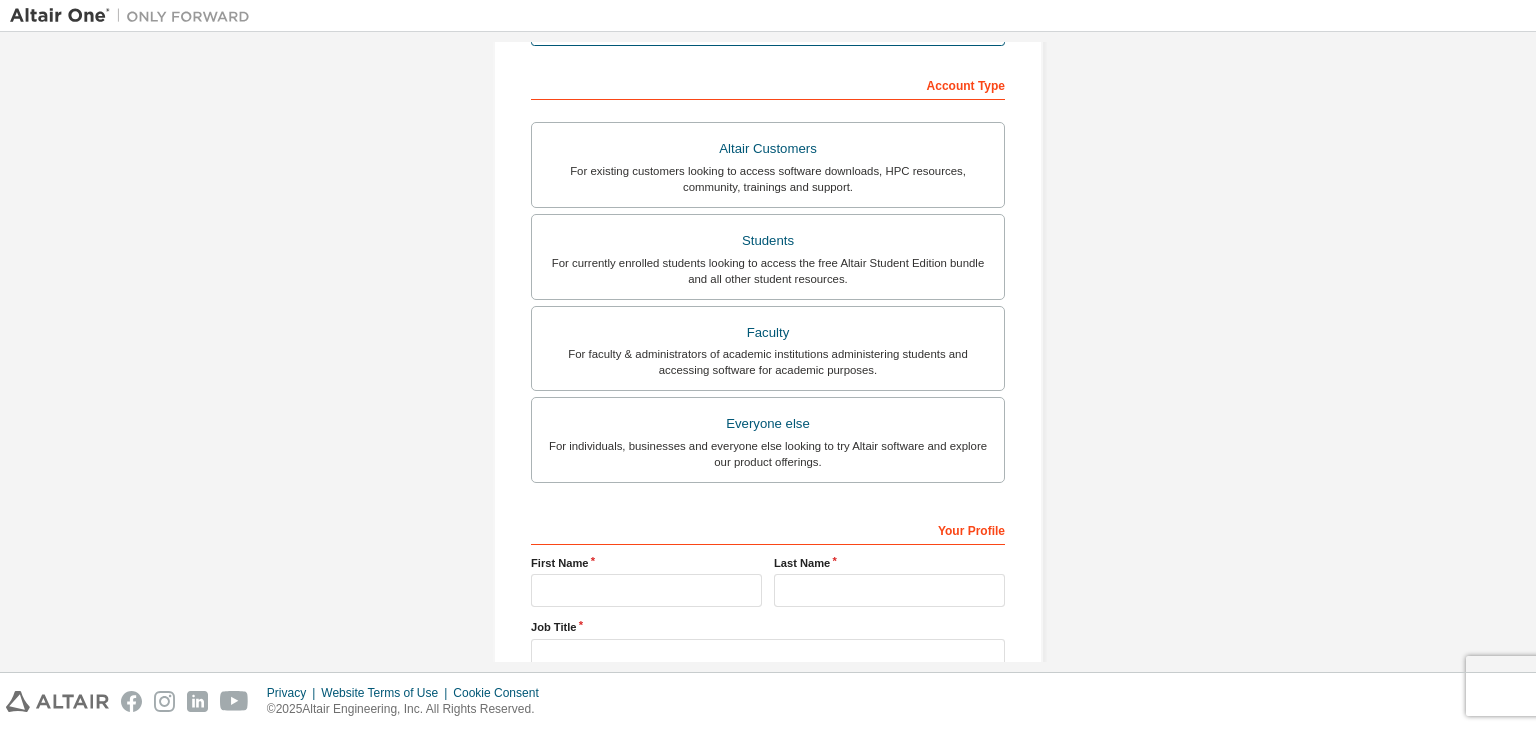 scroll, scrollTop: 294, scrollLeft: 0, axis: vertical 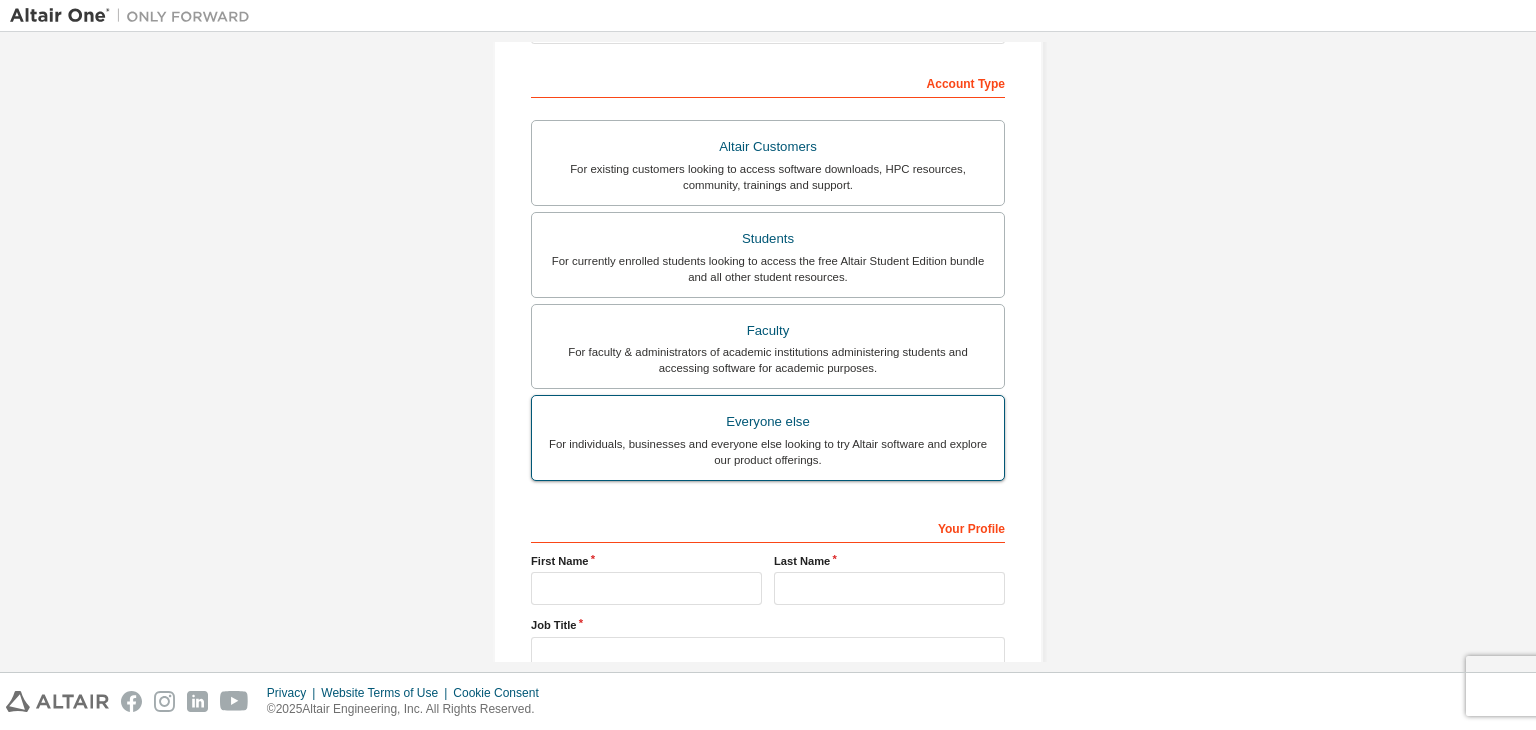 click on "For individuals, businesses and everyone else looking to try Altair software and explore our product offerings." at bounding box center [768, 452] 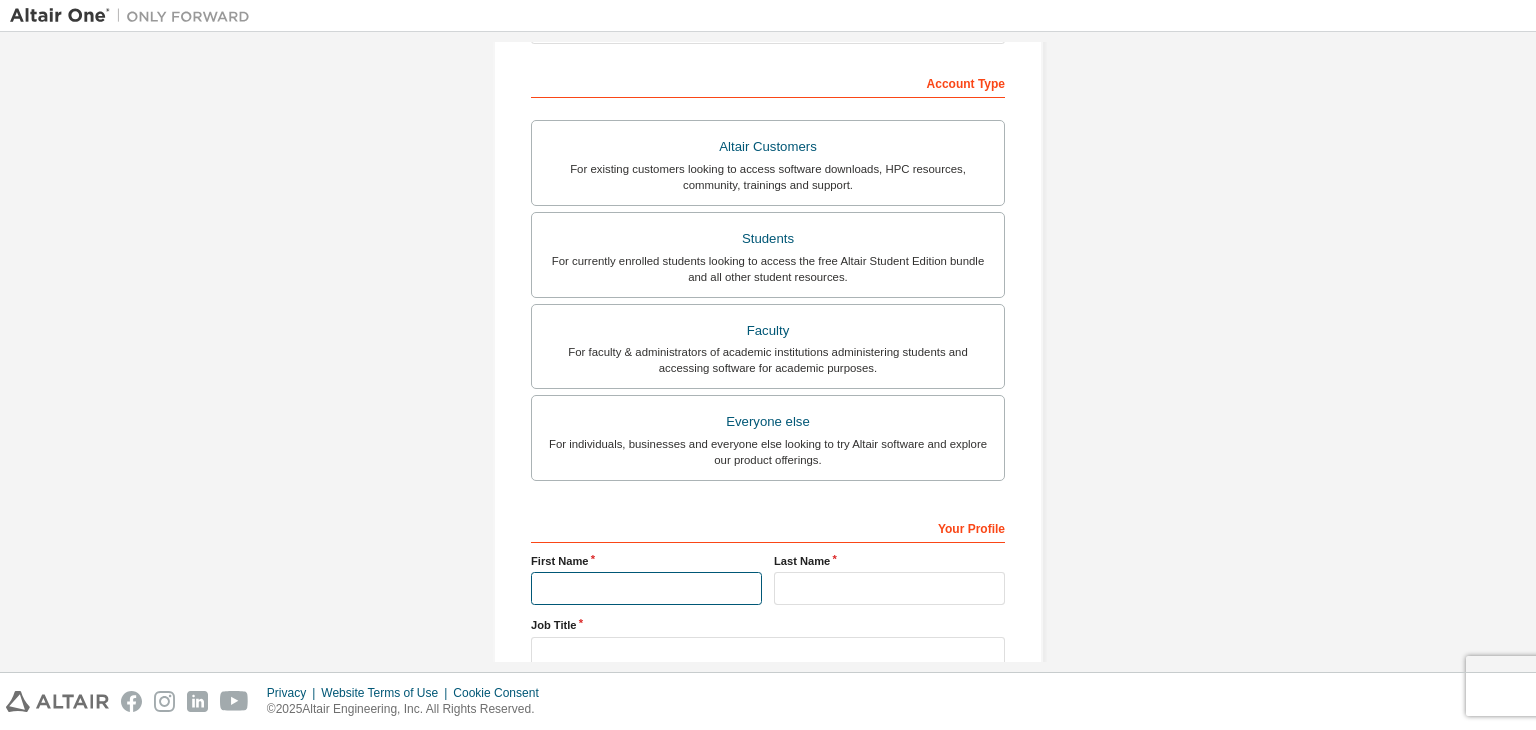 click at bounding box center (646, 588) 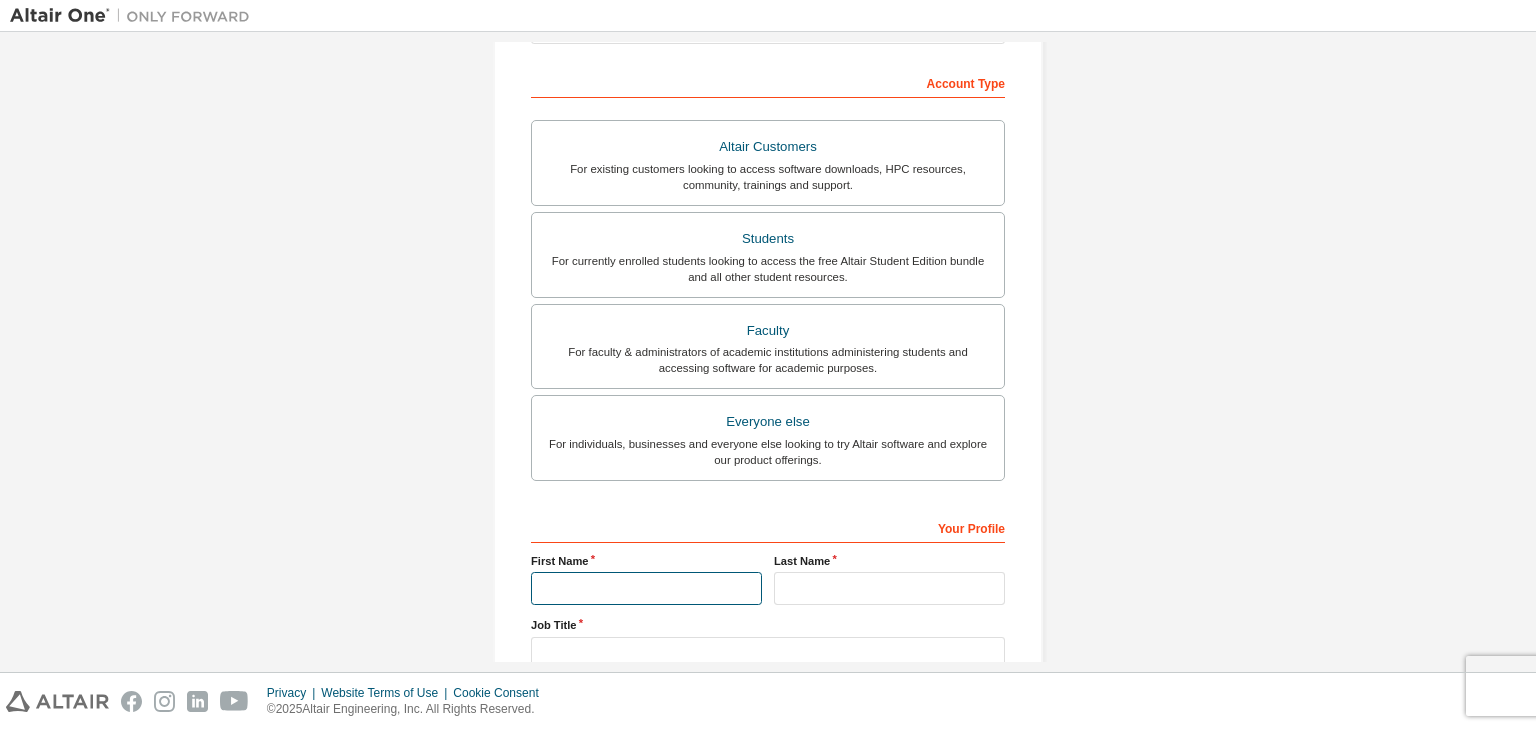type on "**********" 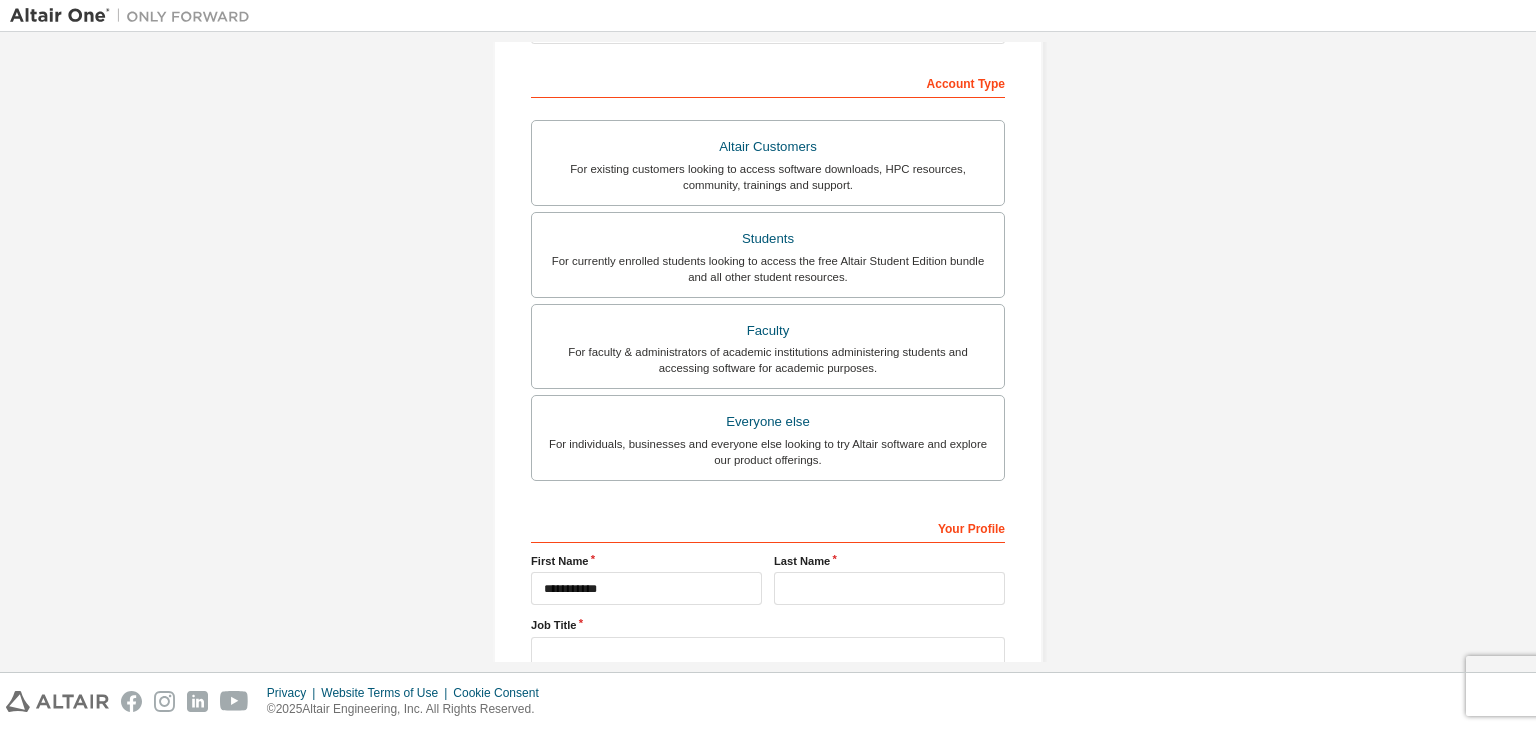type on "**********" 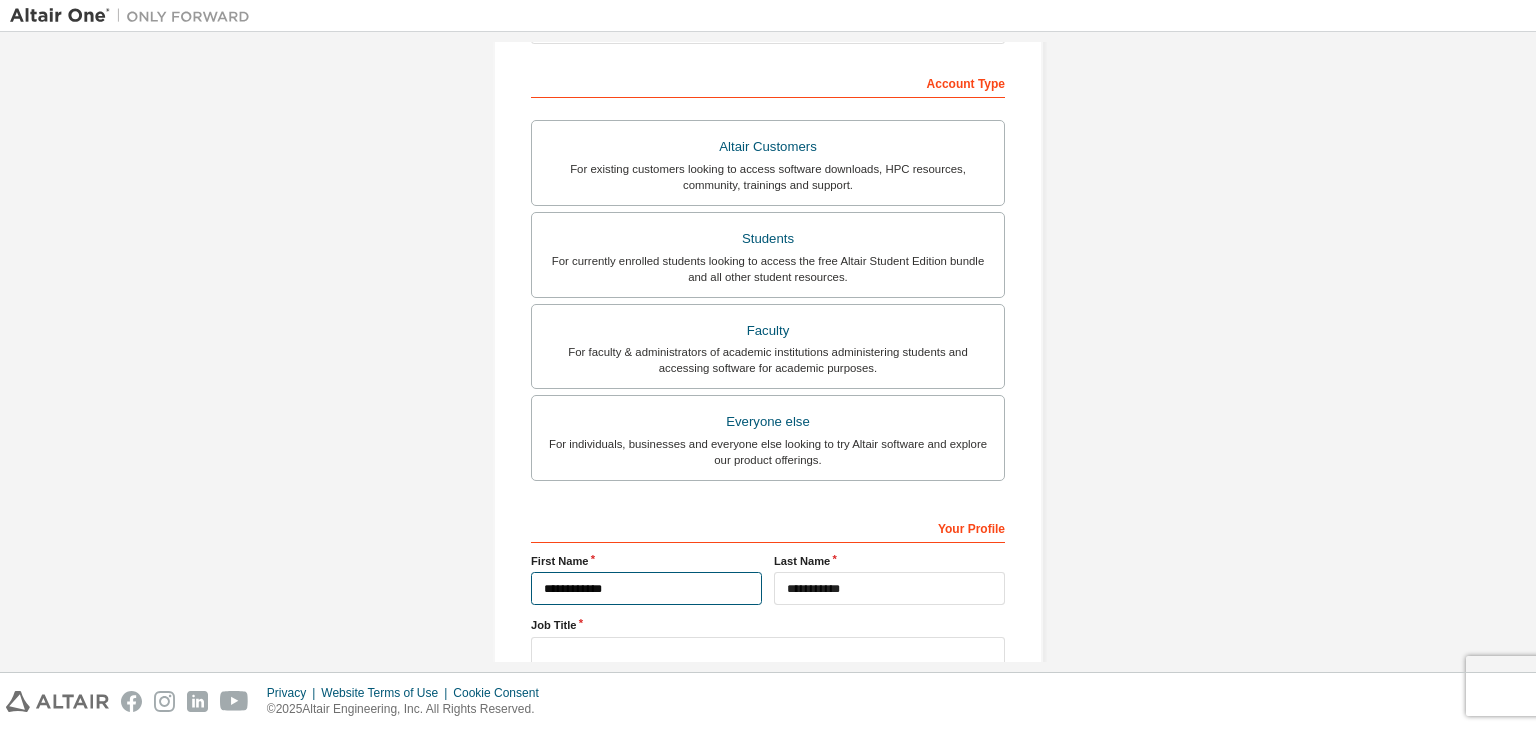 type on "**********" 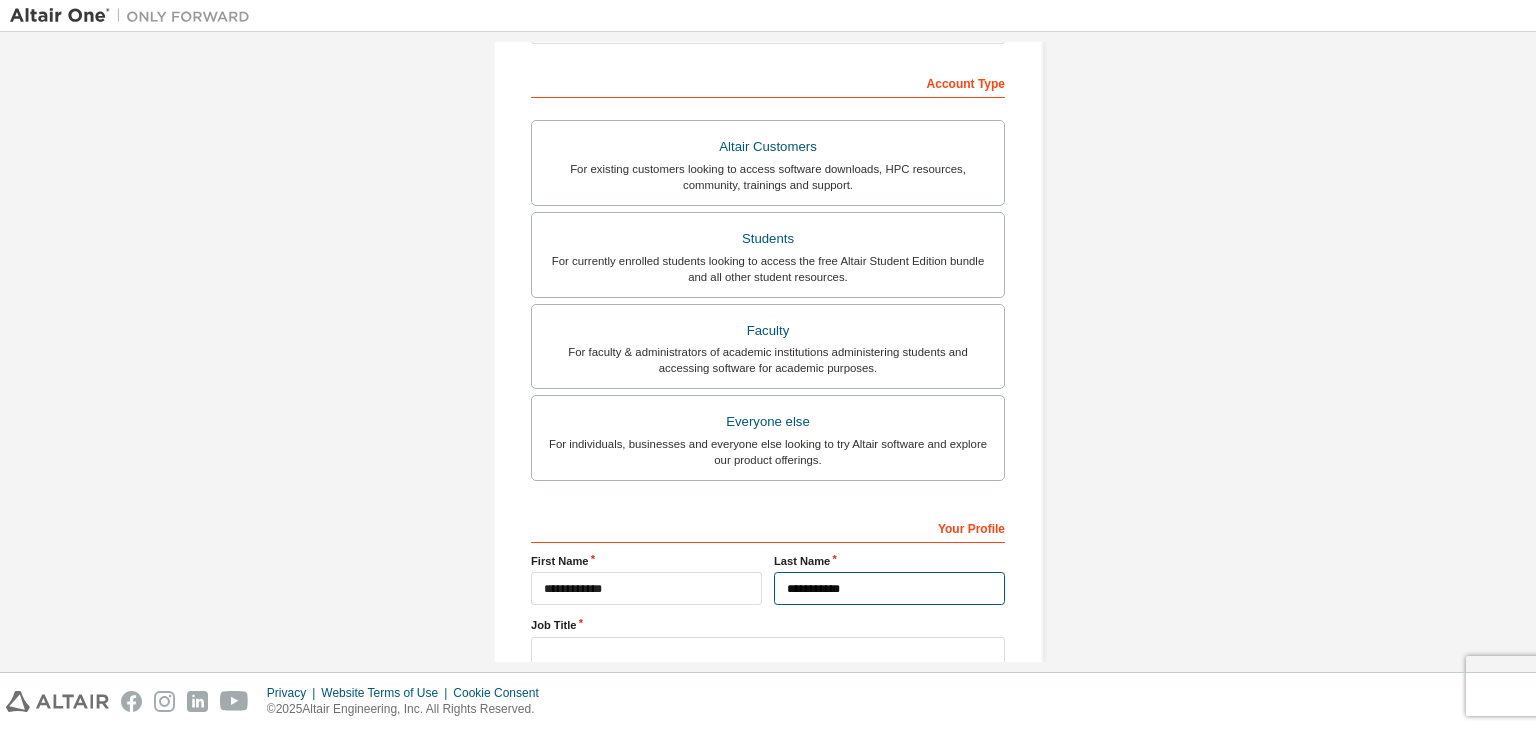 click on "**********" at bounding box center [889, 588] 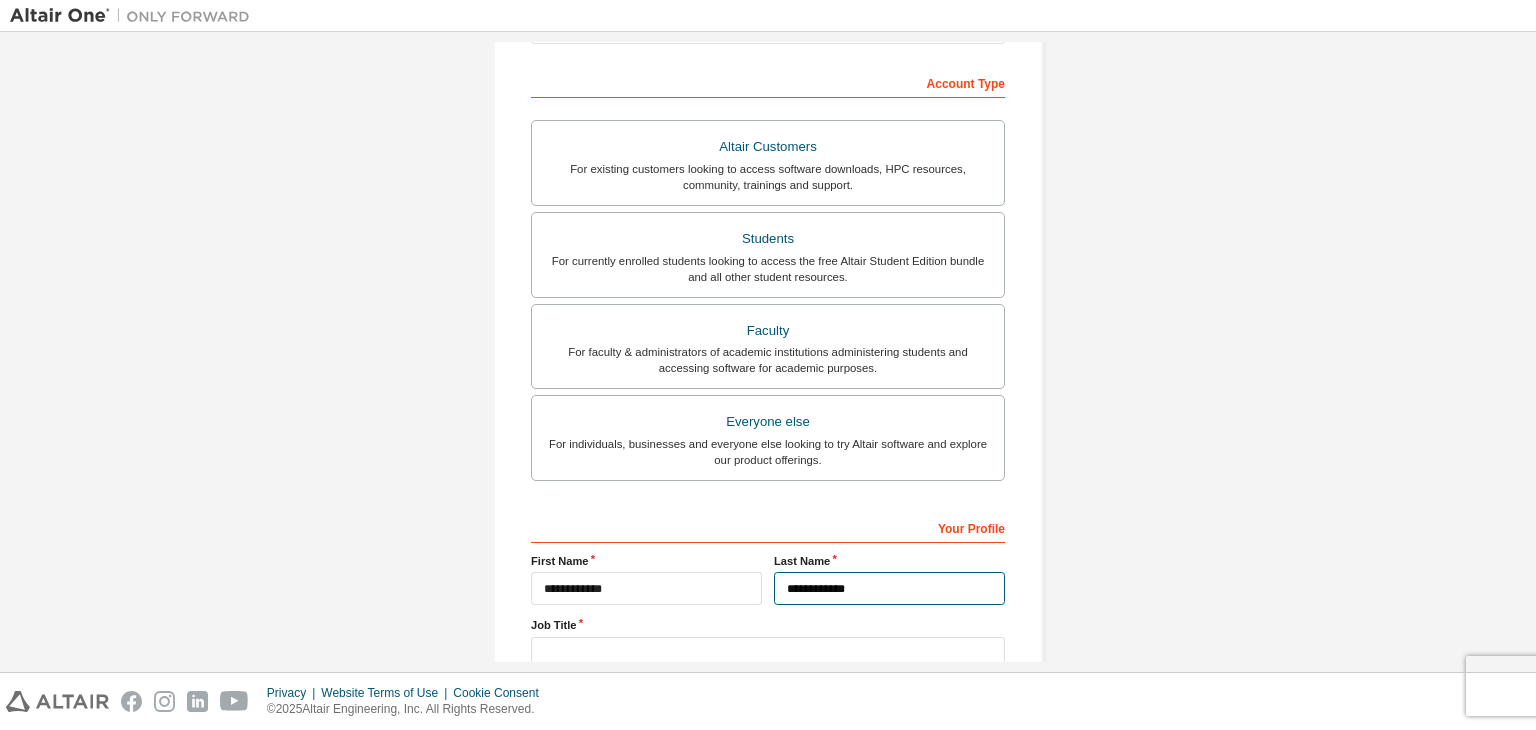 type on "**********" 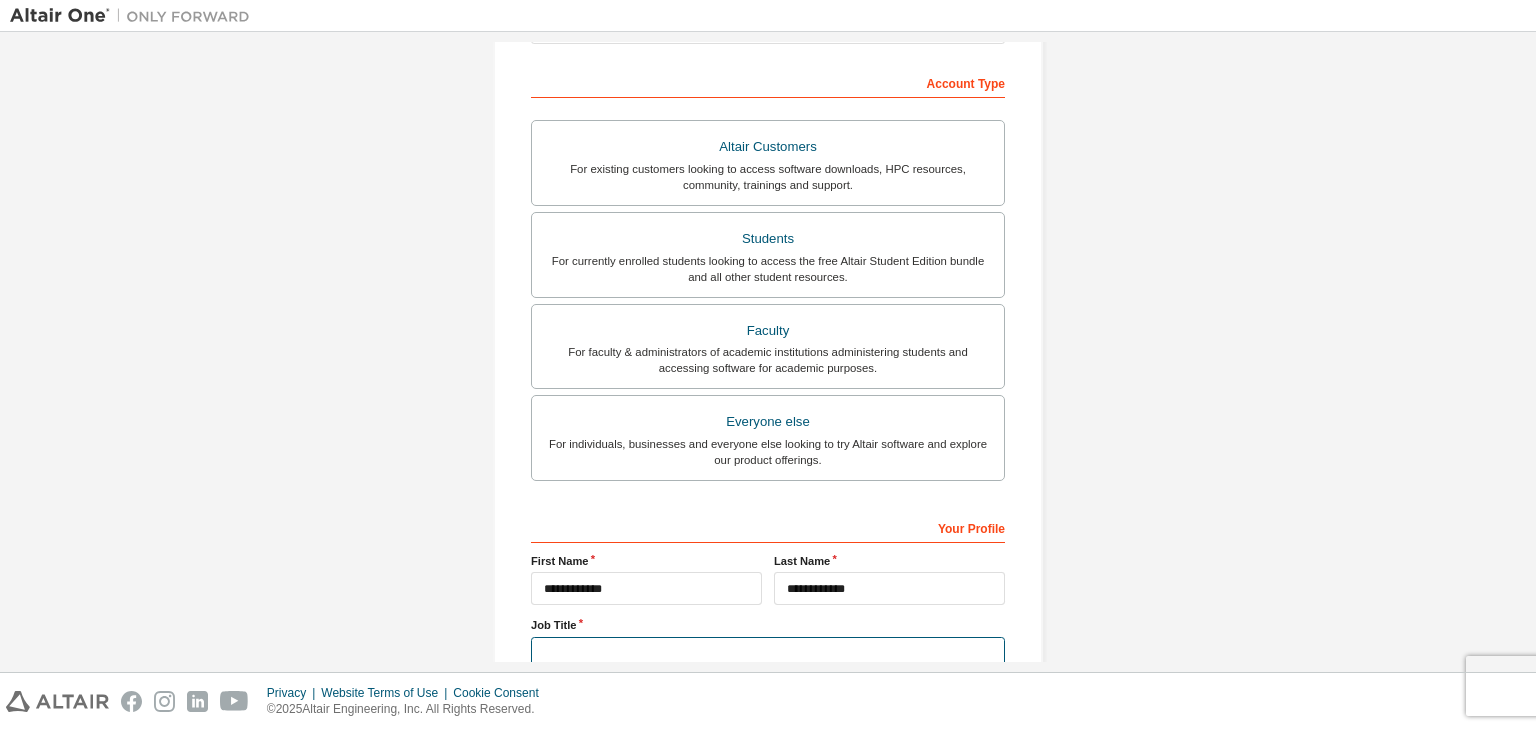 click at bounding box center [768, 653] 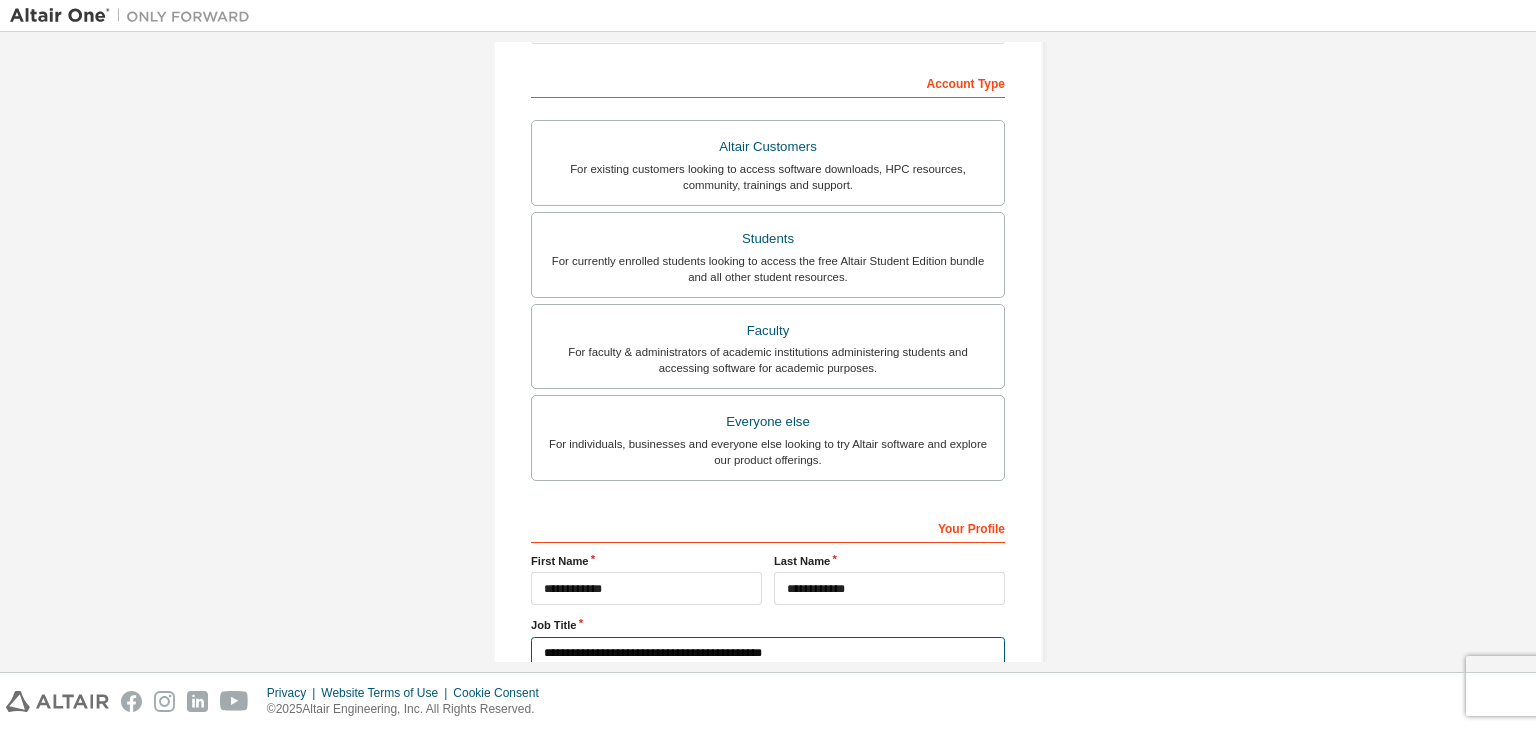 scroll, scrollTop: 435, scrollLeft: 0, axis: vertical 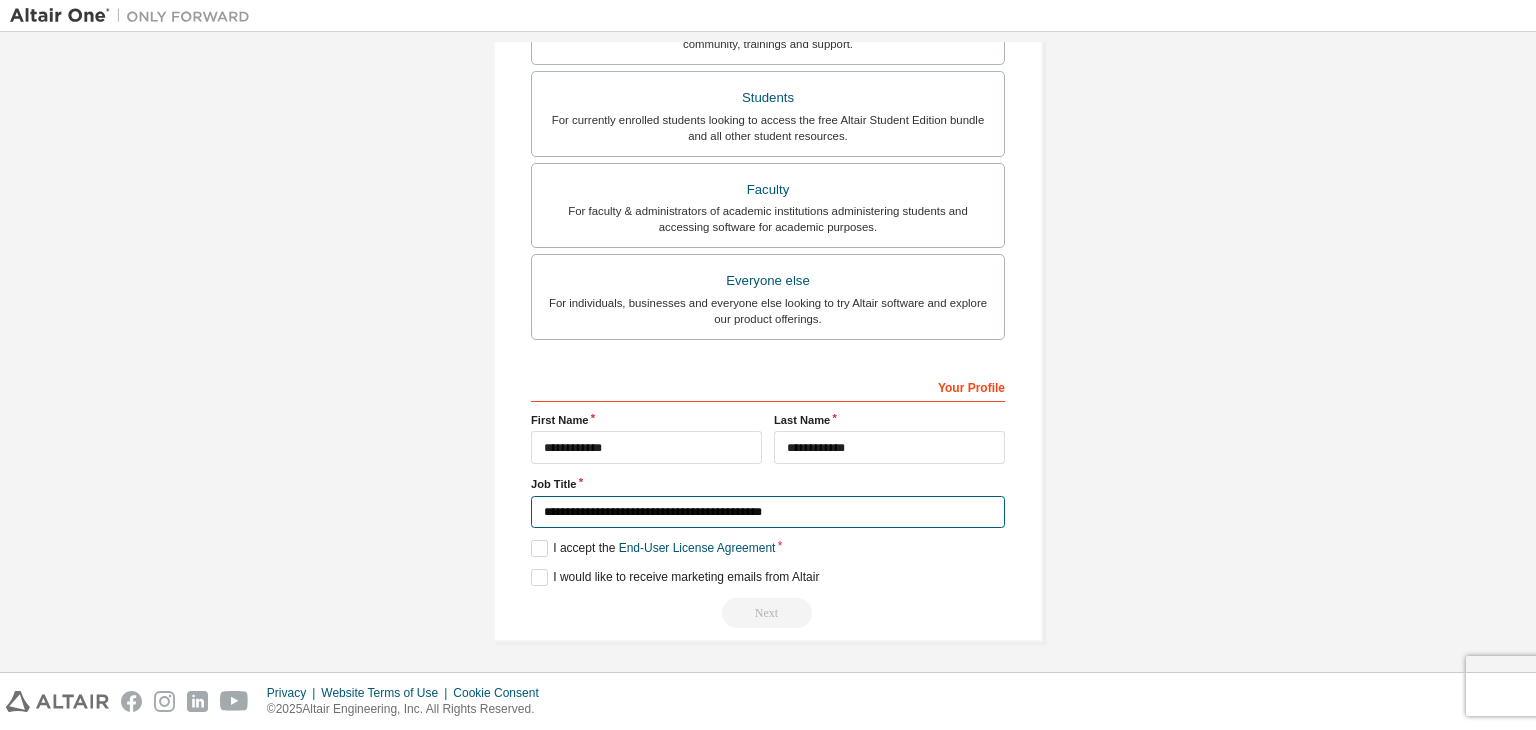 type on "**********" 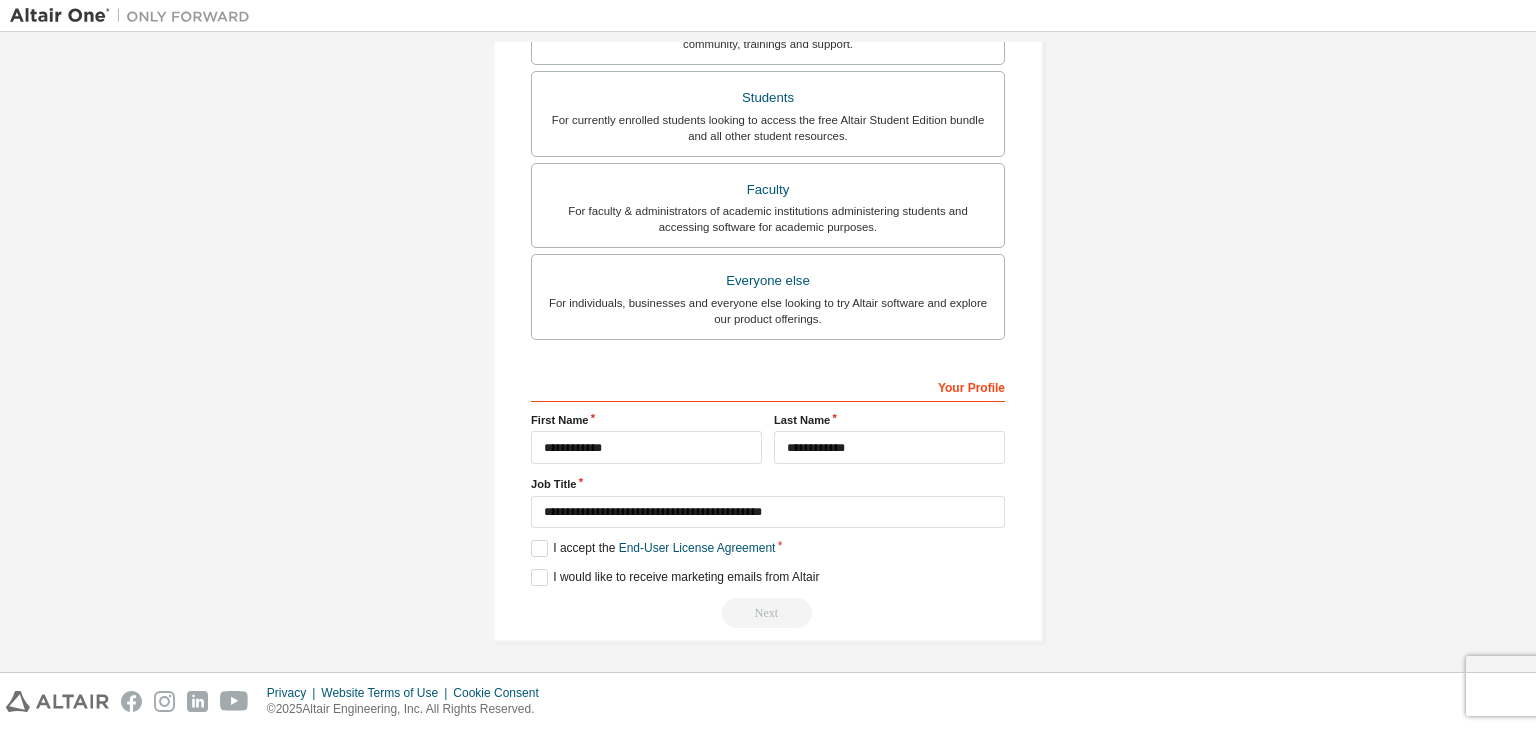 click on "**********" at bounding box center (768, 136) 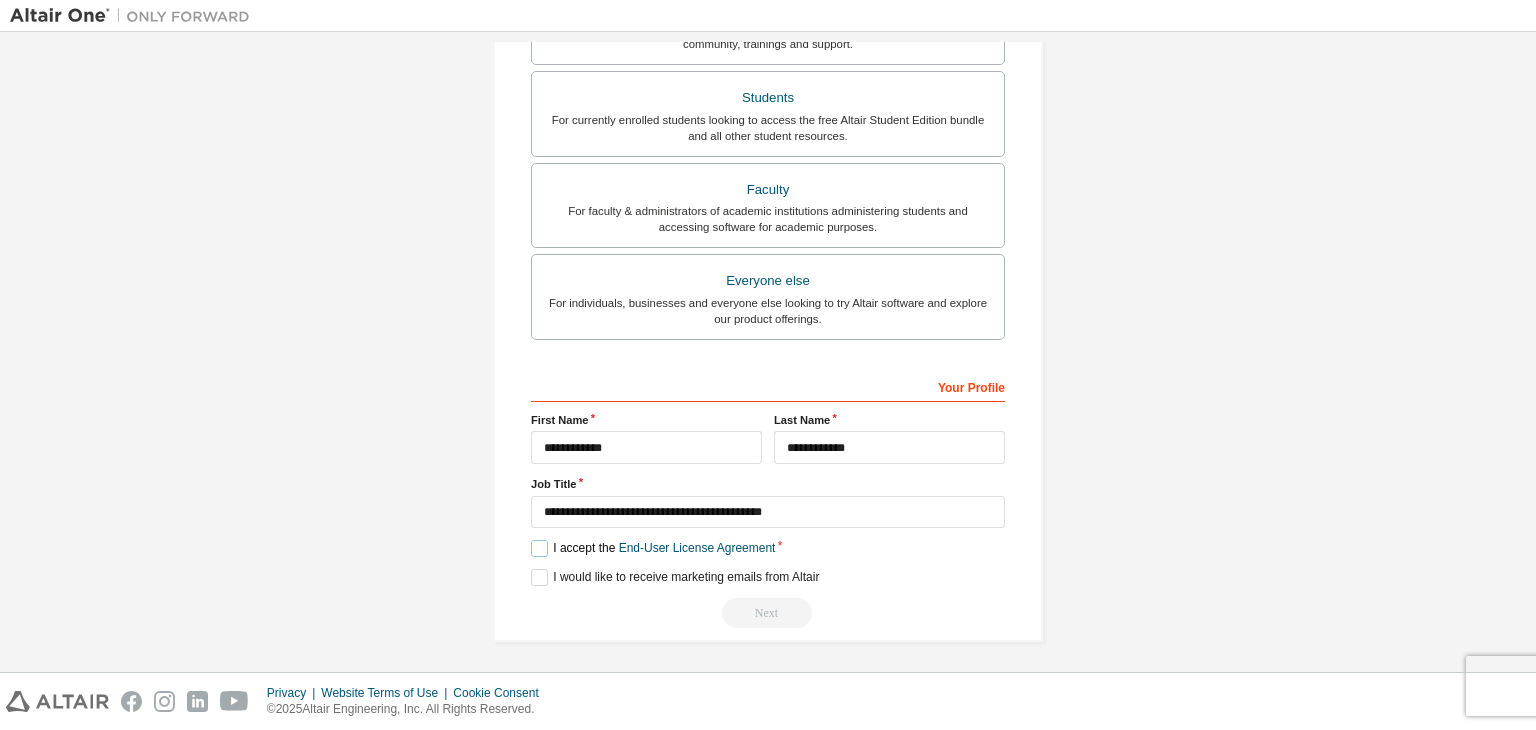 click on "I accept the    End-User License Agreement" at bounding box center [653, 548] 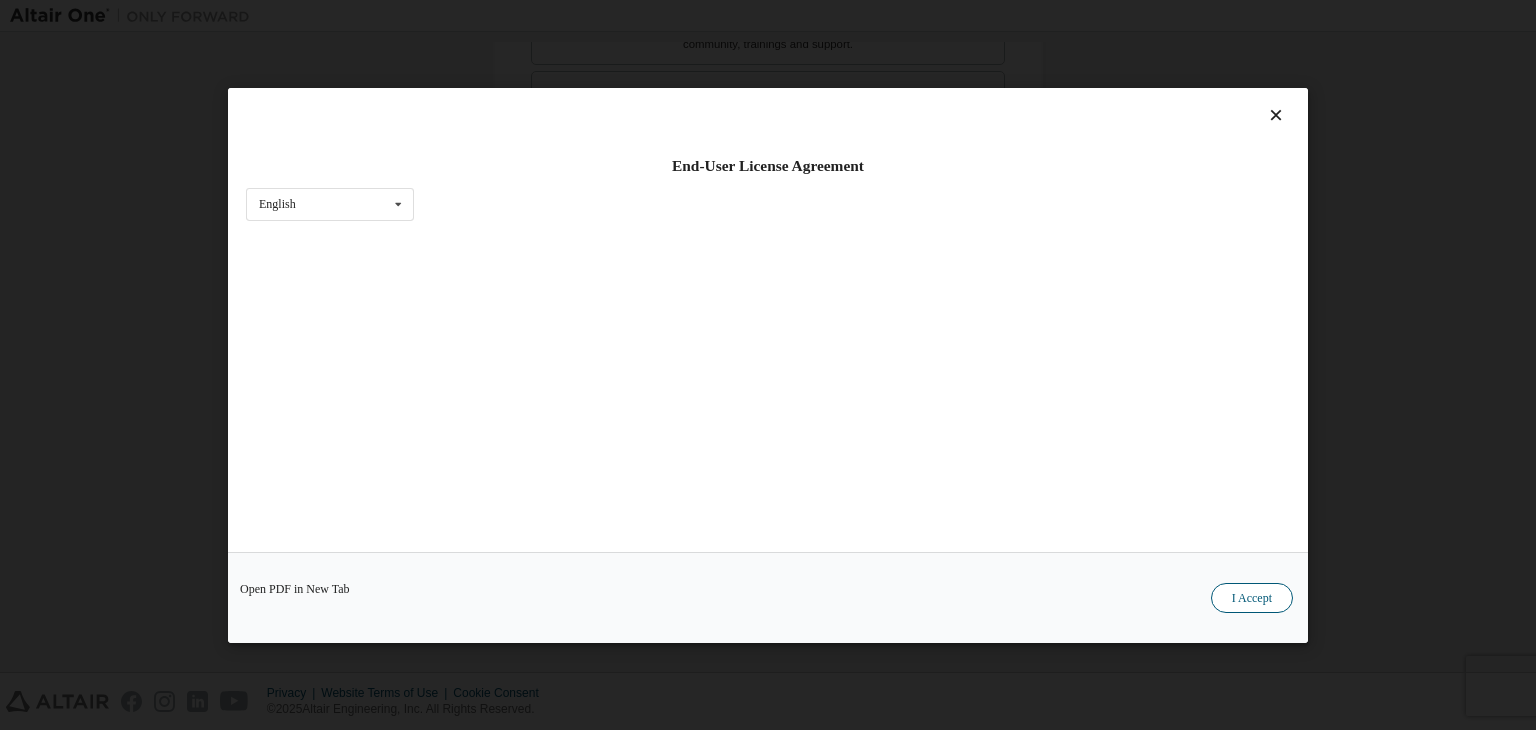 click on "I Accept" at bounding box center (1252, 598) 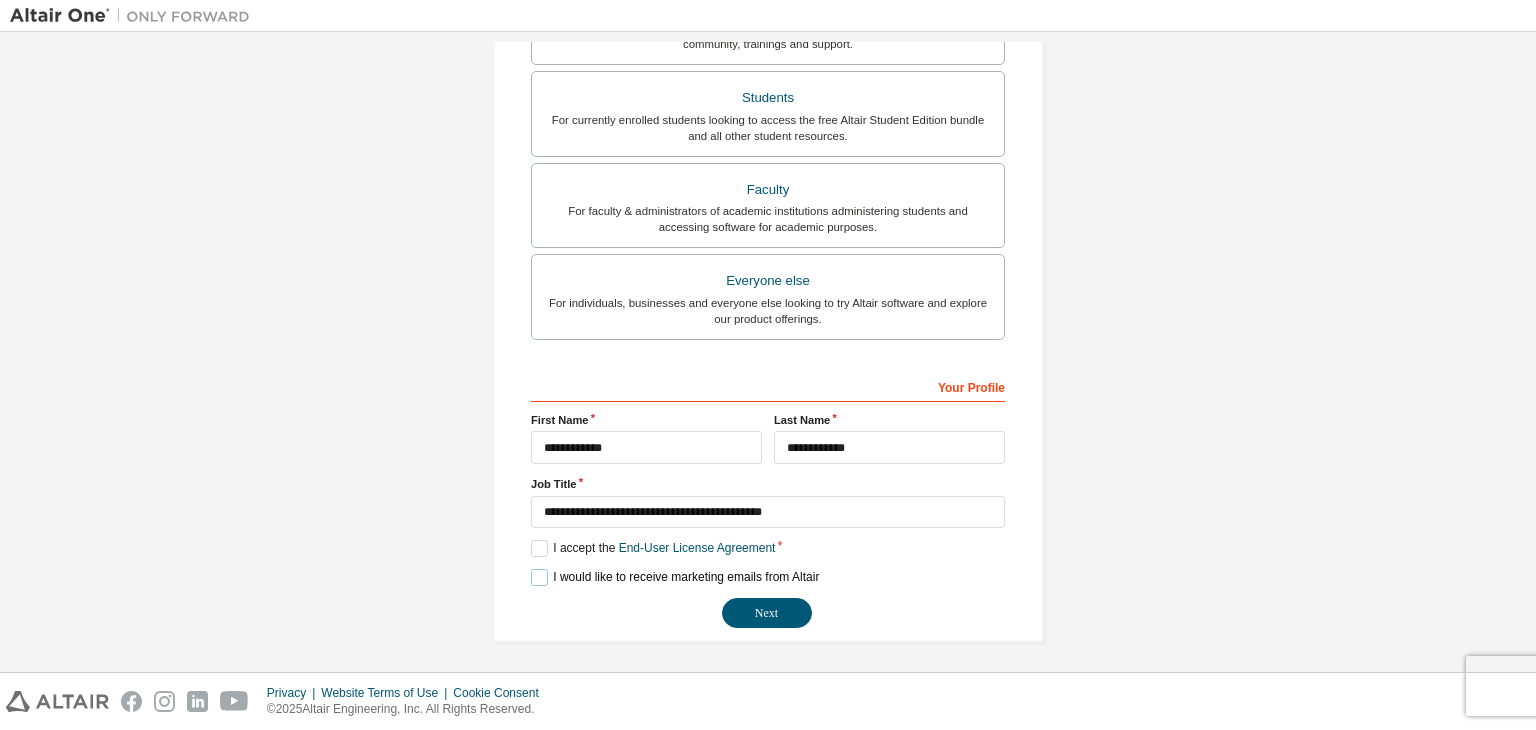 click on "I would like to receive marketing emails from Altair" at bounding box center [675, 577] 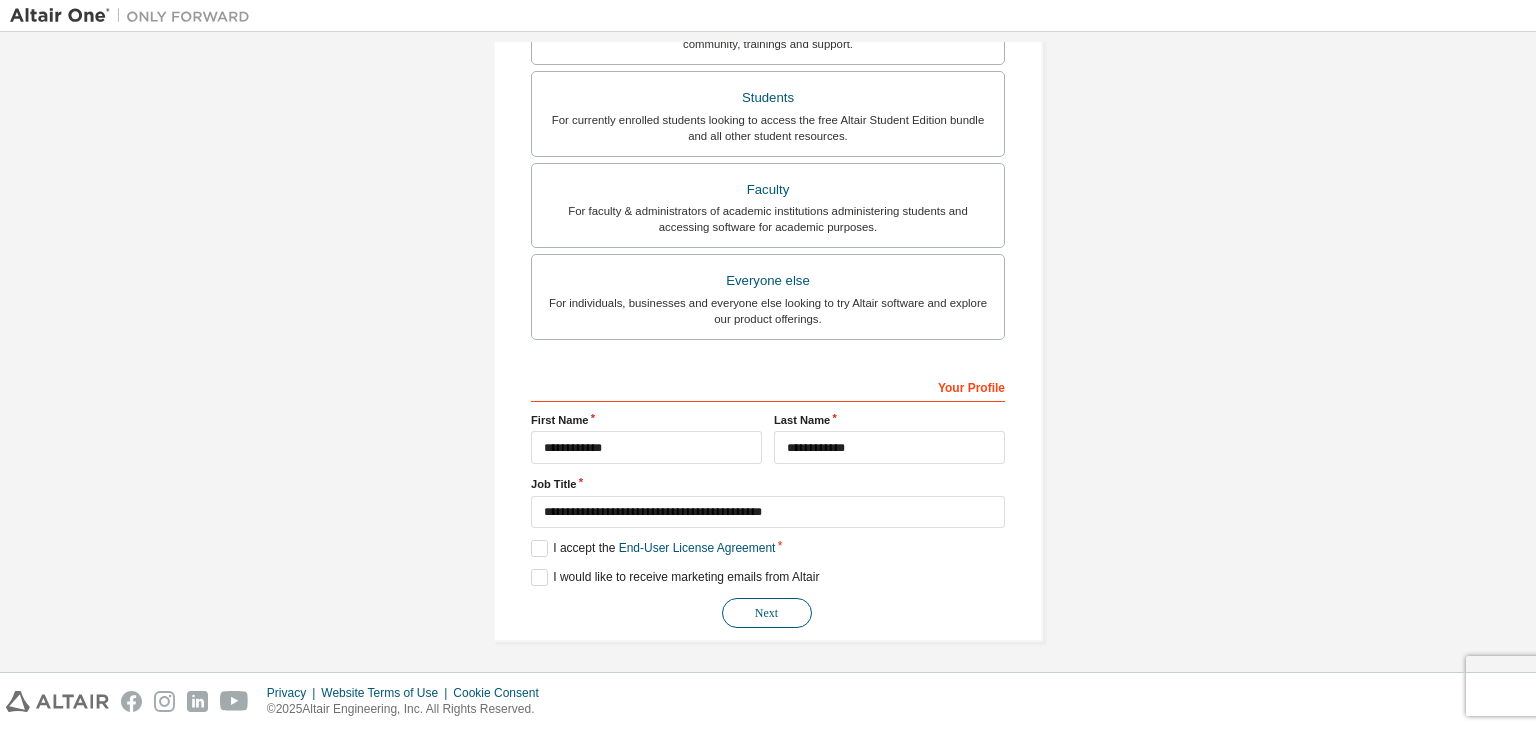 click on "Next" at bounding box center [767, 613] 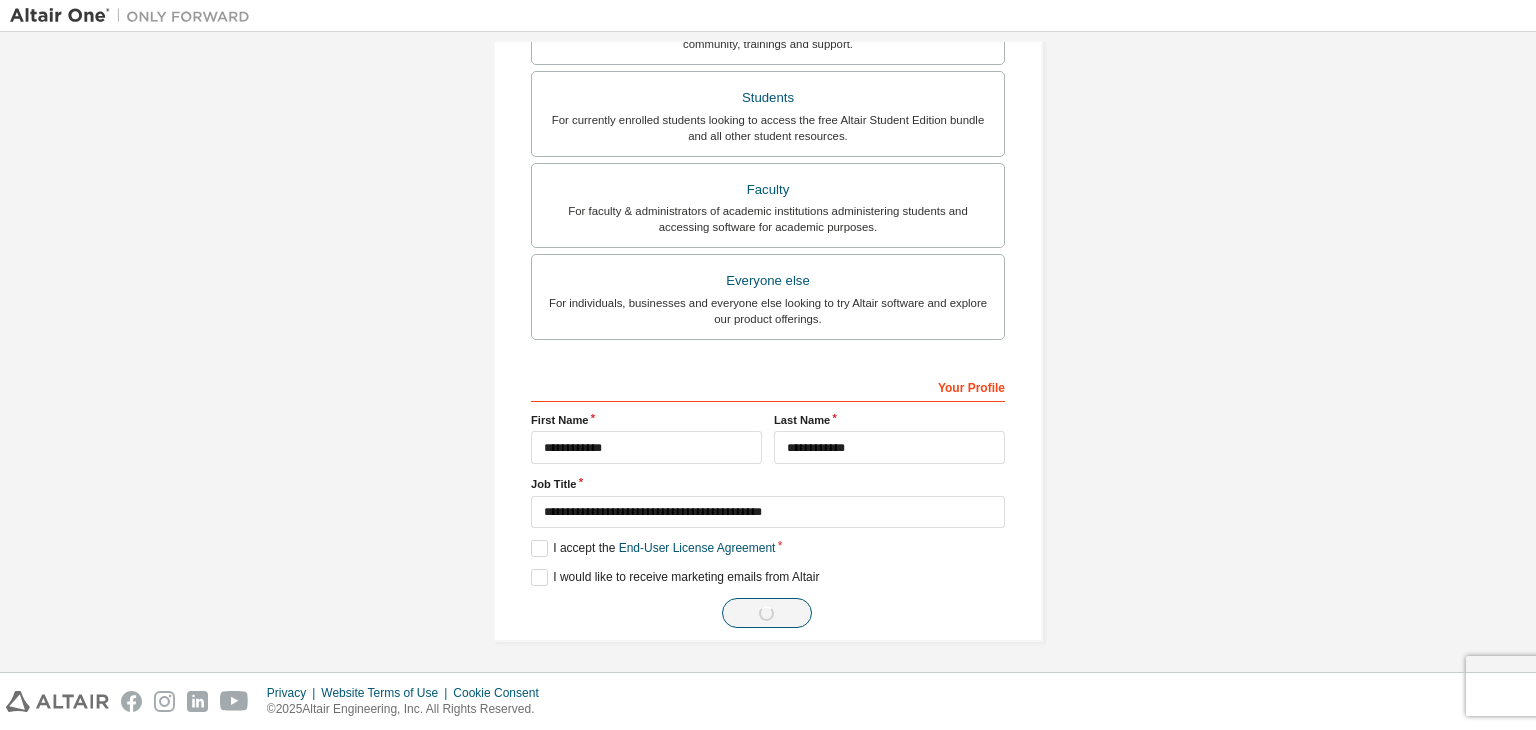 scroll, scrollTop: 0, scrollLeft: 0, axis: both 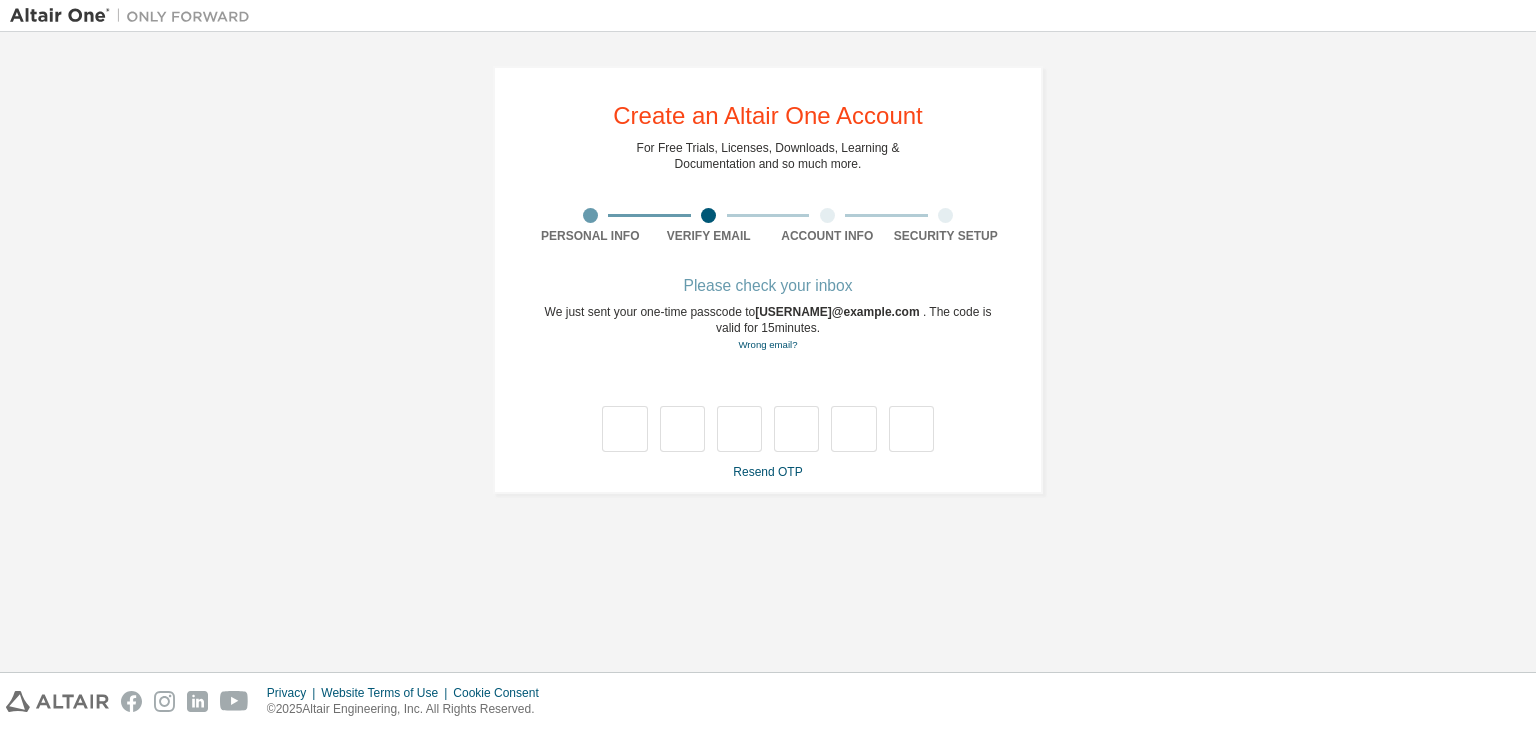 type on "*" 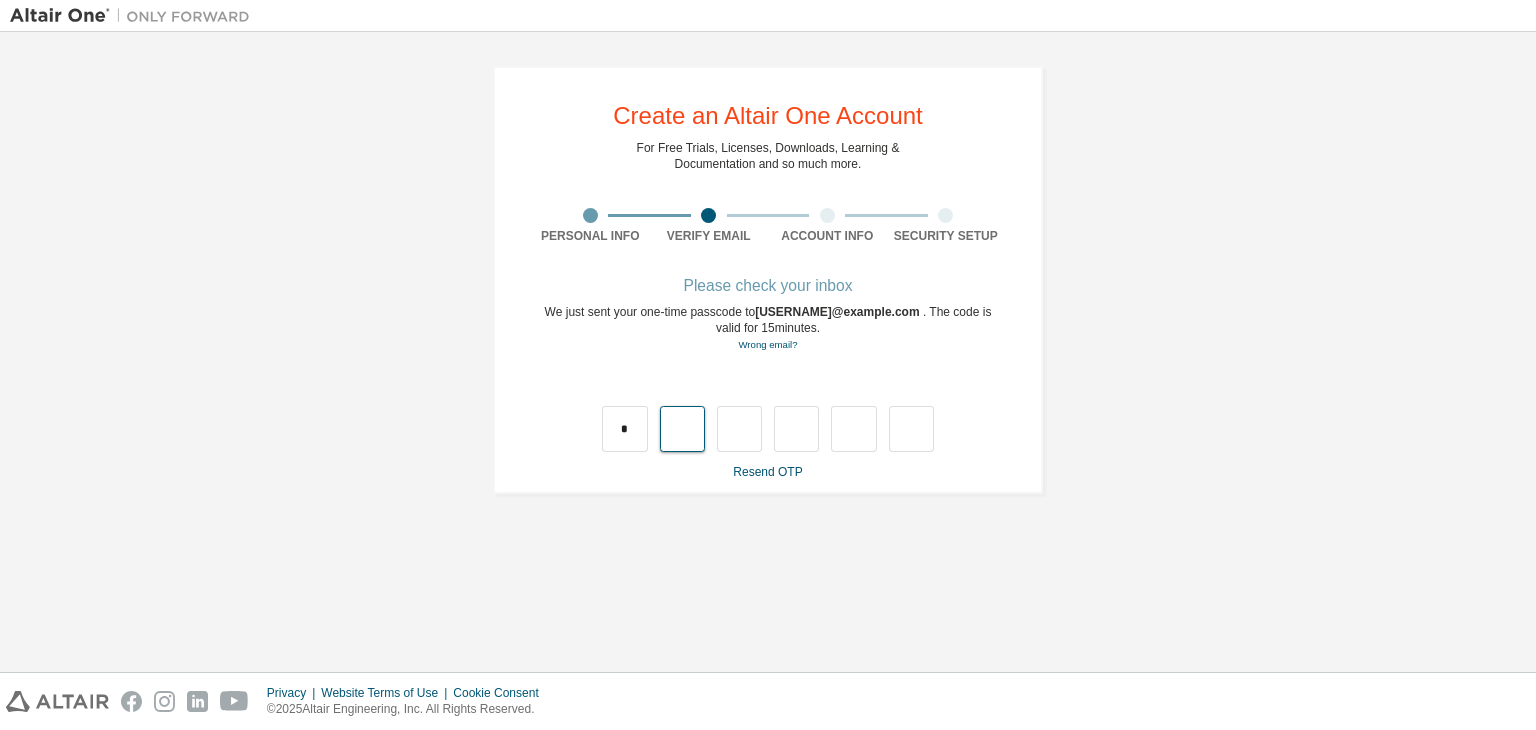 type on "*" 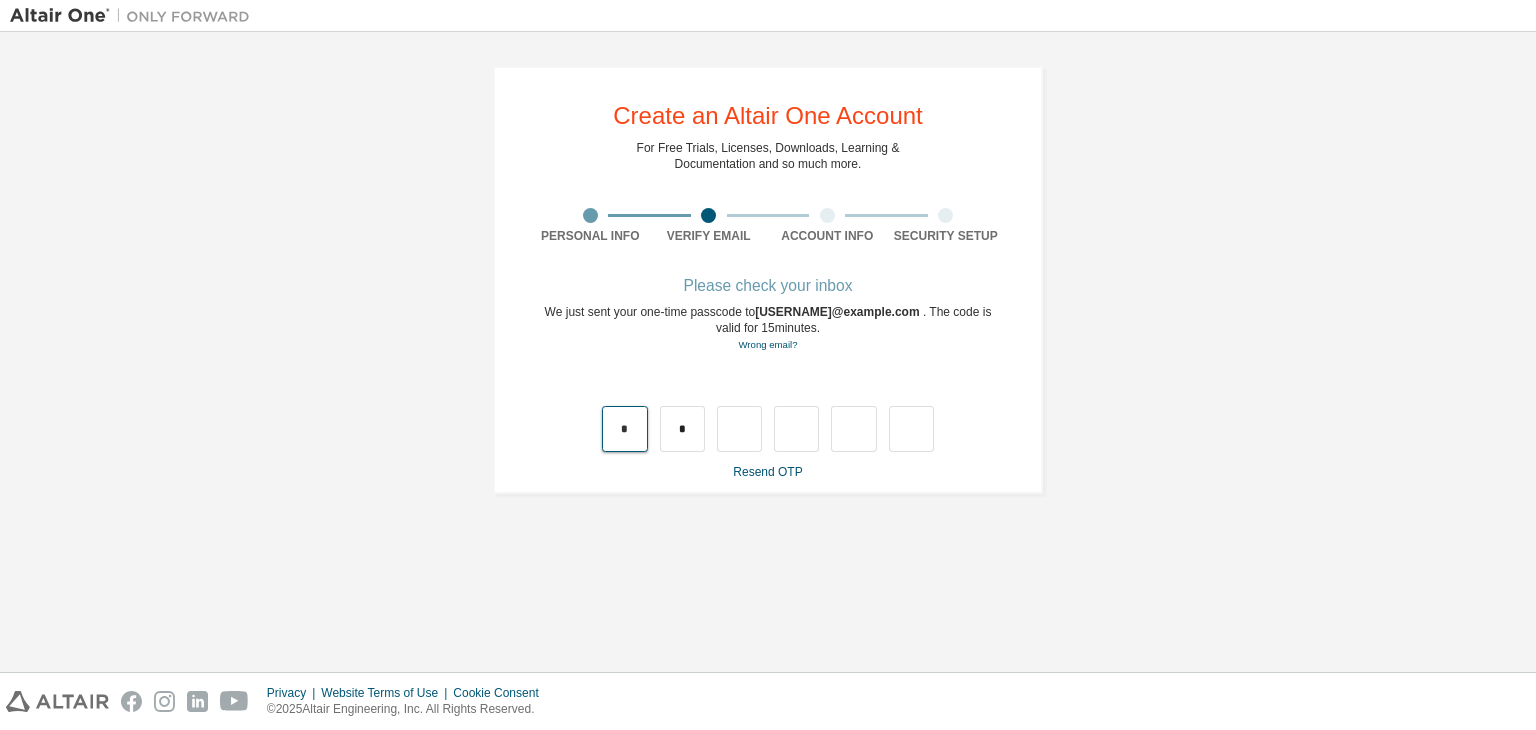 click on "*" at bounding box center (624, 429) 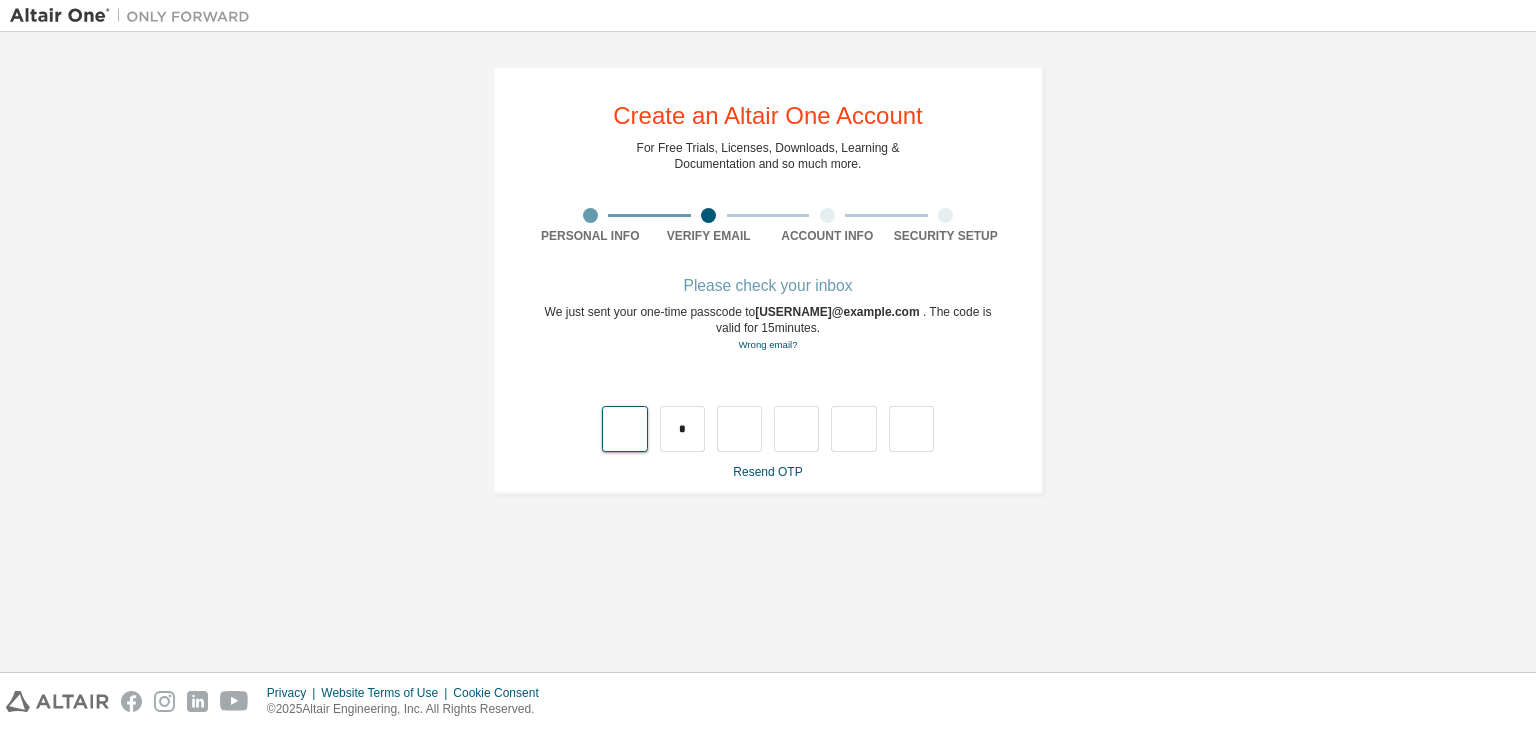 type on "*" 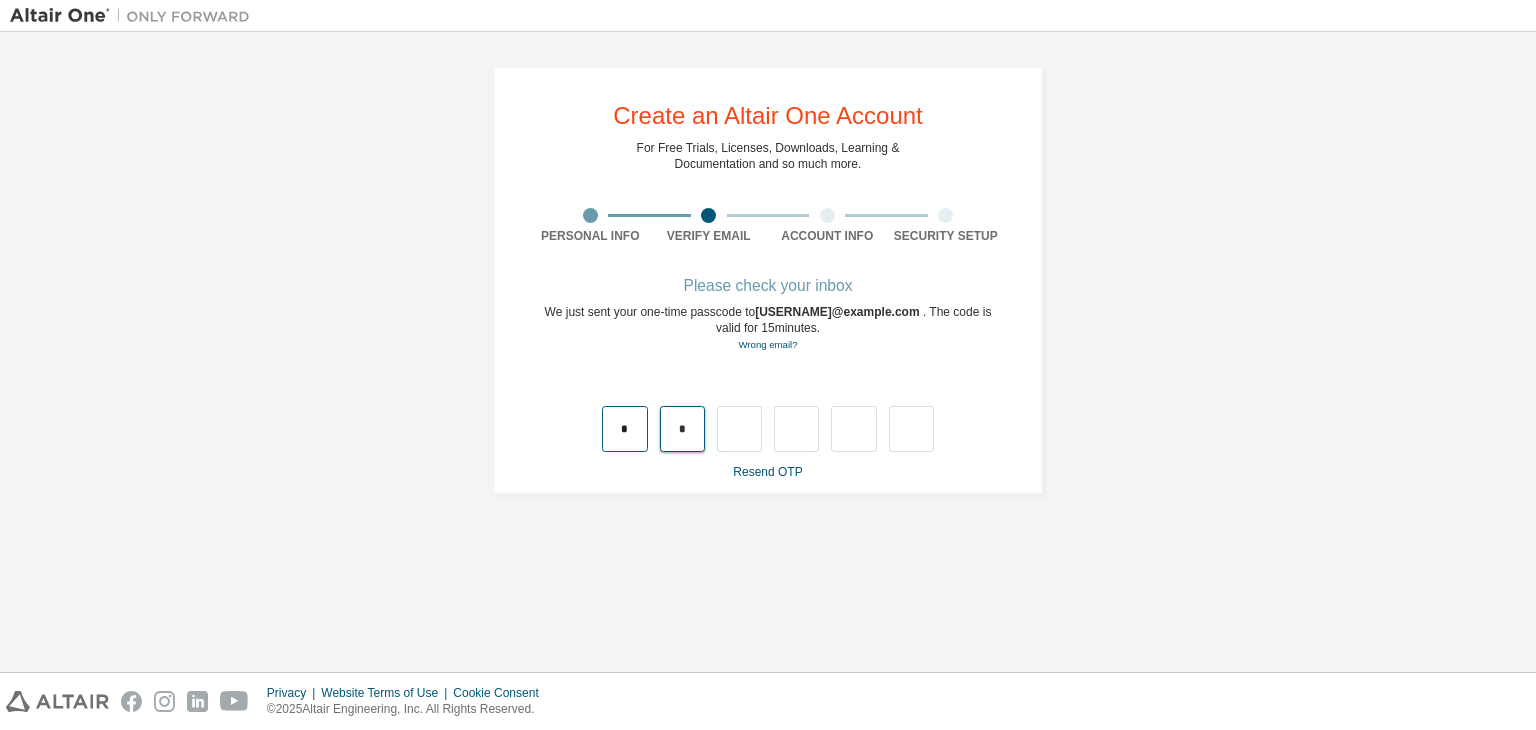 type 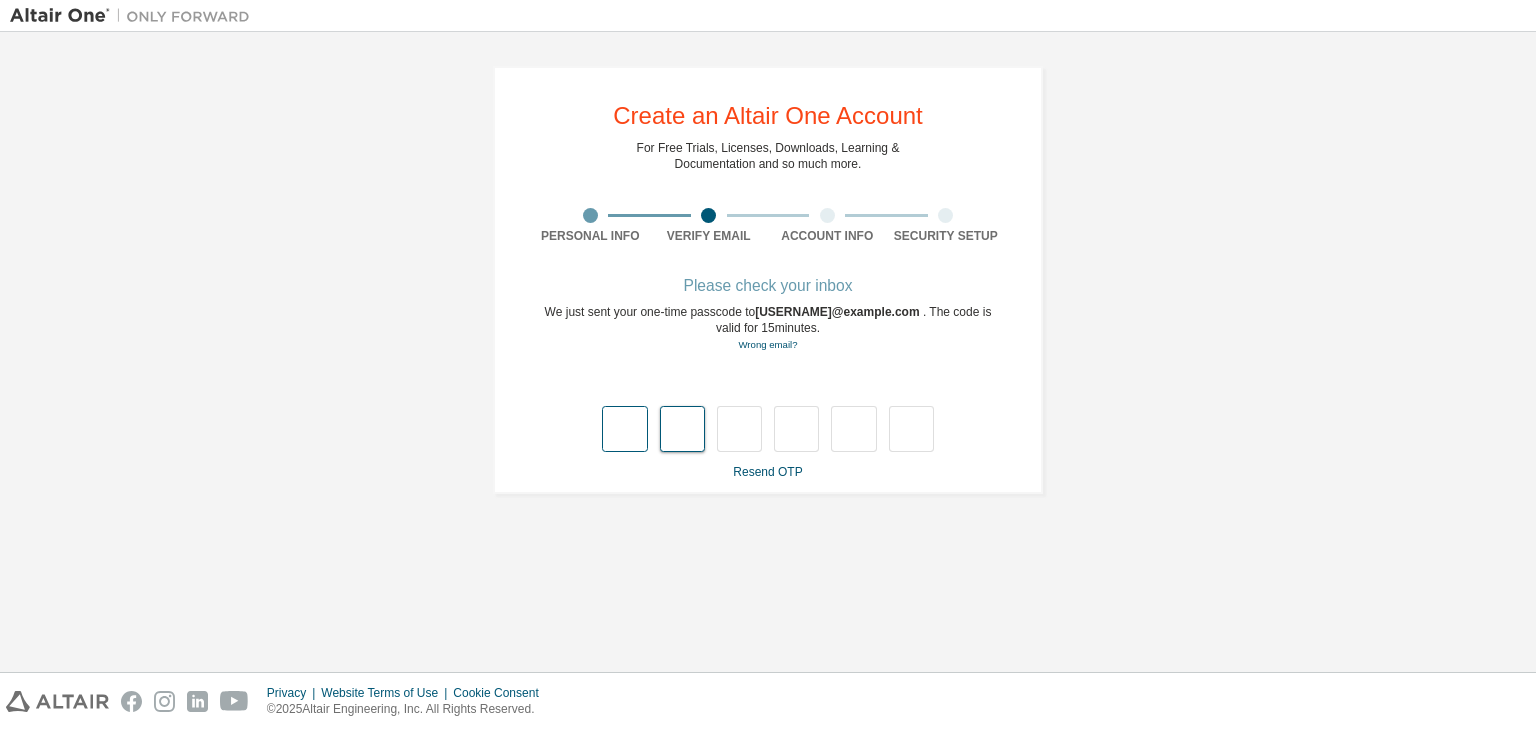 type on "*" 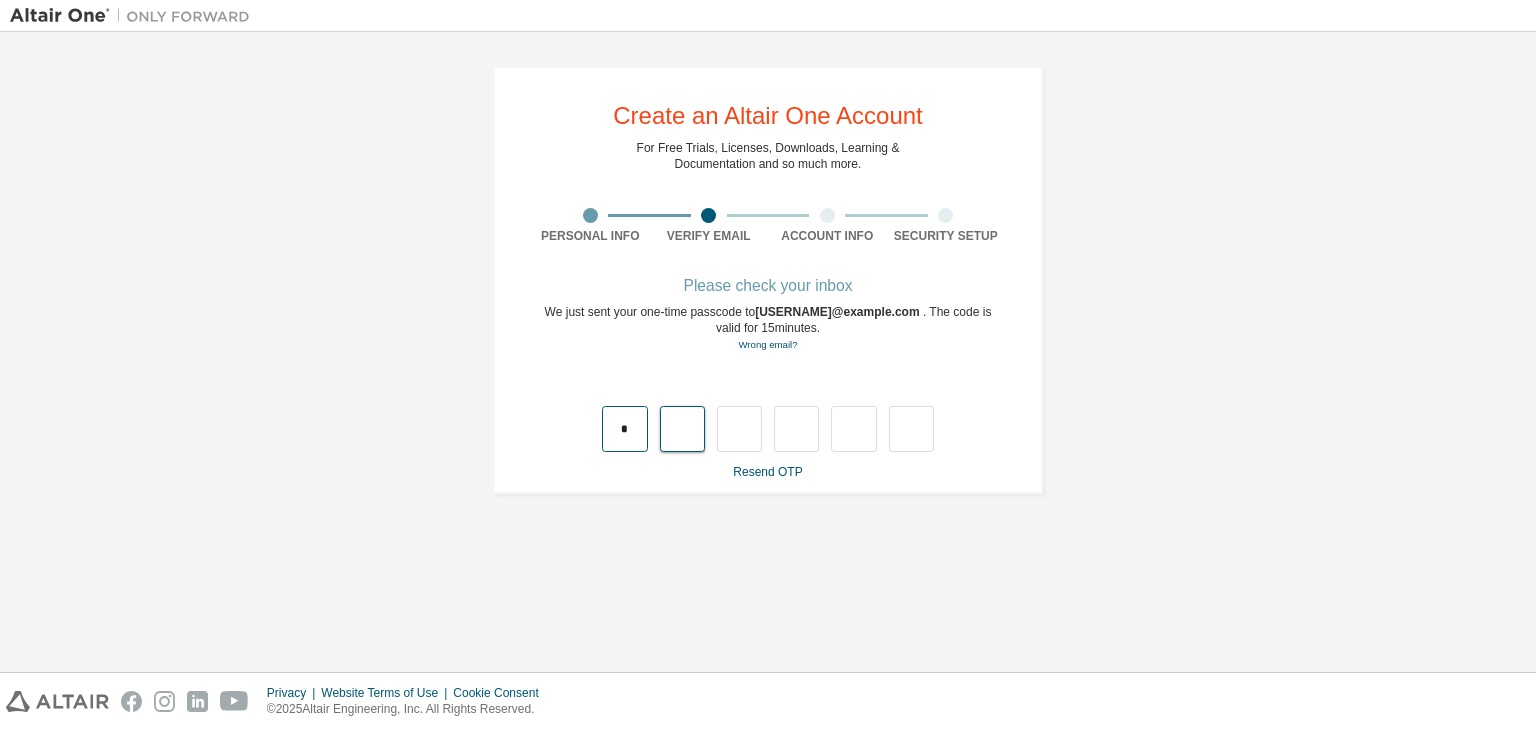 type on "*" 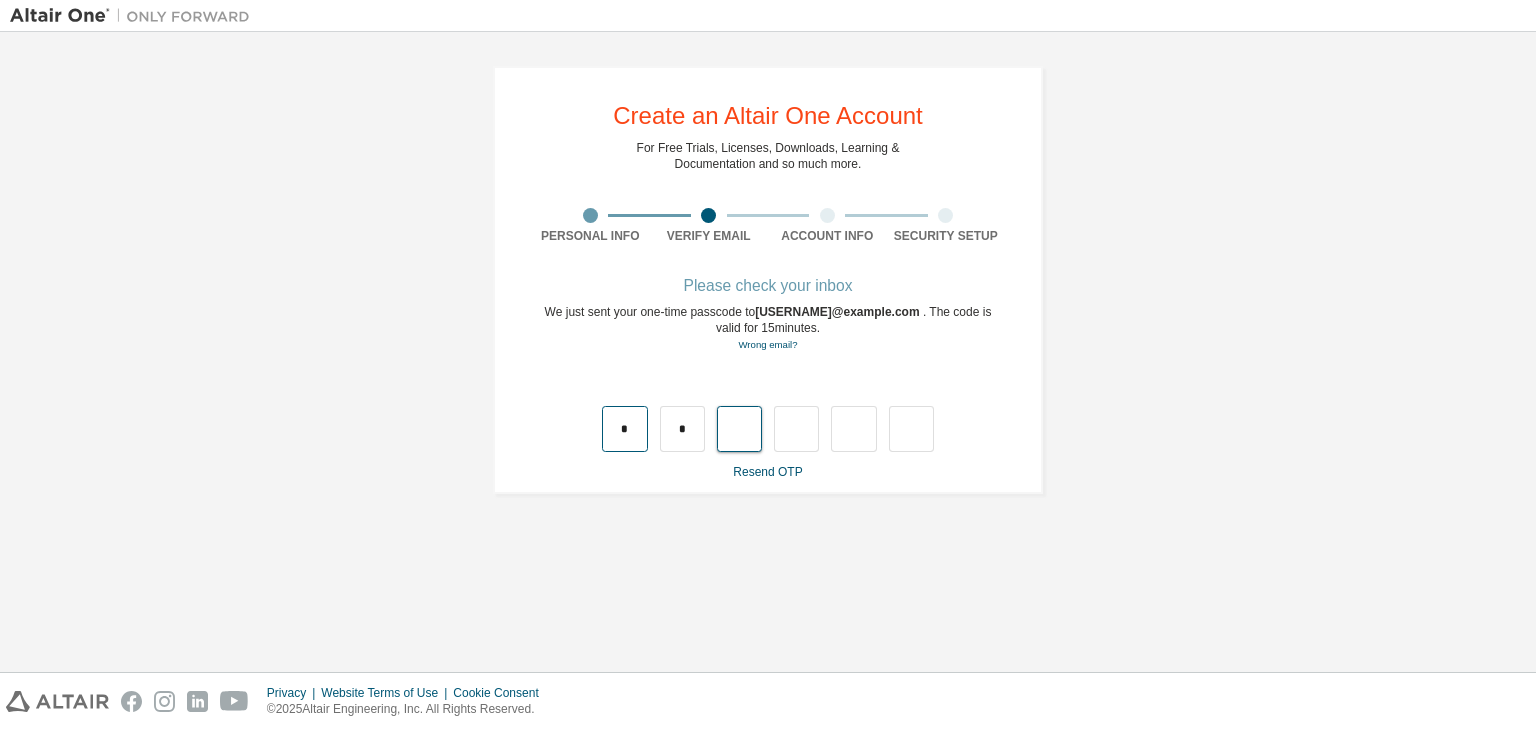 type on "*" 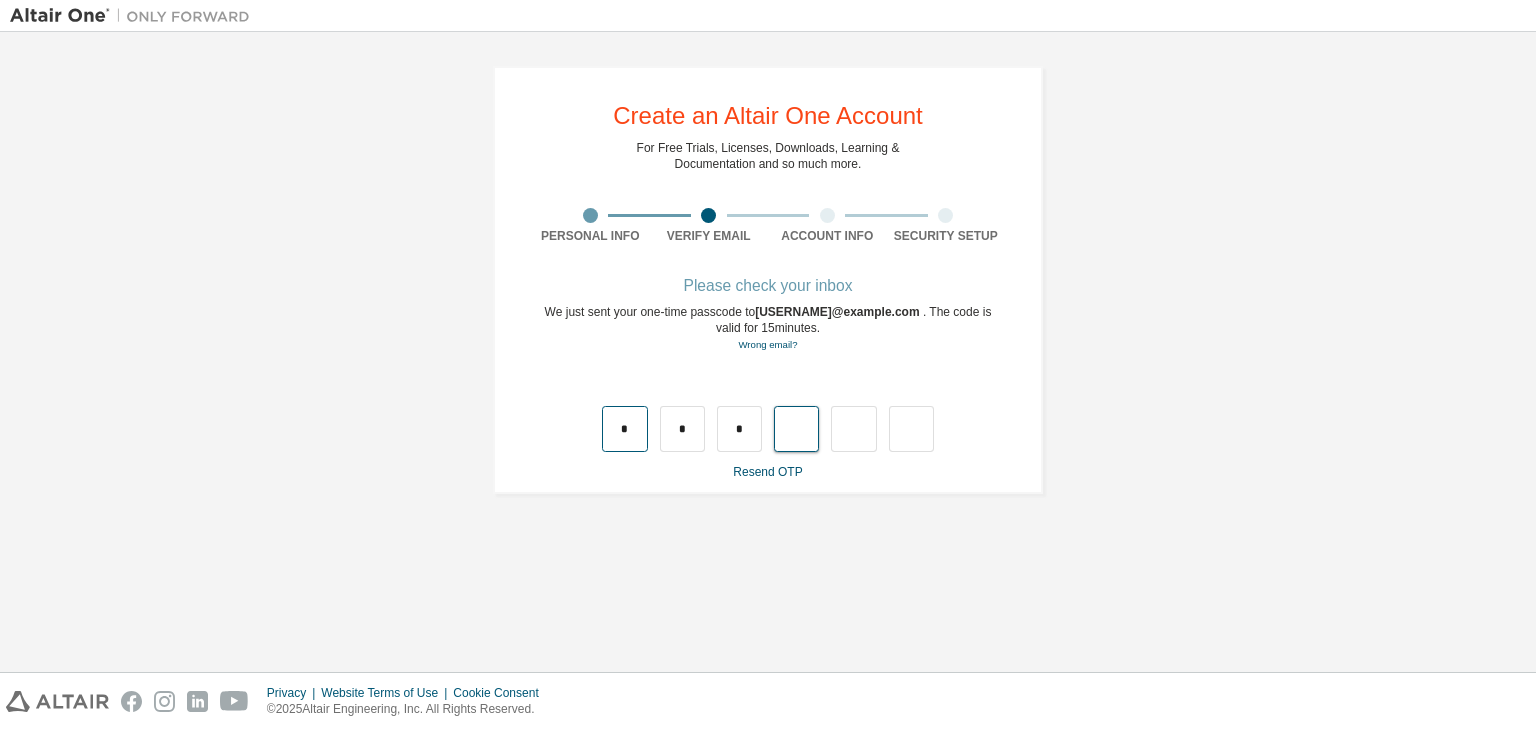 type on "*" 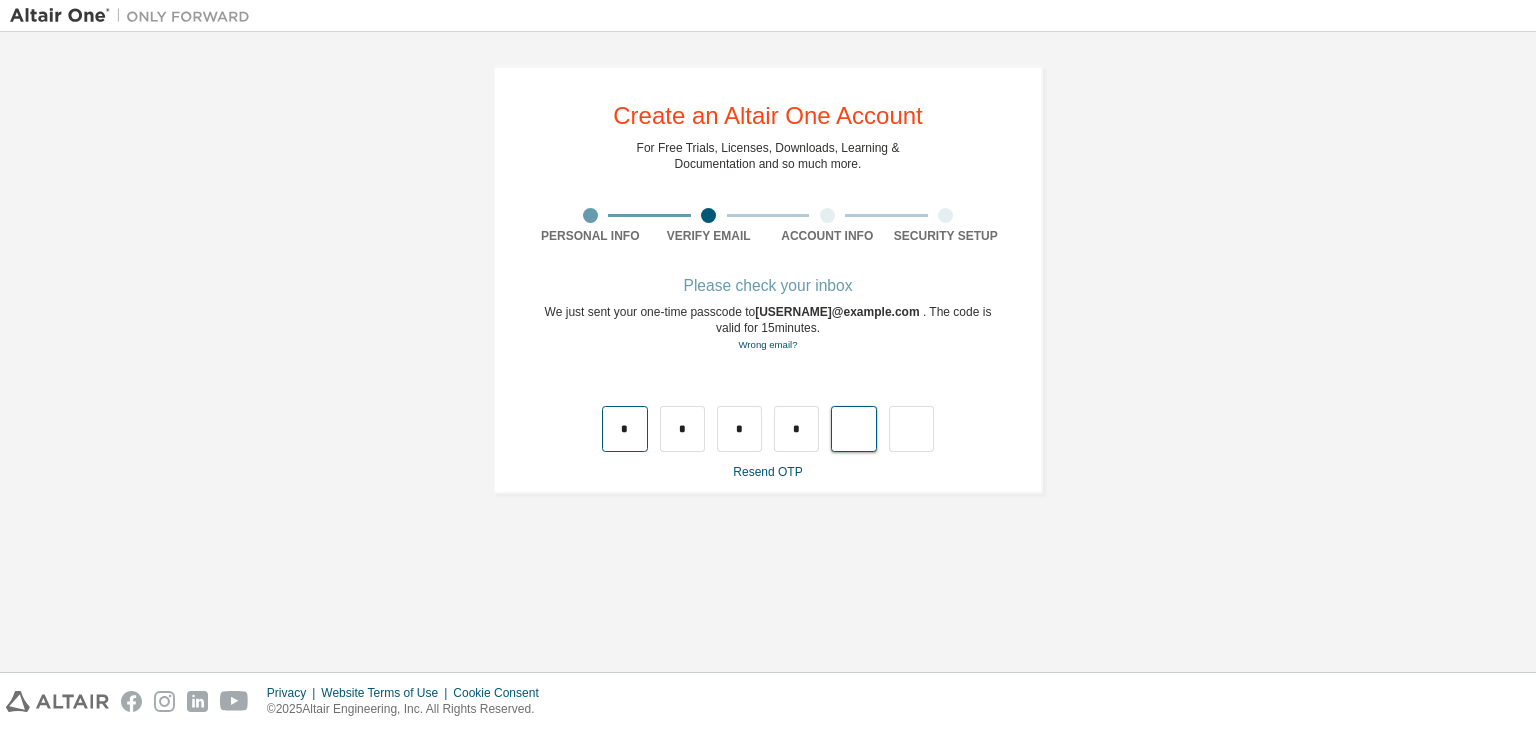 type on "*" 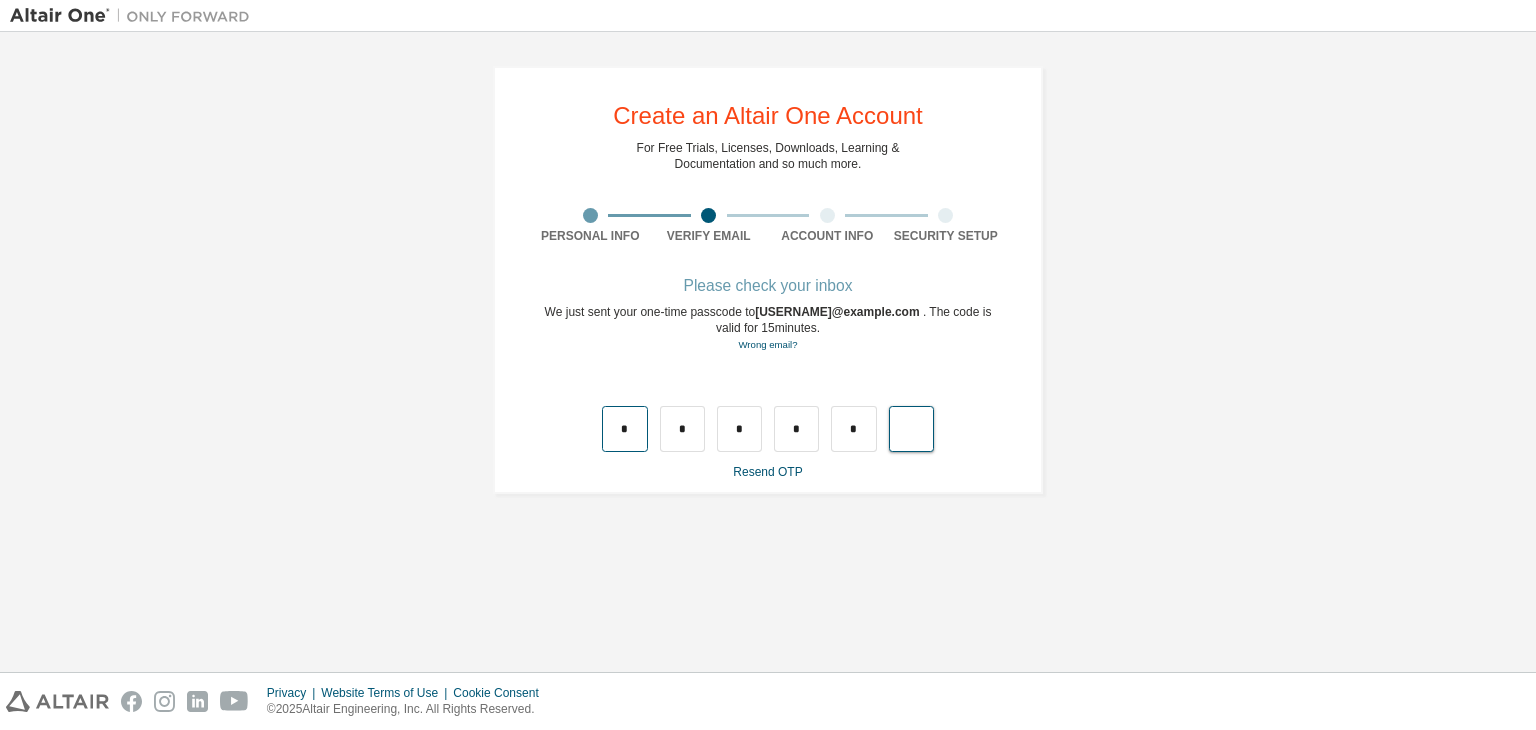 type on "*" 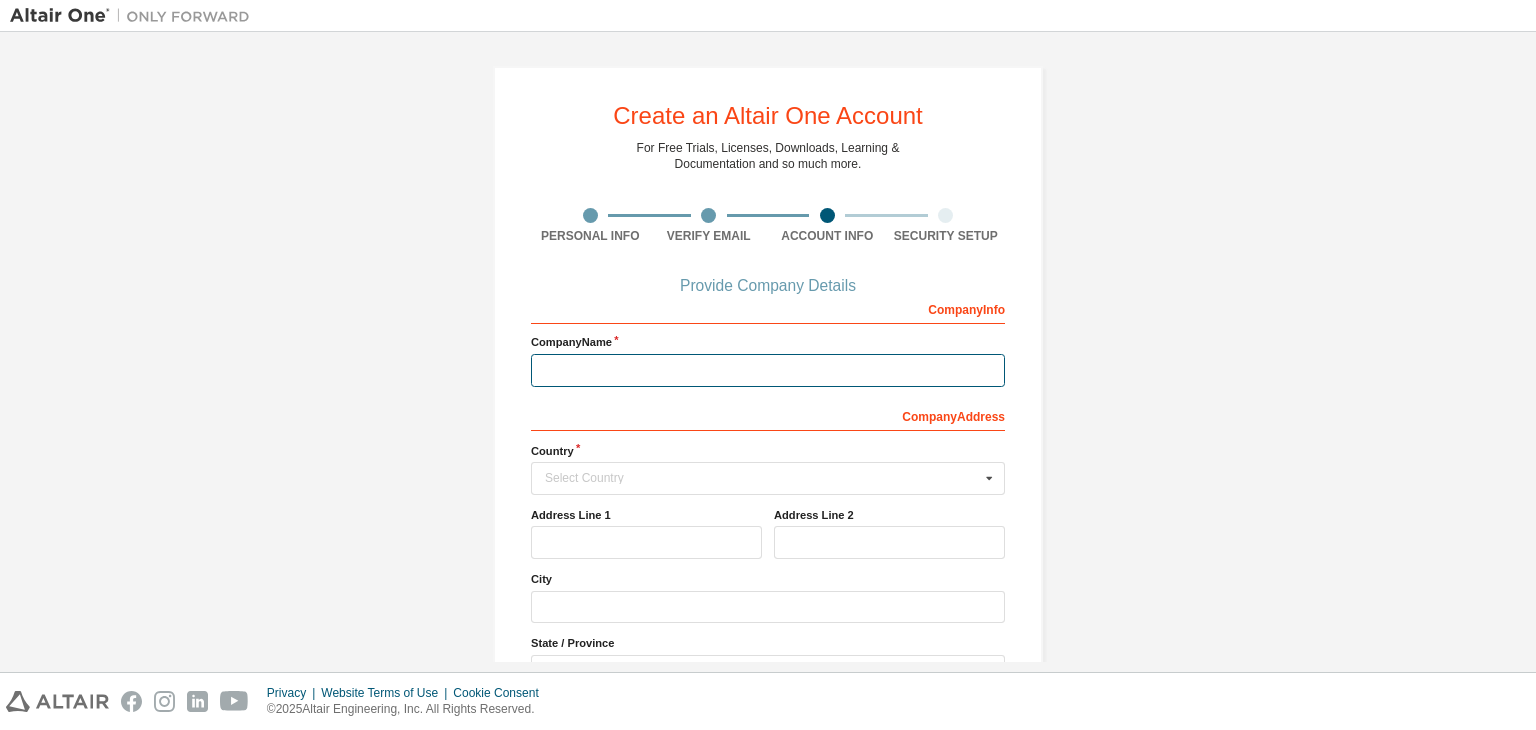 click at bounding box center (768, 370) 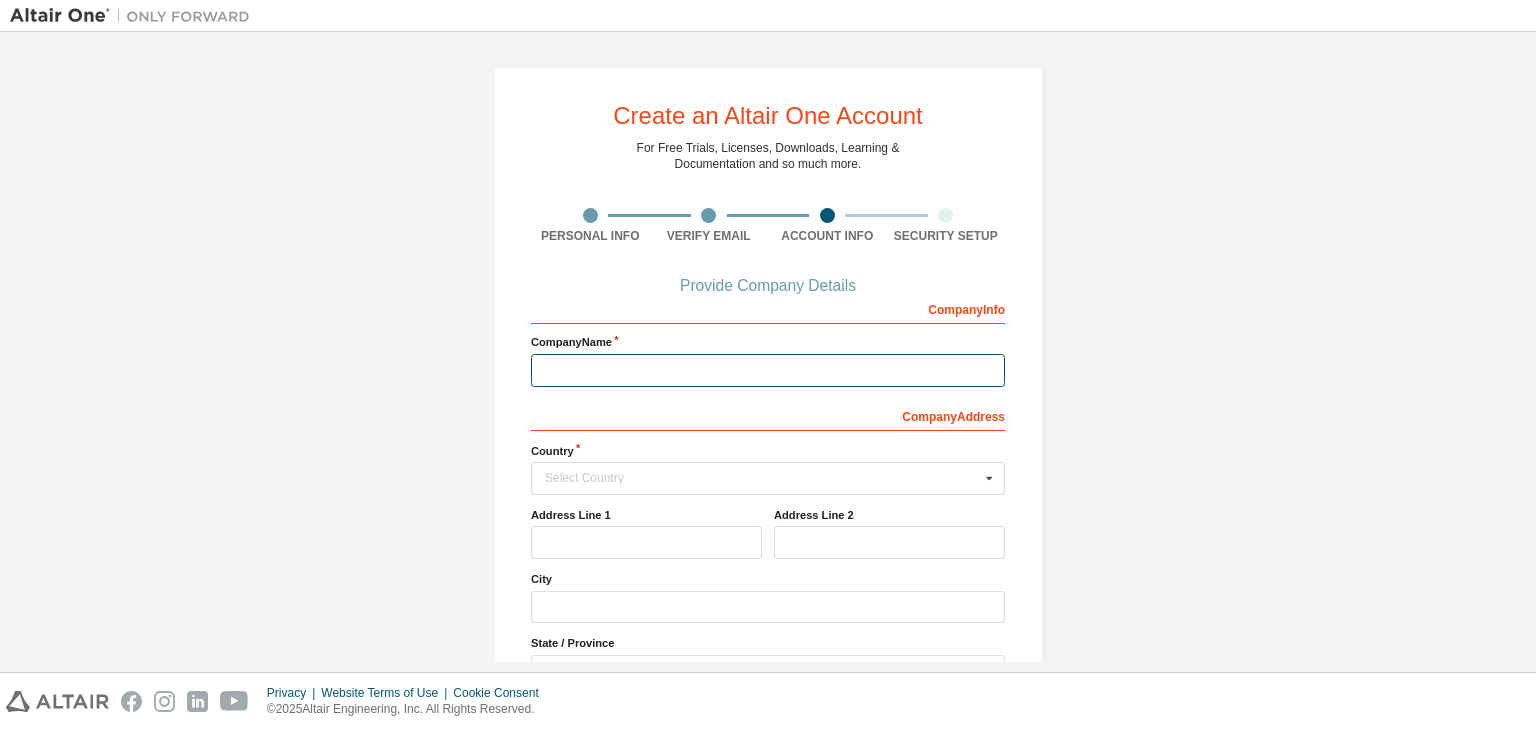 type on "**********" 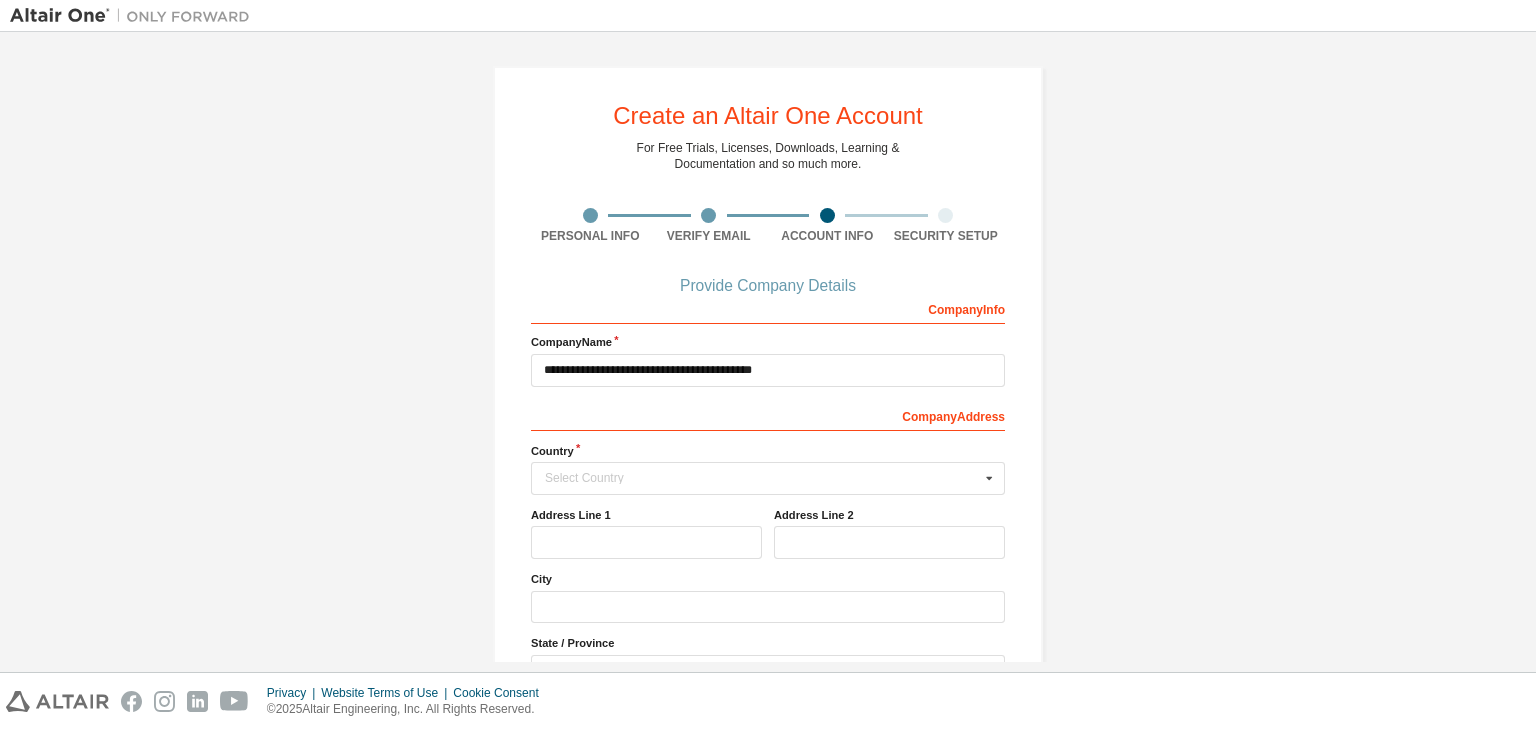 type 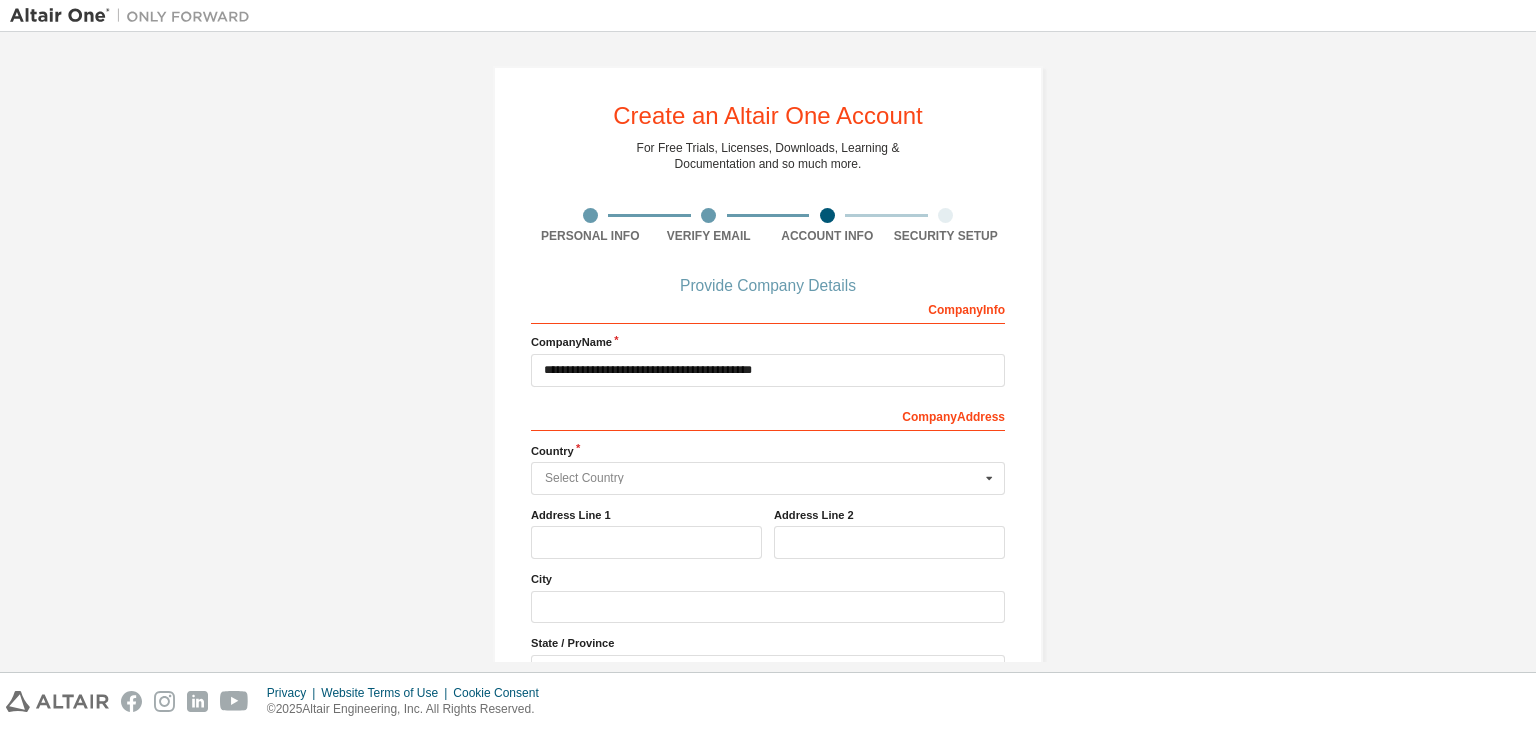 type on "*****" 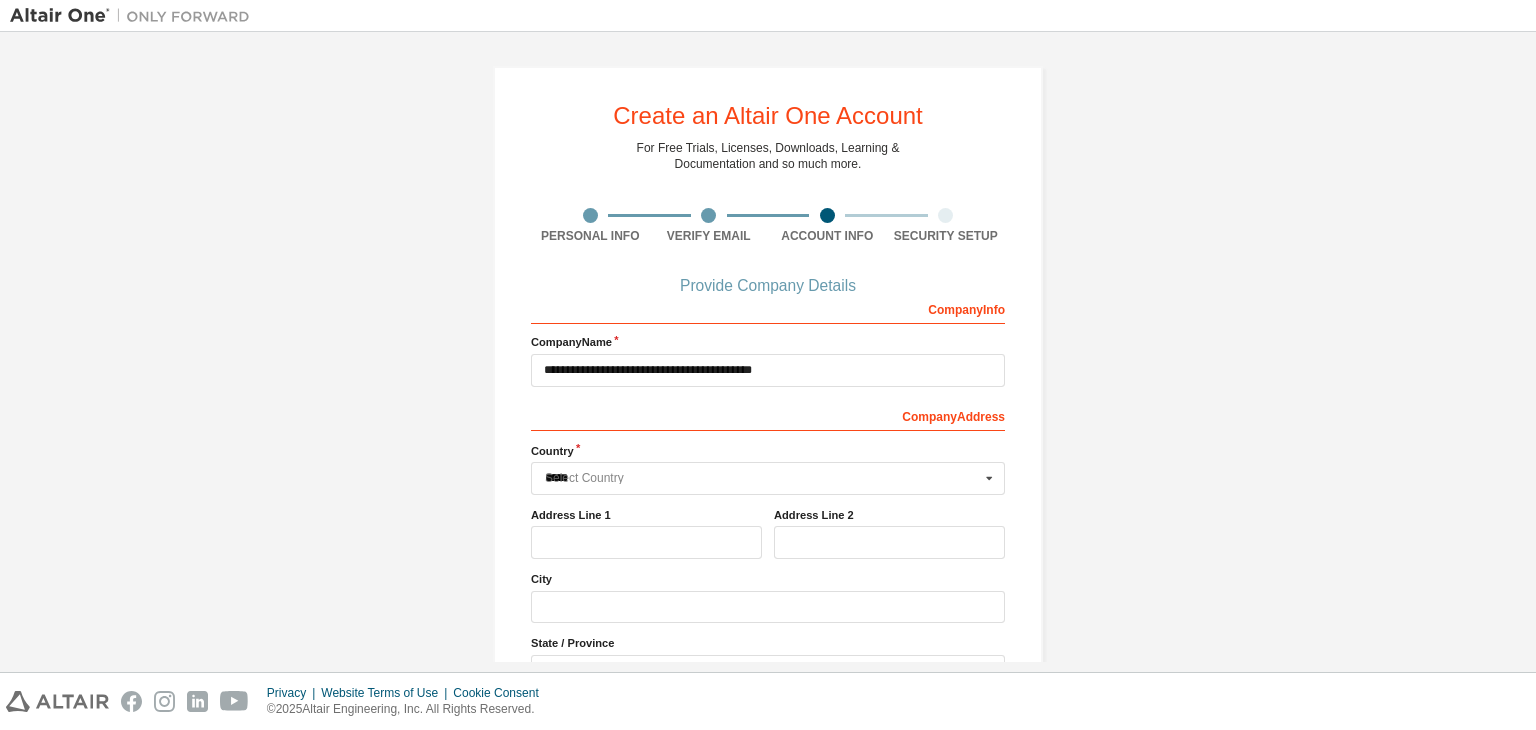 type on "**********" 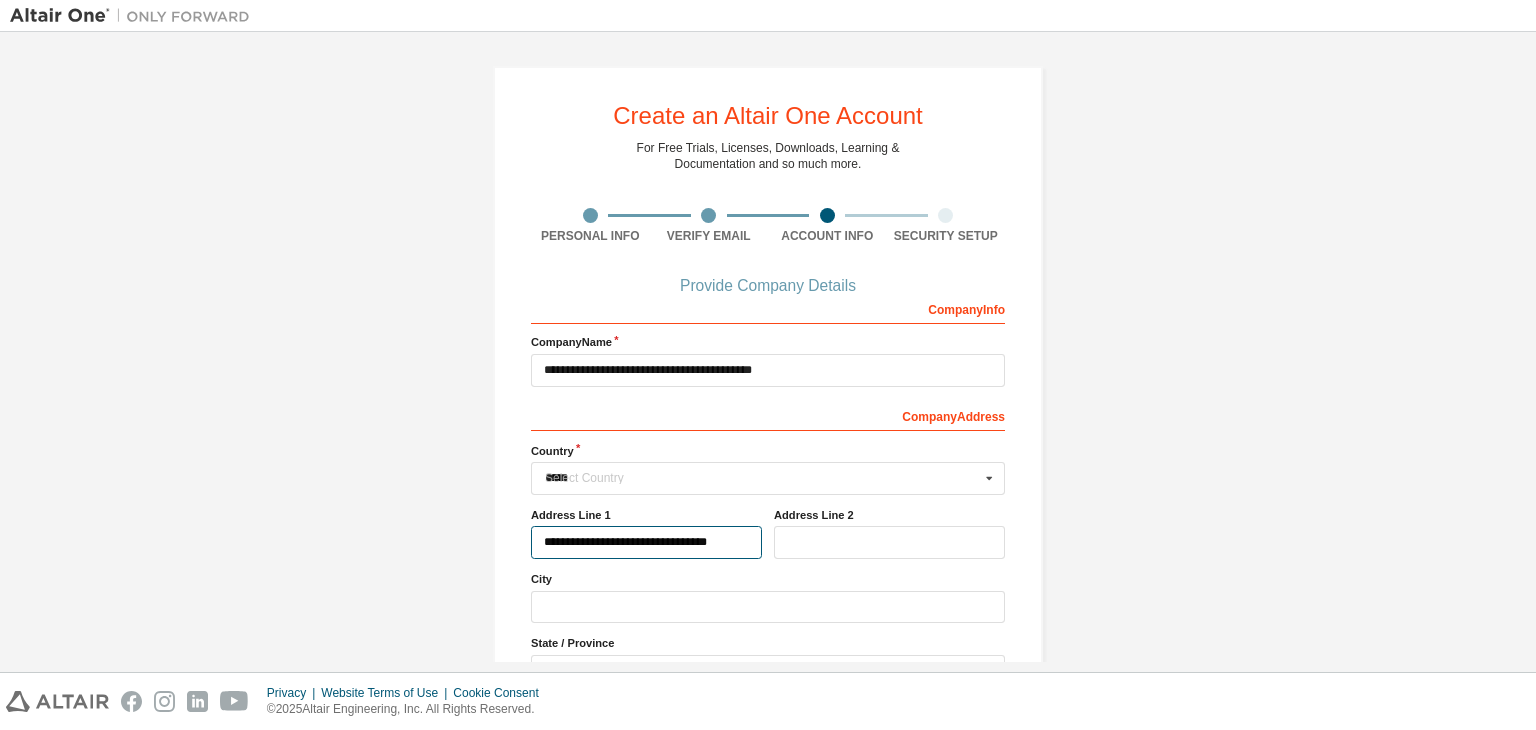 type on "**********" 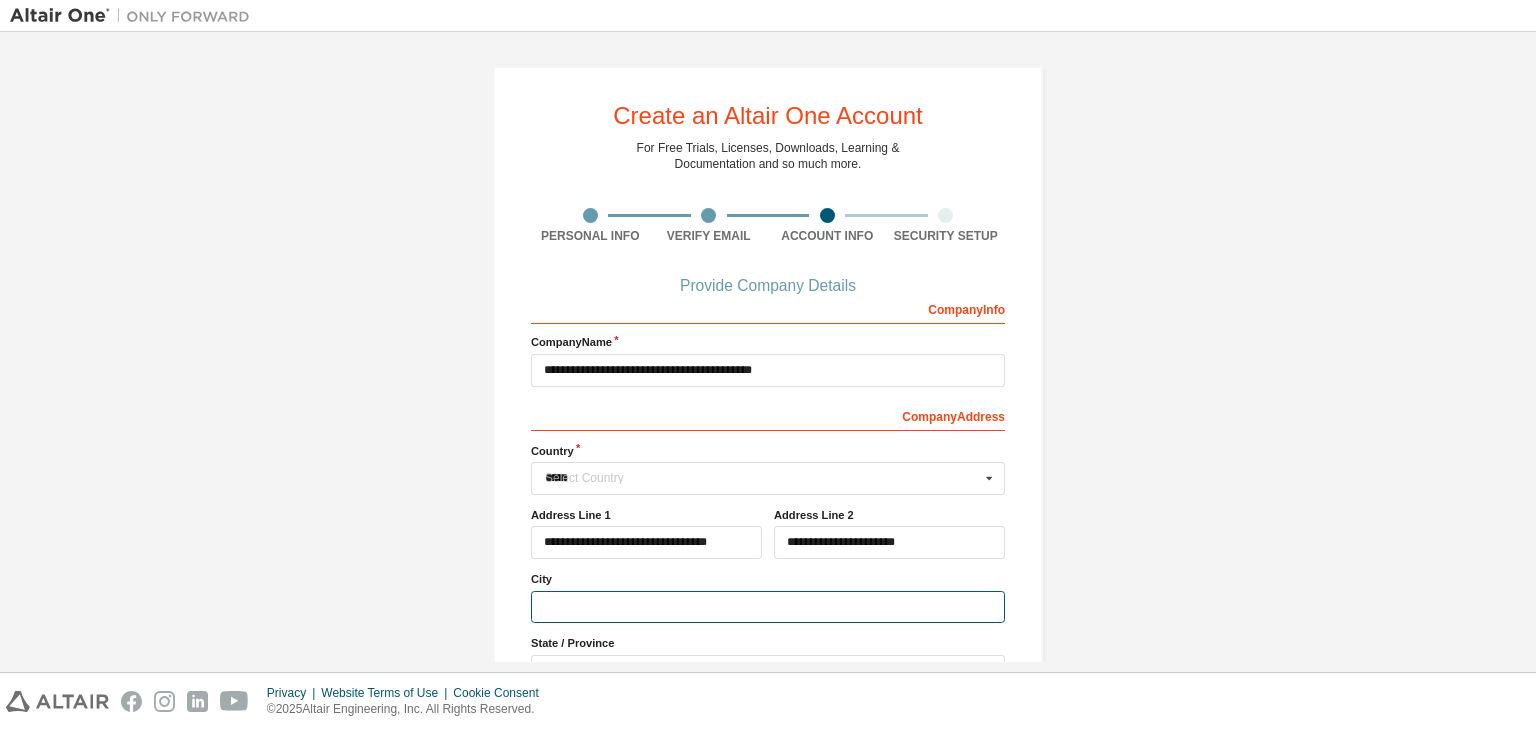 type on "*********" 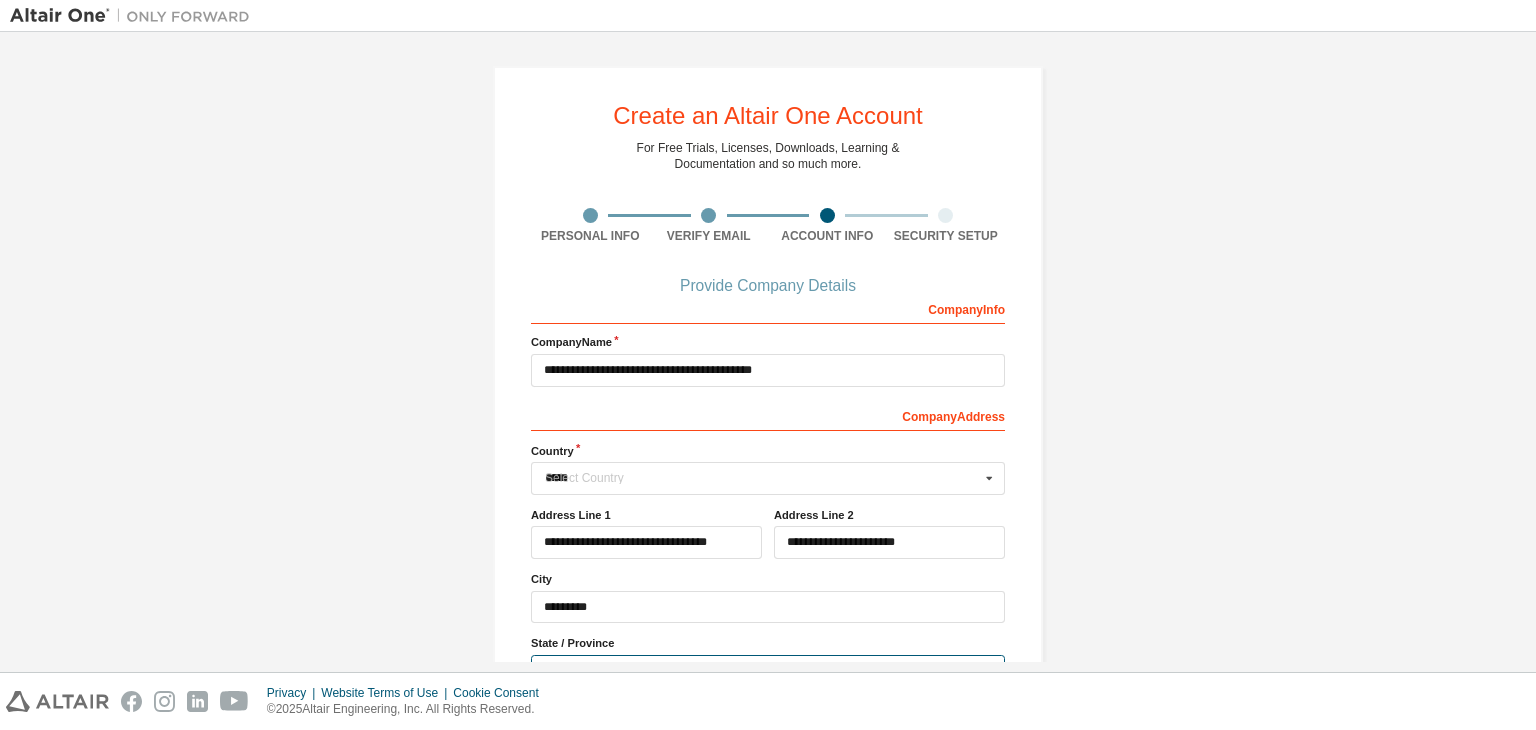 type on "**********" 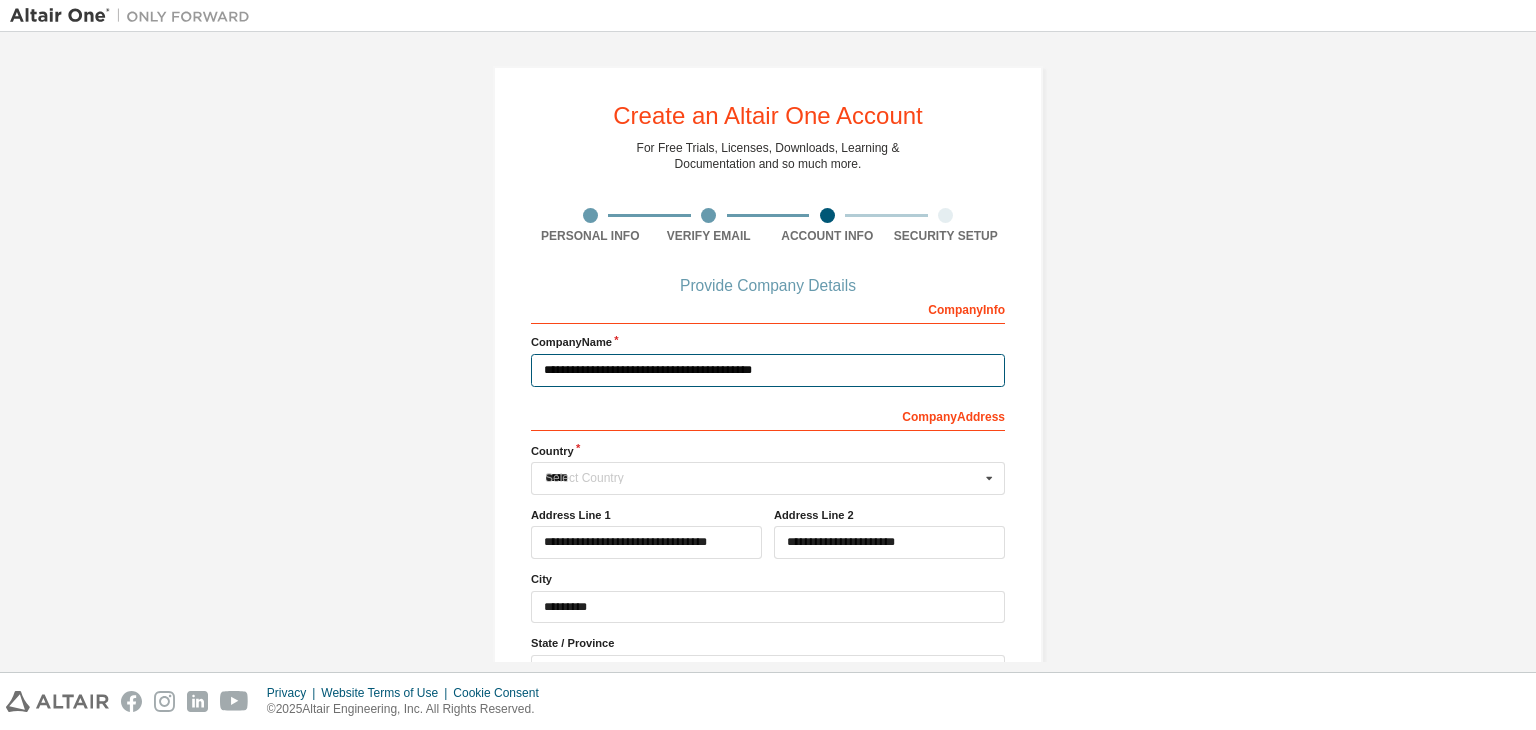 type 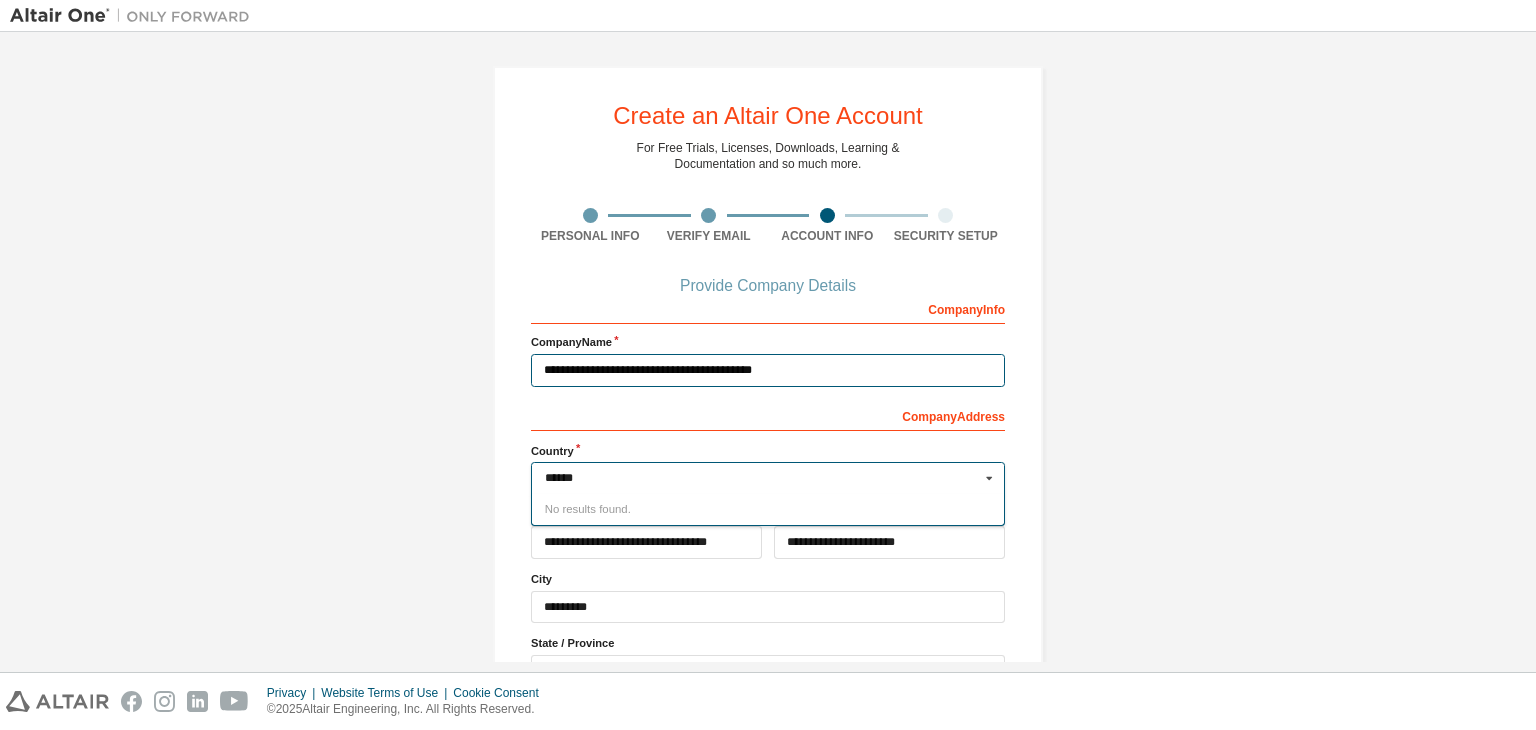 type on "*****" 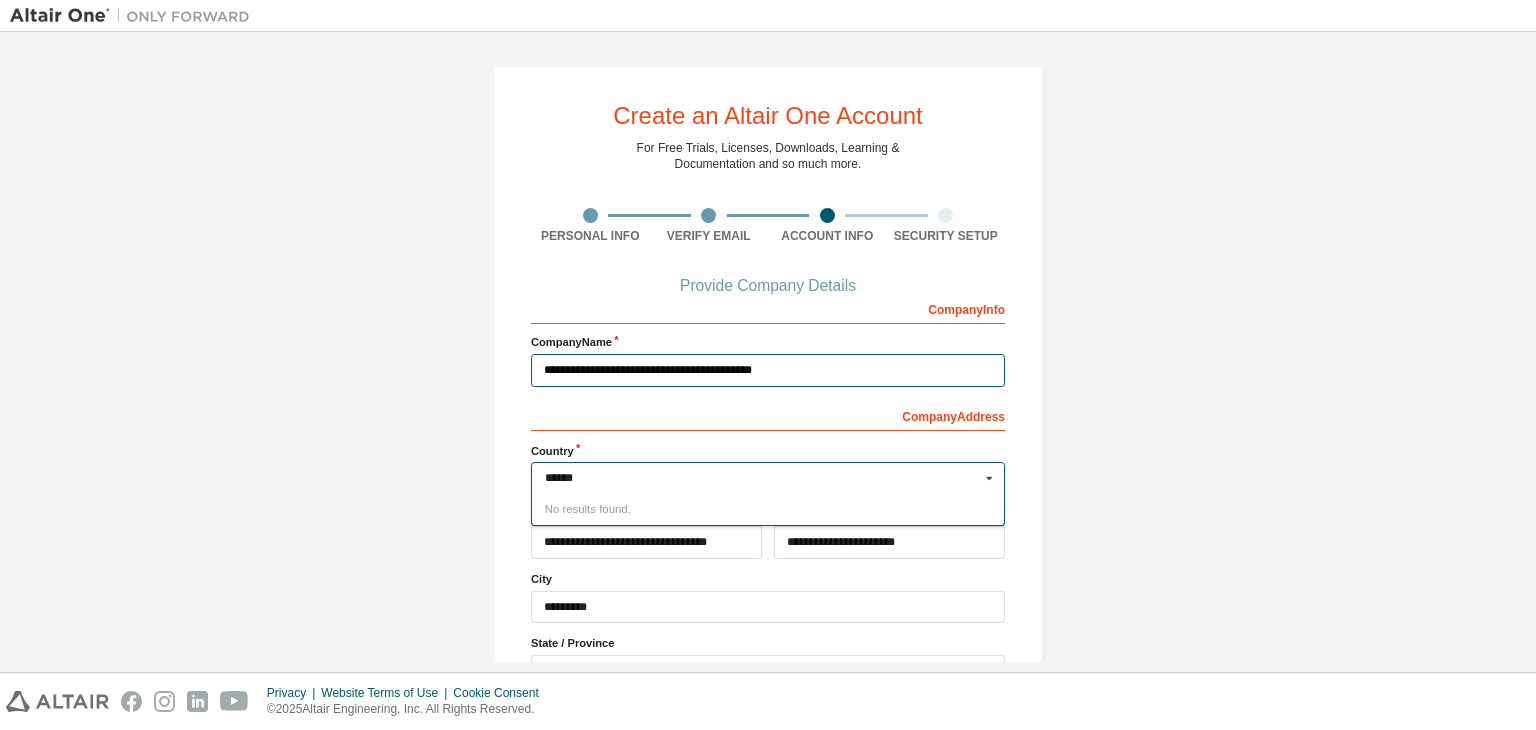 type 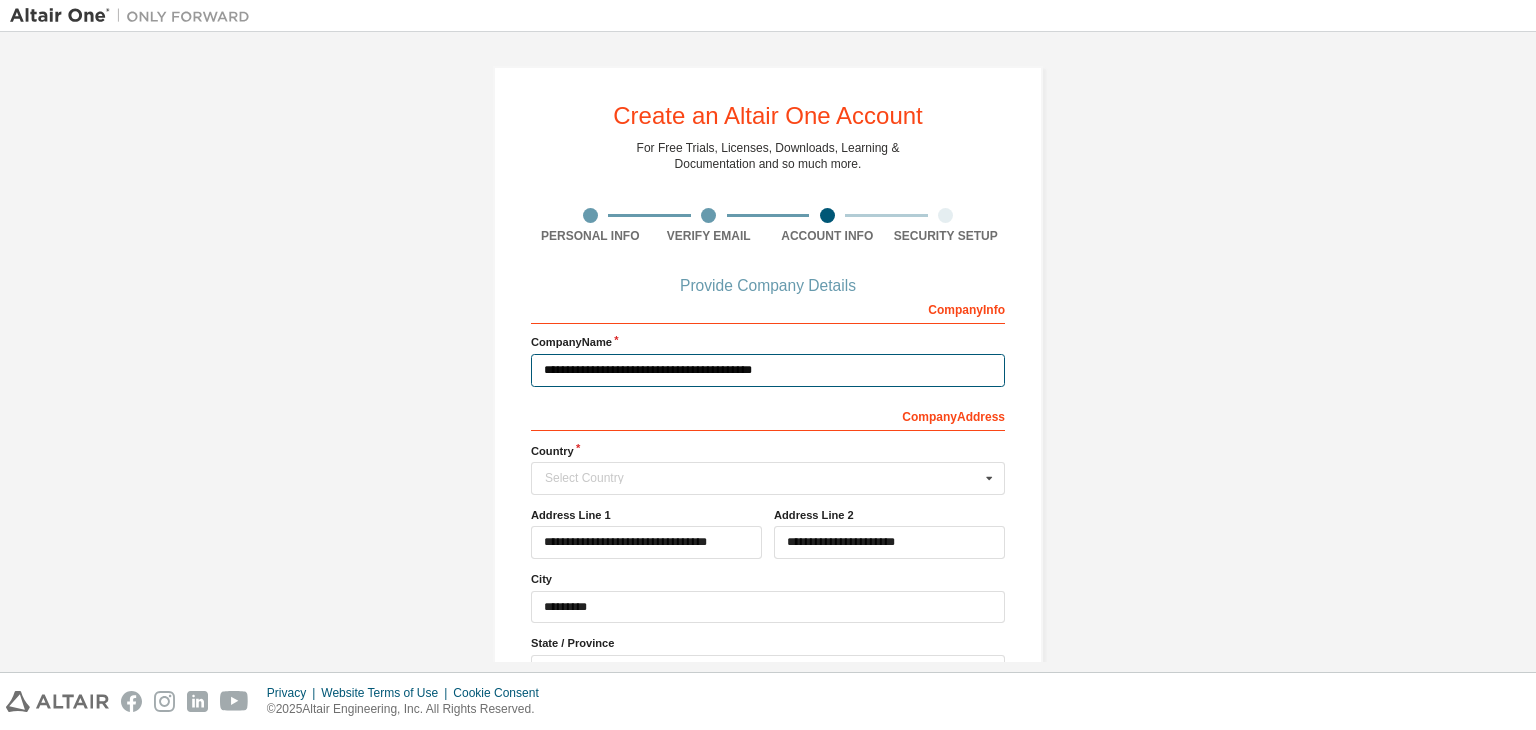 click on "**********" at bounding box center [768, 370] 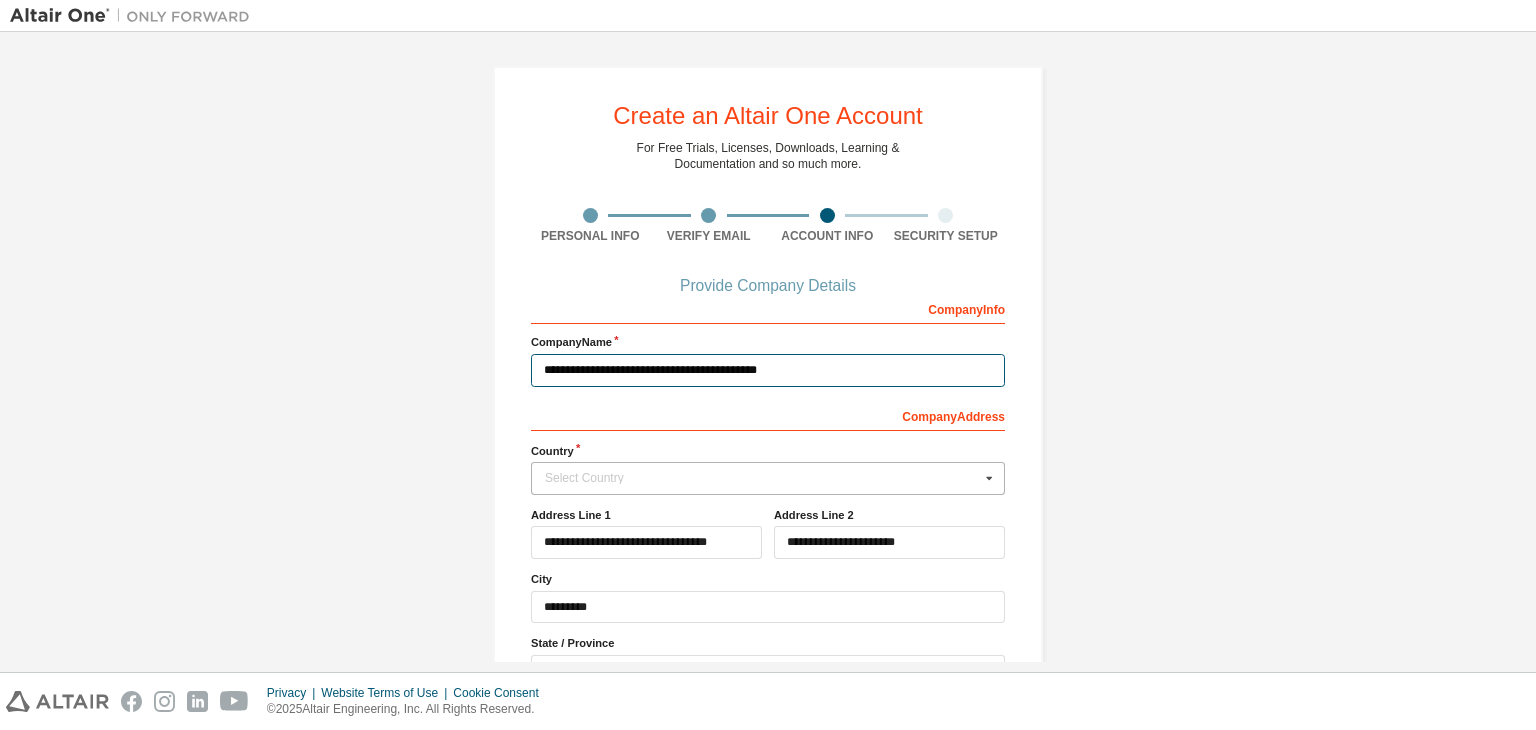 type on "**********" 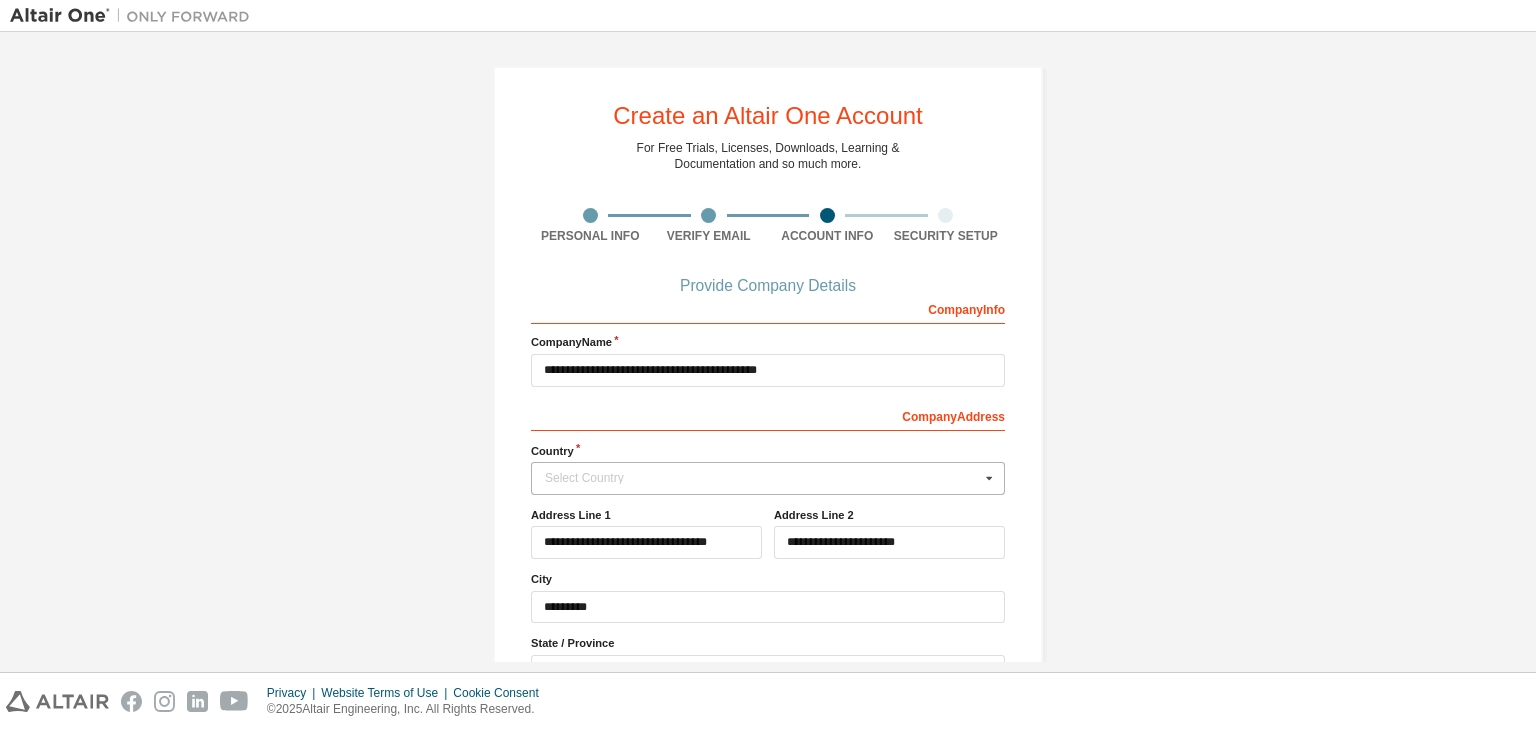 click on "Select Country" at bounding box center [762, 478] 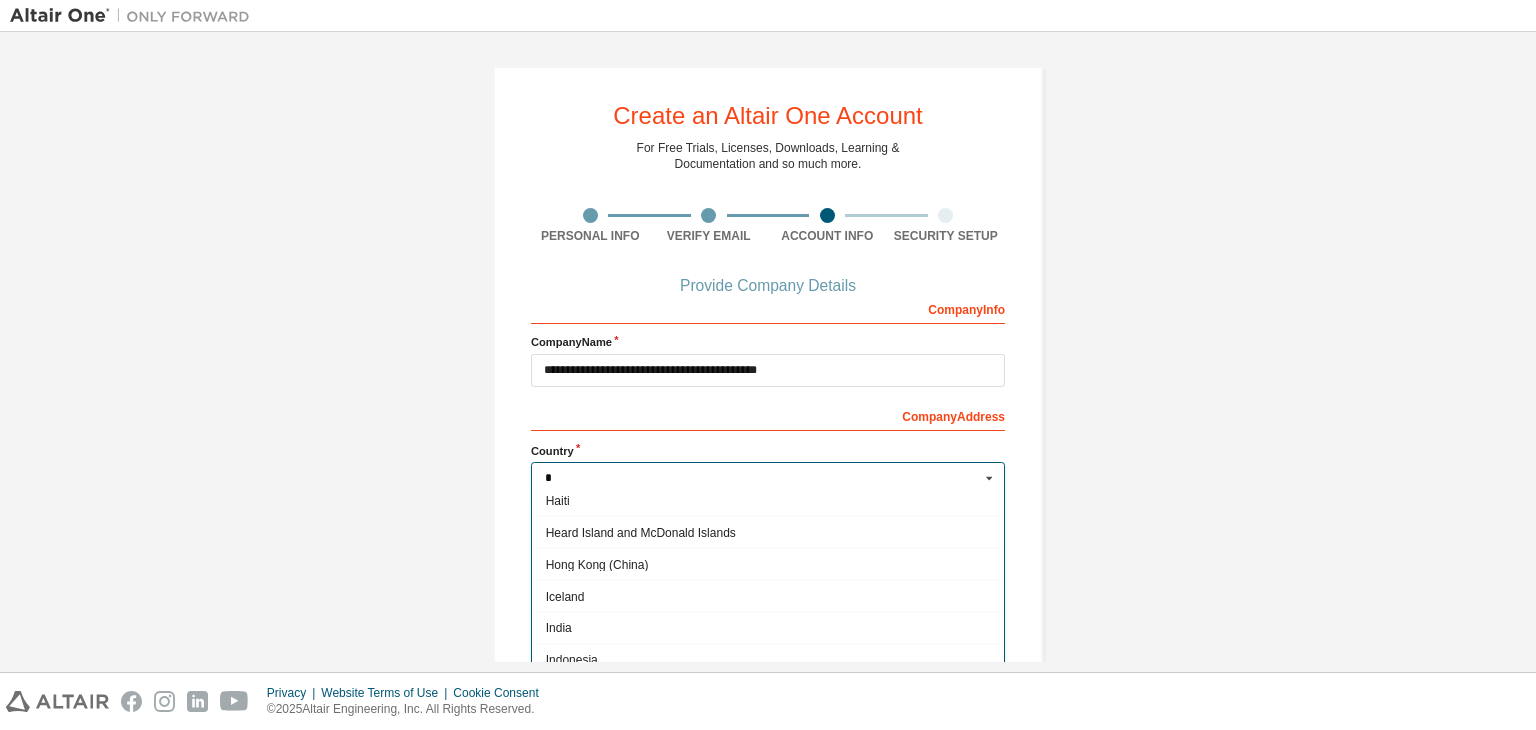 scroll, scrollTop: 1922, scrollLeft: 0, axis: vertical 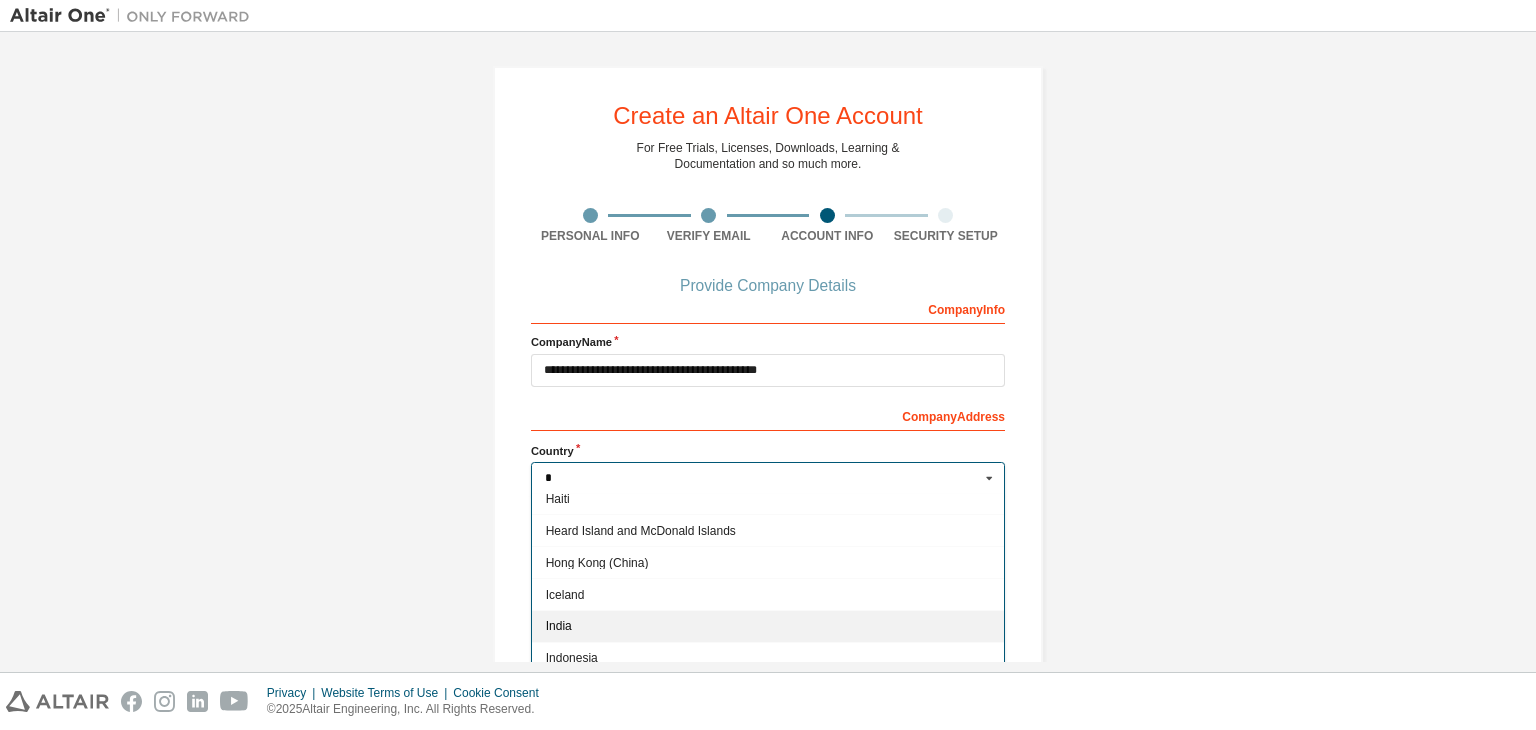 type on "*" 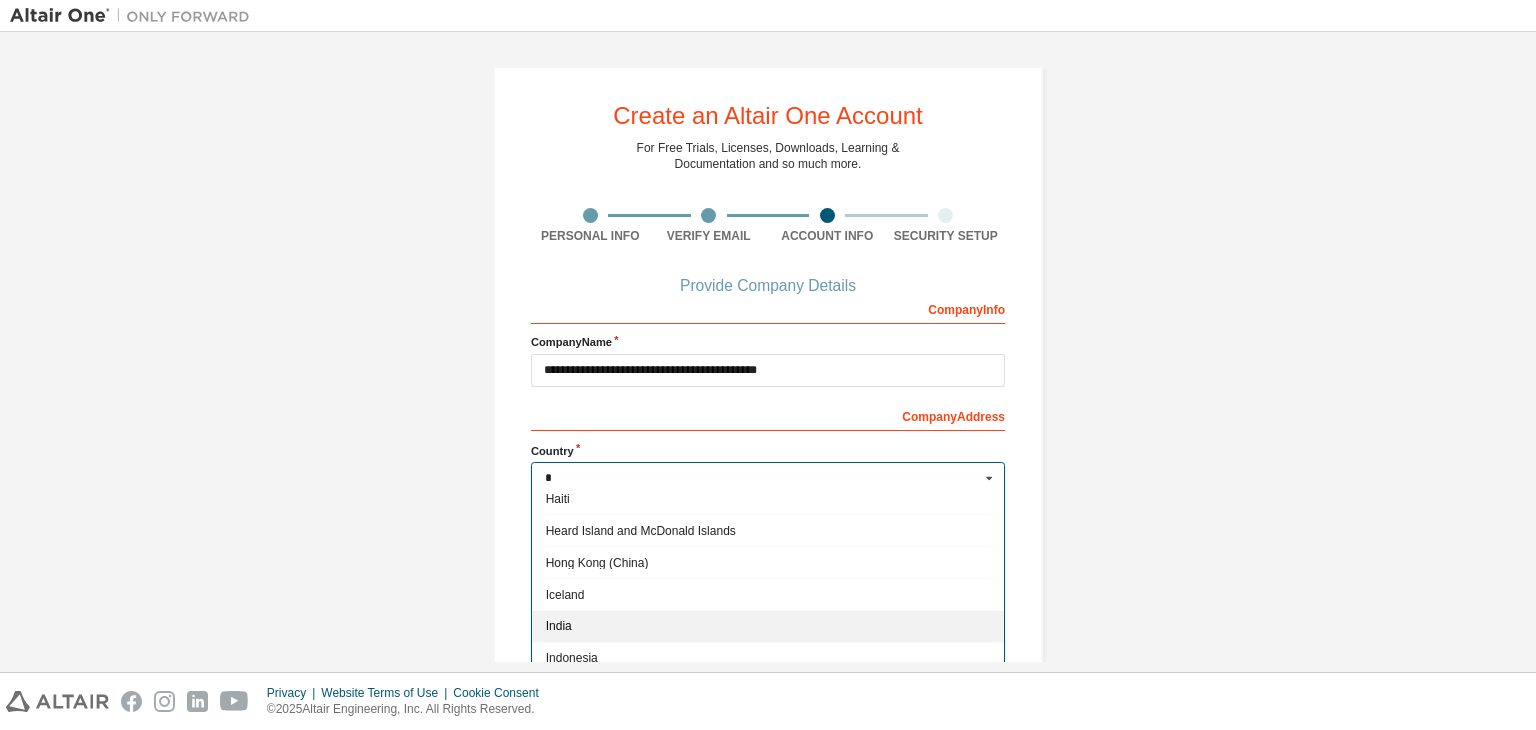 click on "India" at bounding box center (768, 626) 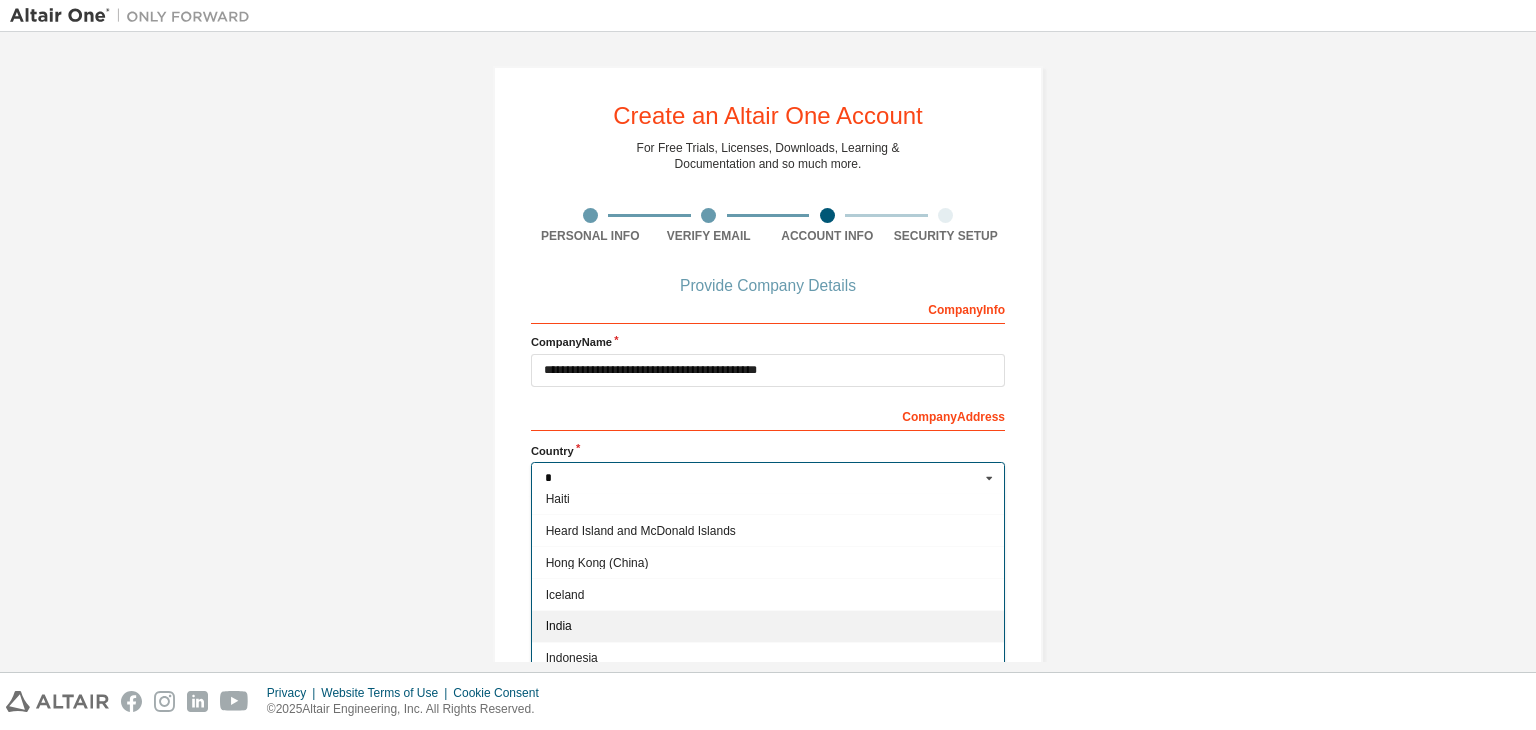 type on "***" 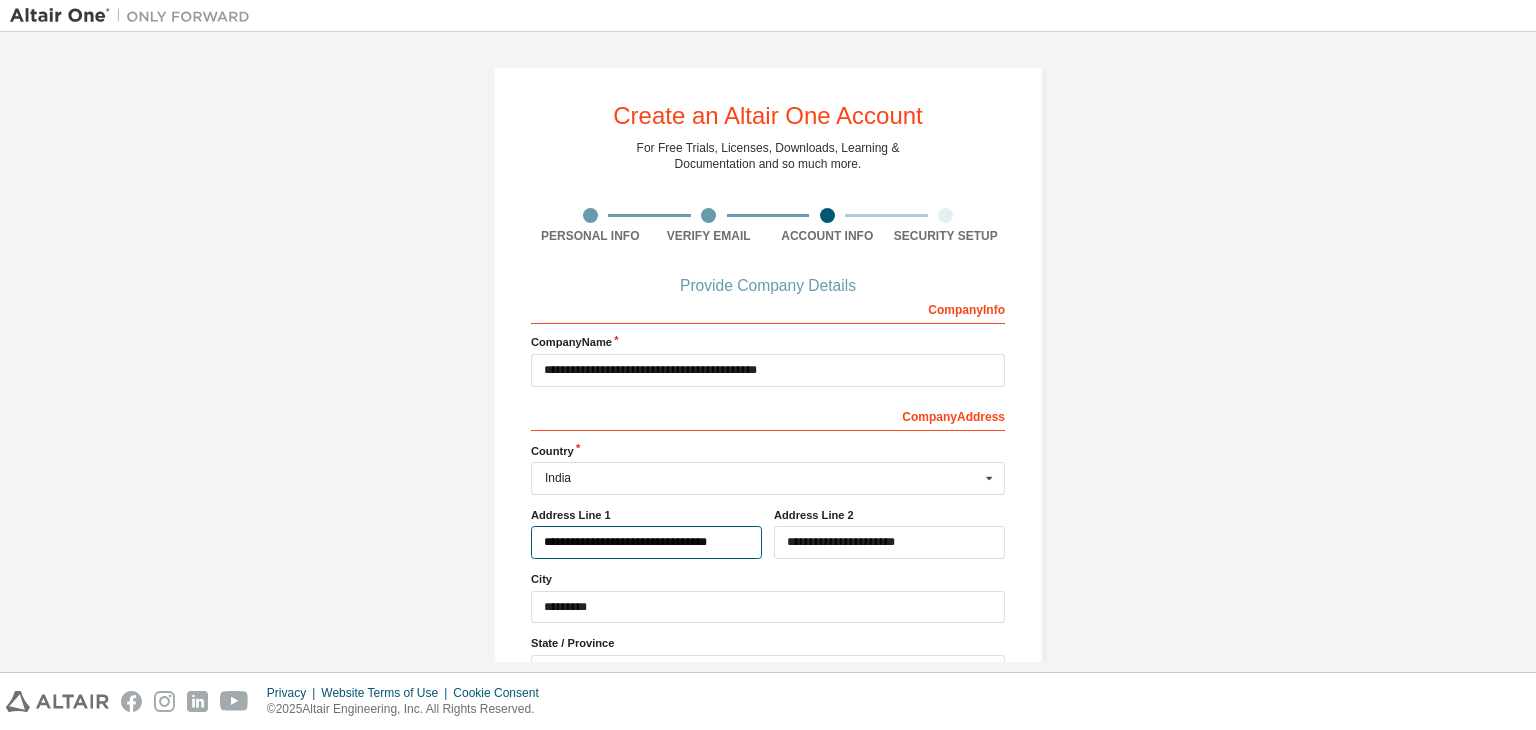 click on "**********" at bounding box center (646, 542) 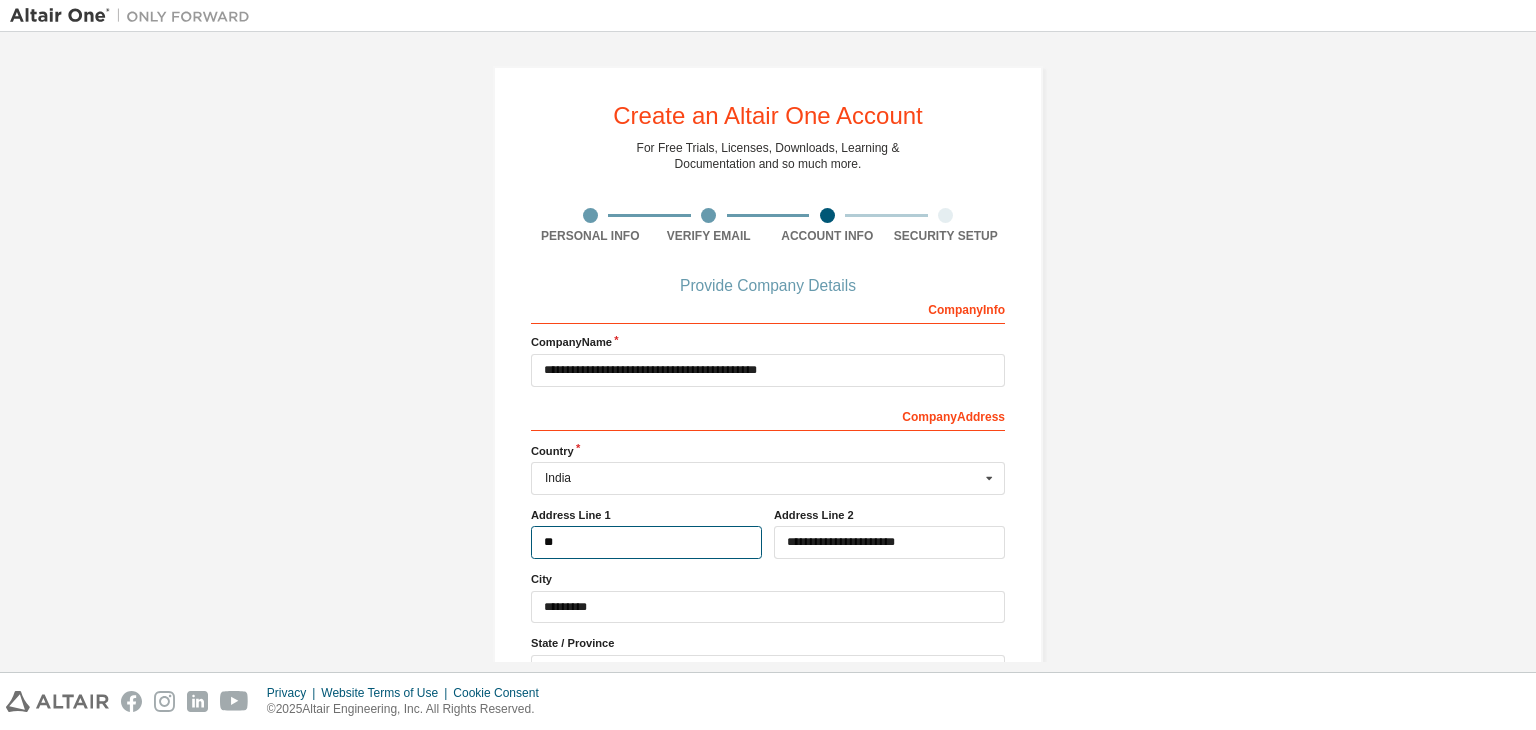 type on "*" 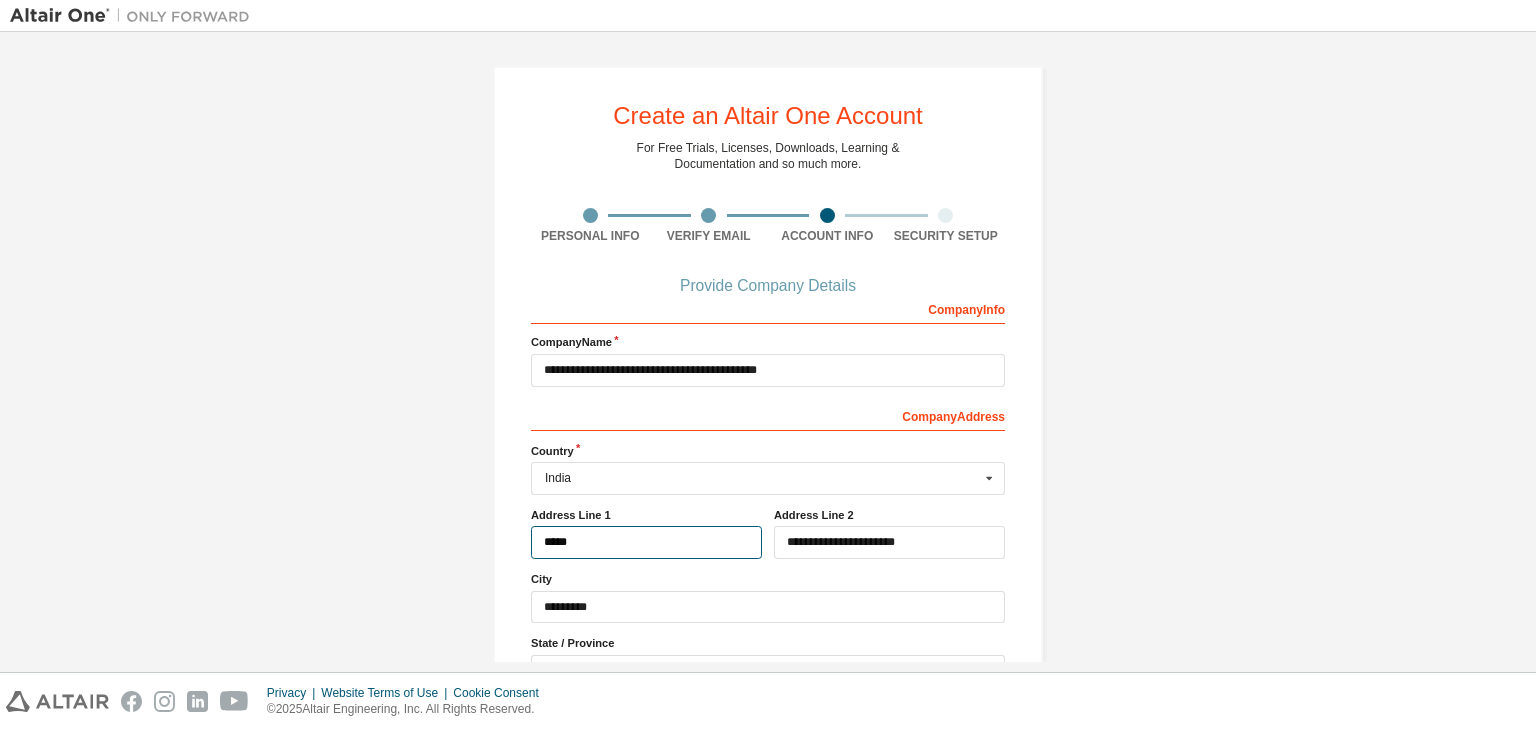 type on "*****" 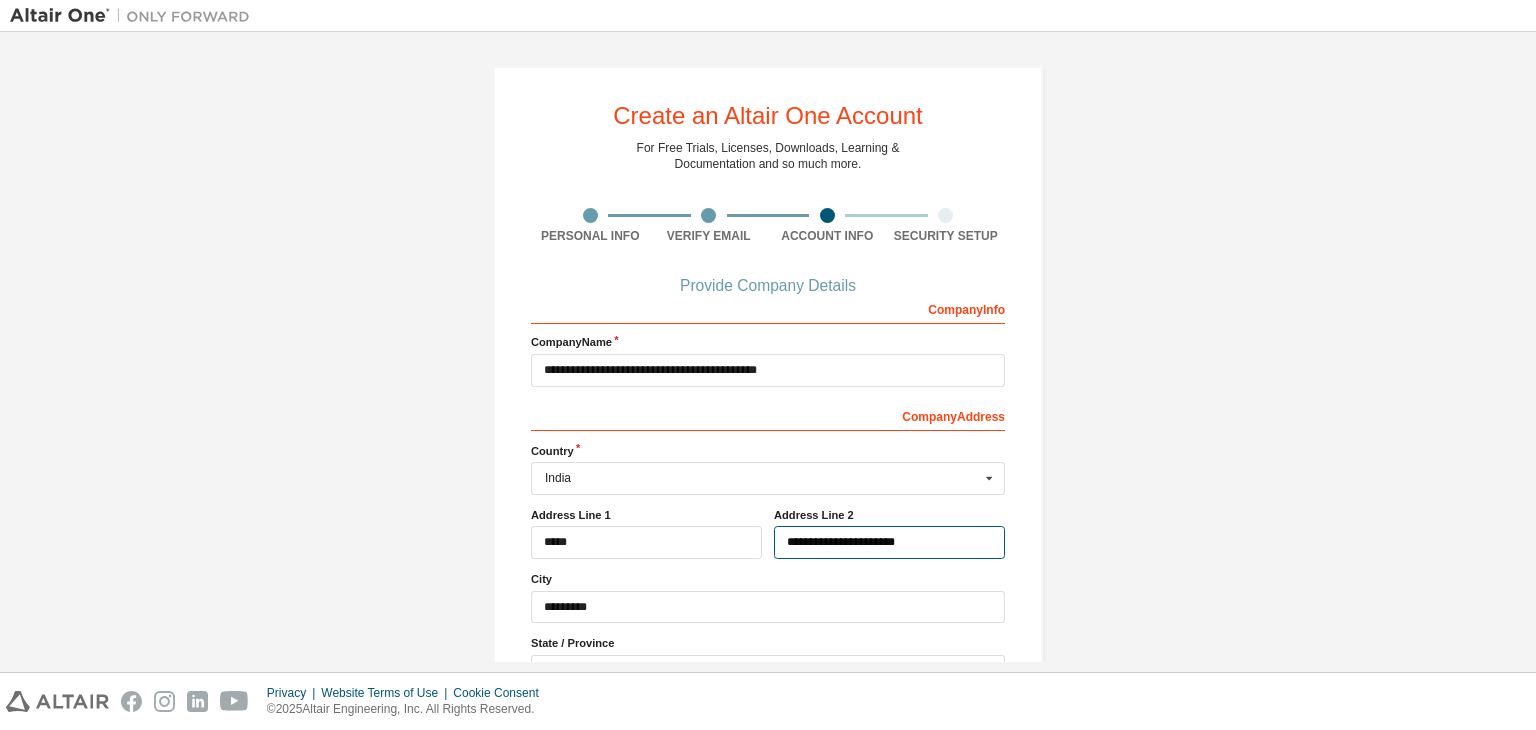 click on "**********" at bounding box center (889, 542) 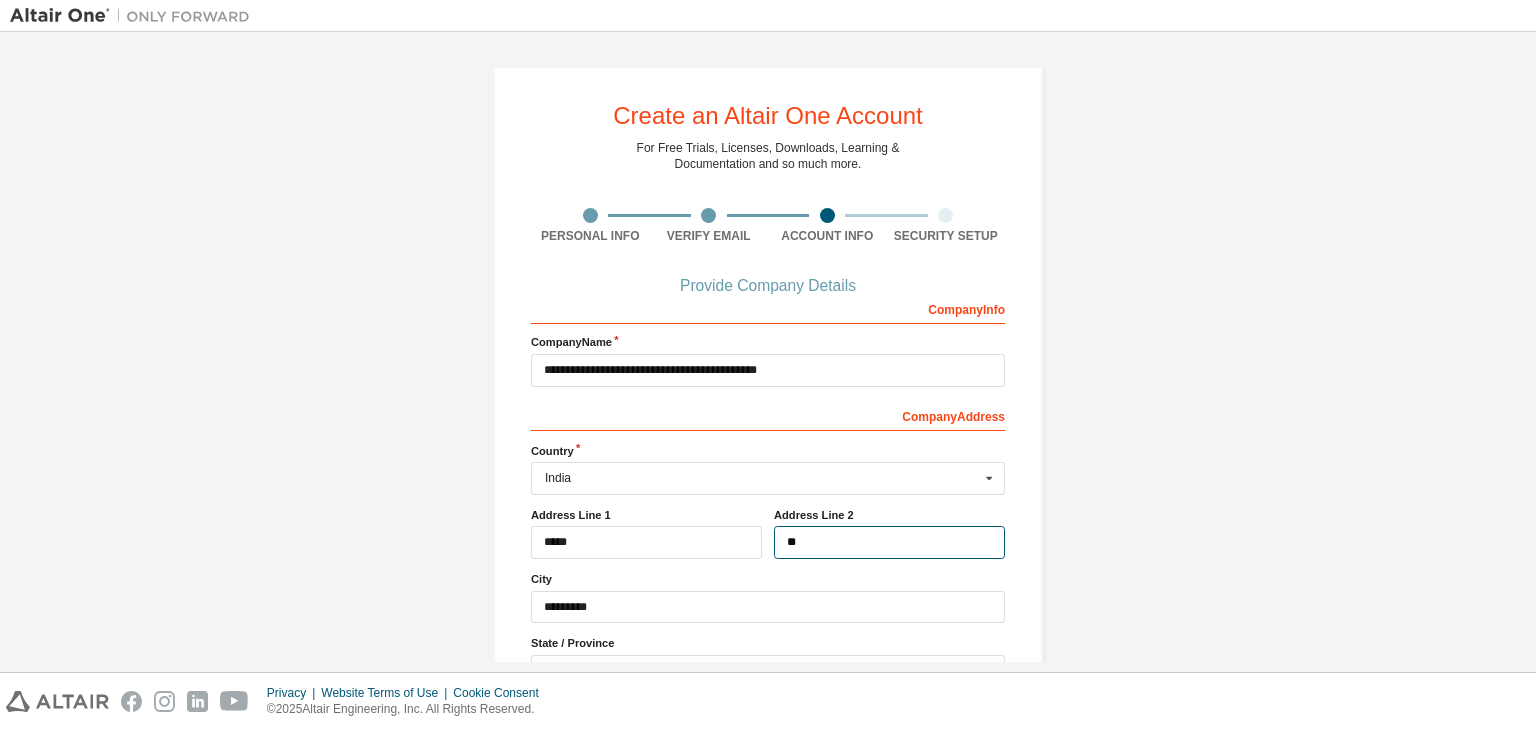 type on "*" 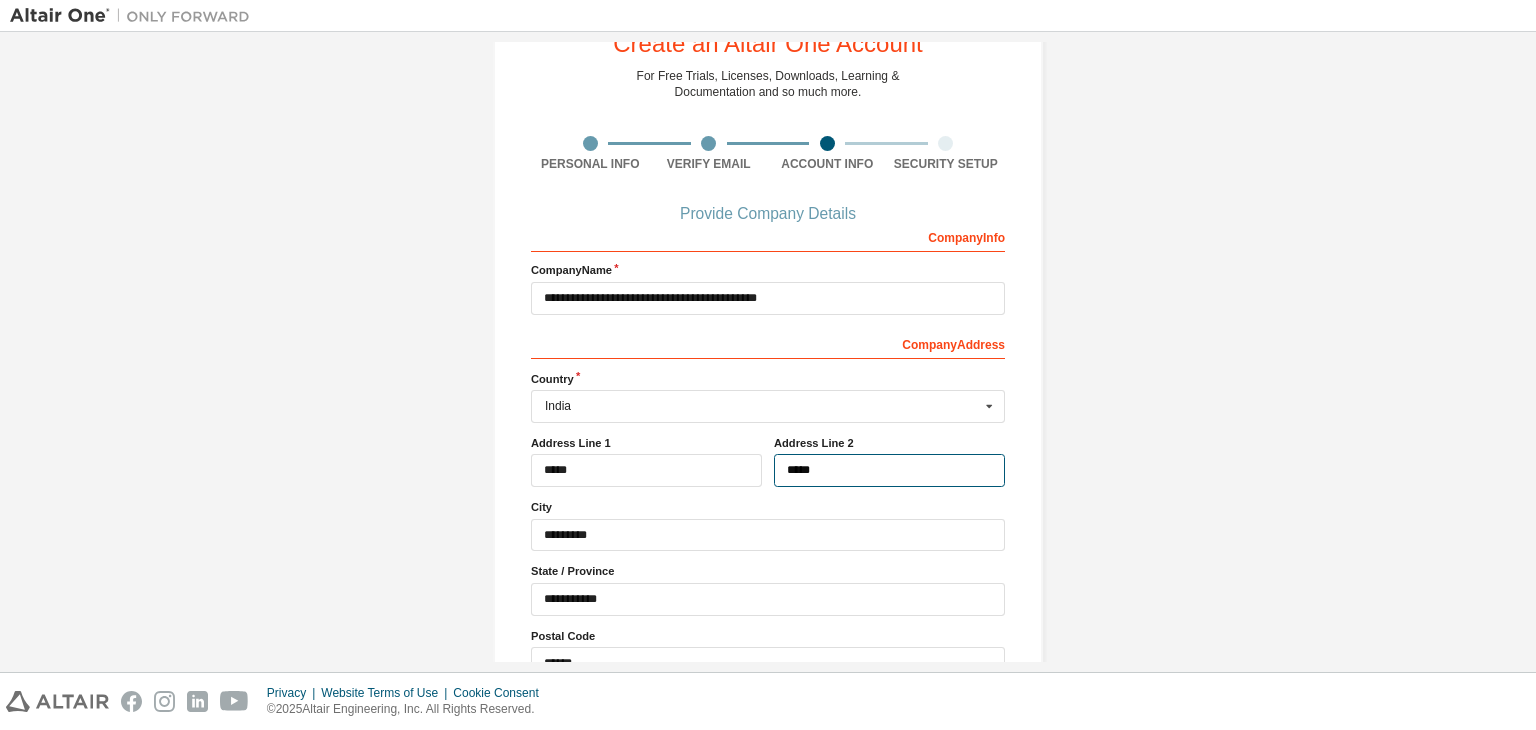 scroll, scrollTop: 76, scrollLeft: 0, axis: vertical 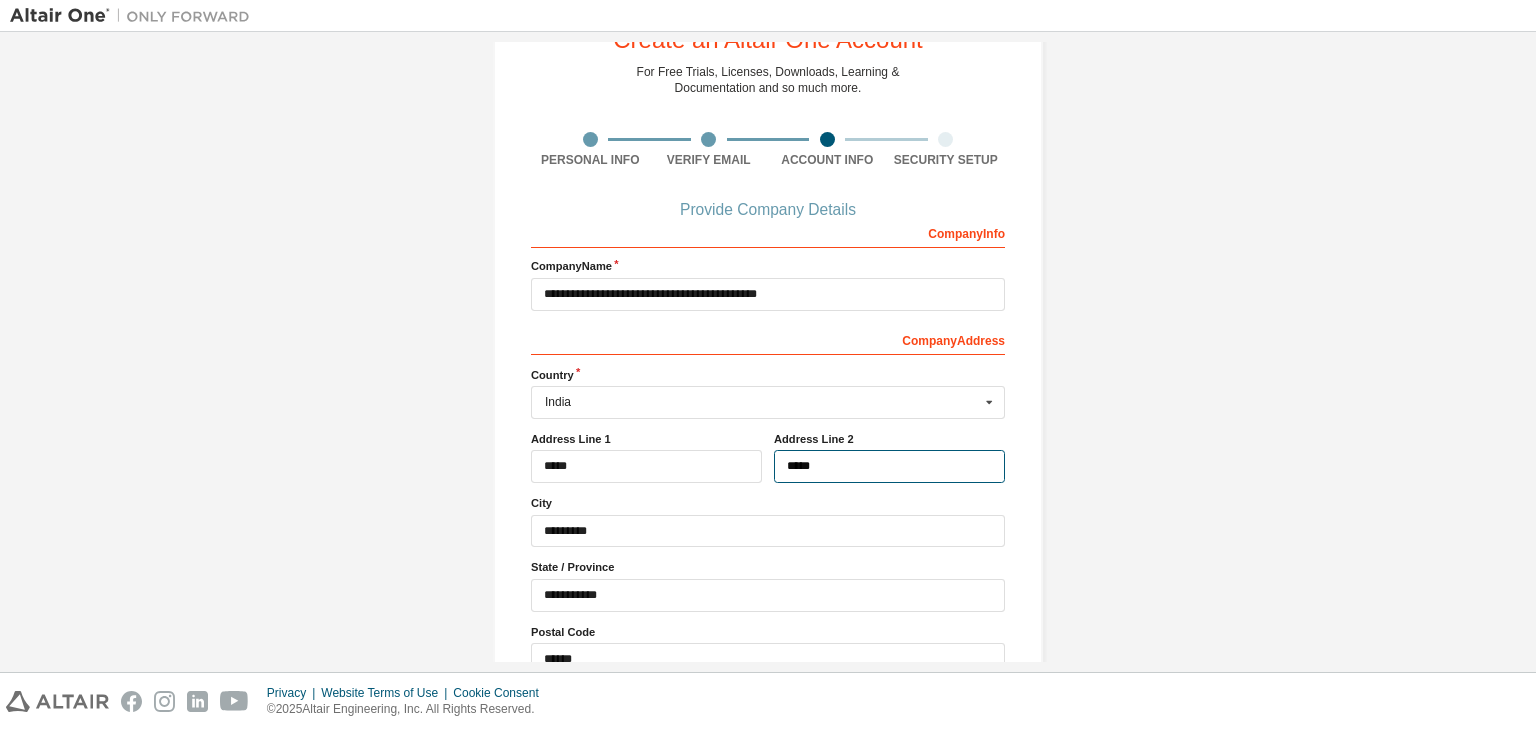 type on "*****" 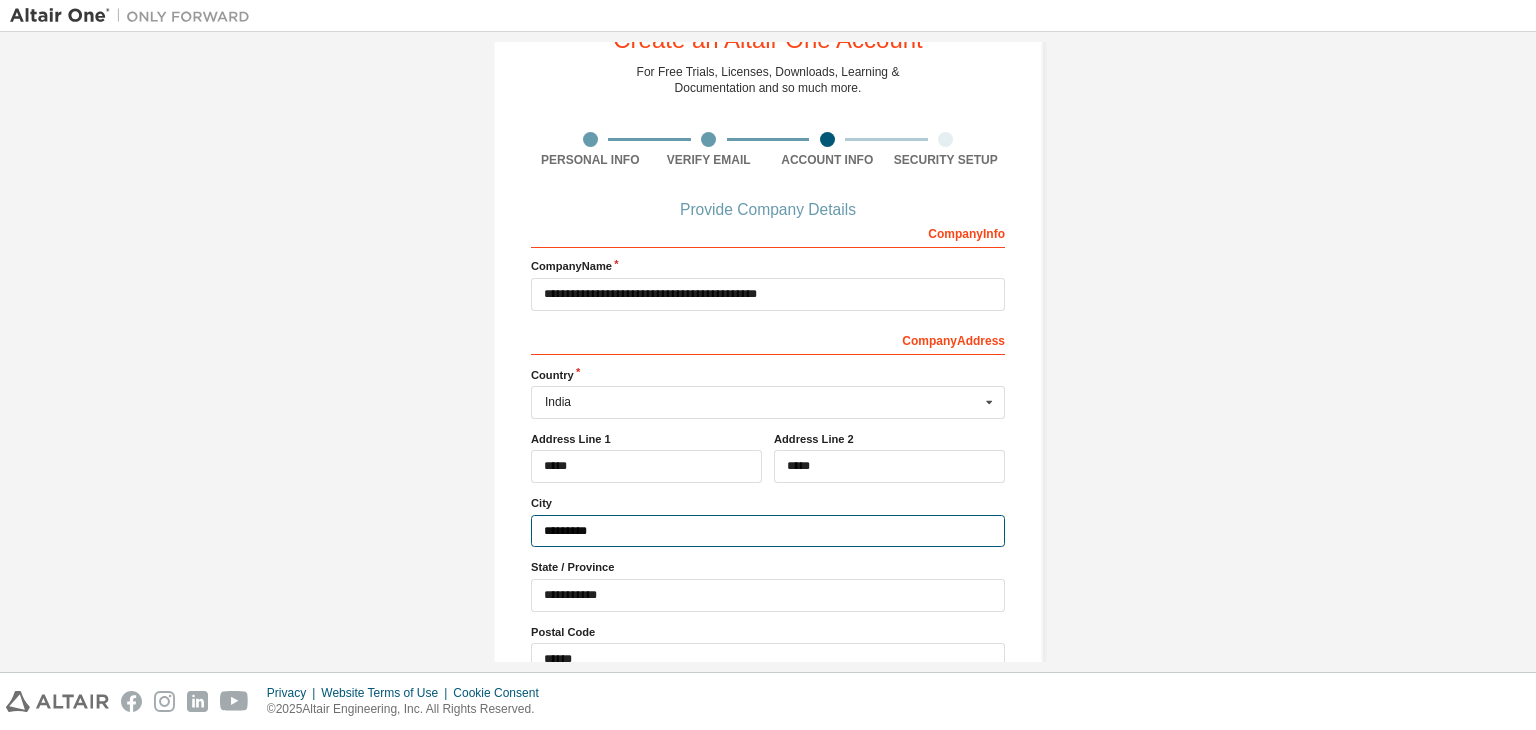 click on "*********" at bounding box center (768, 531) 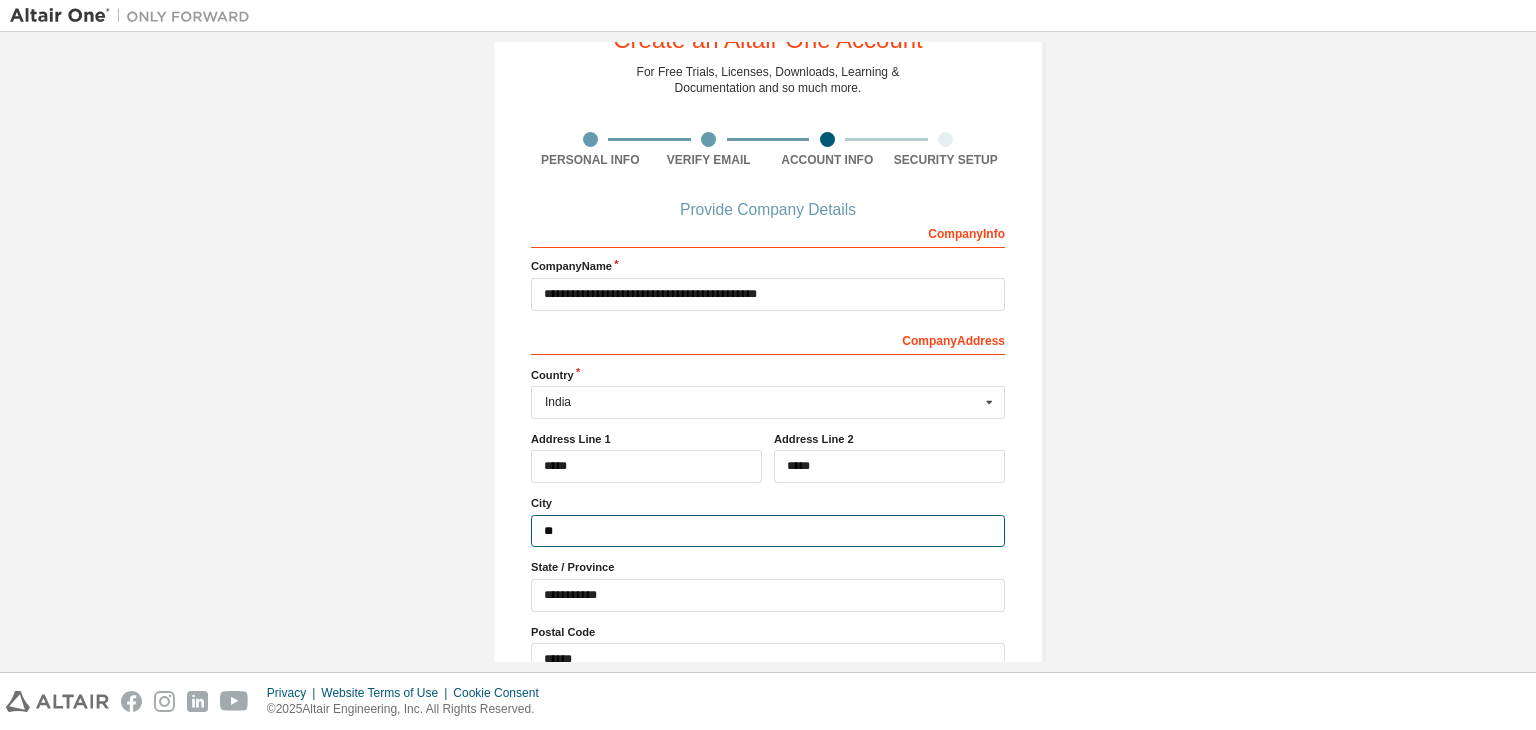 type on "*" 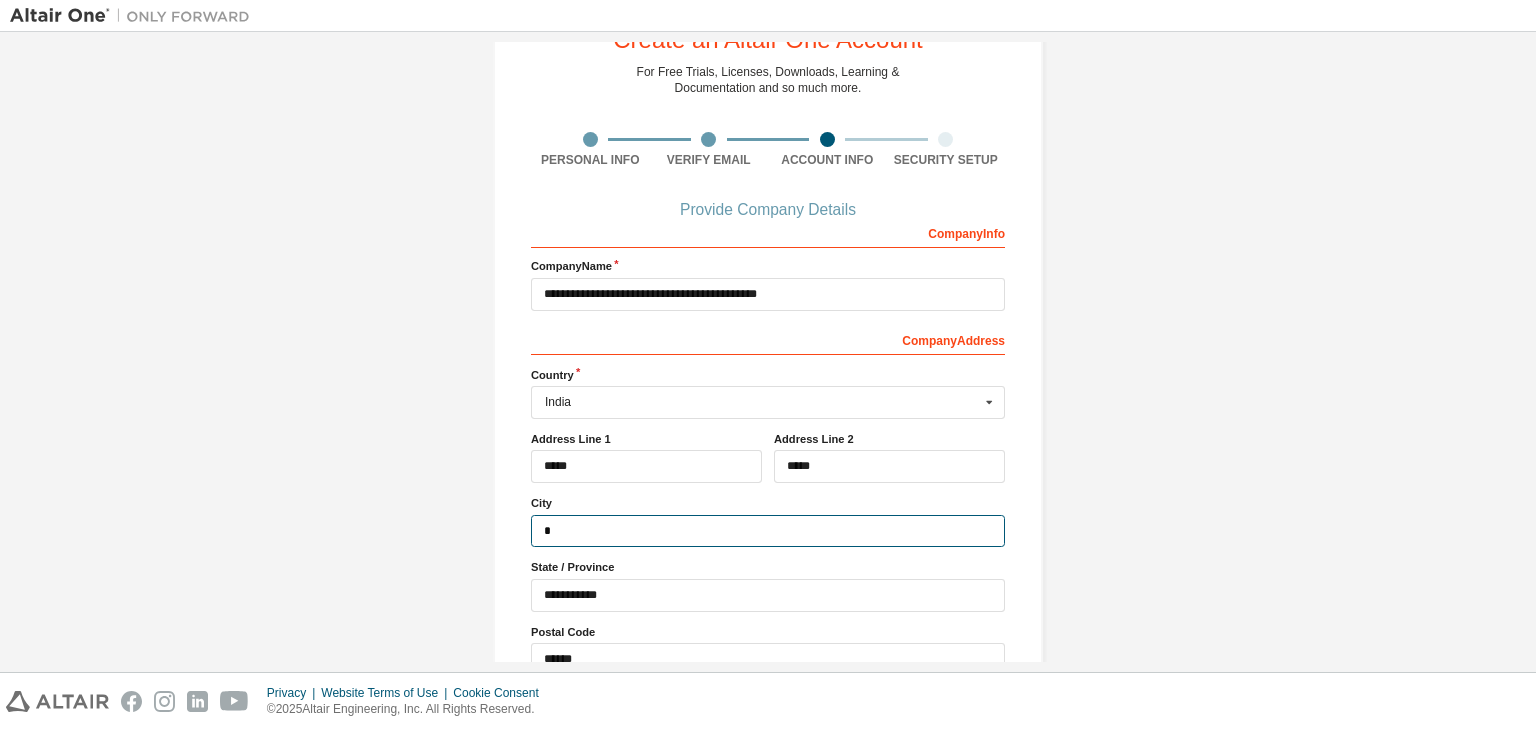 type on "**********" 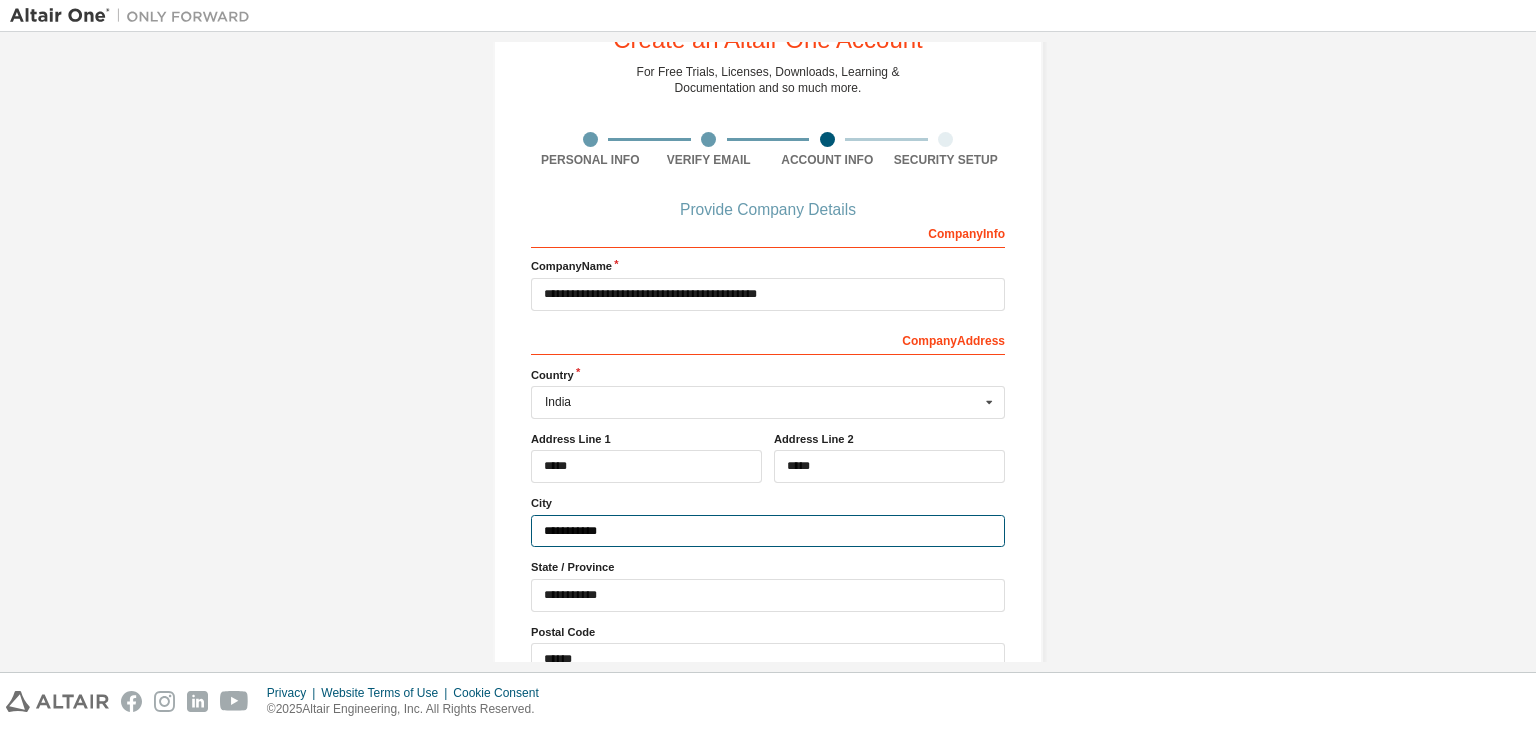 type on "***" 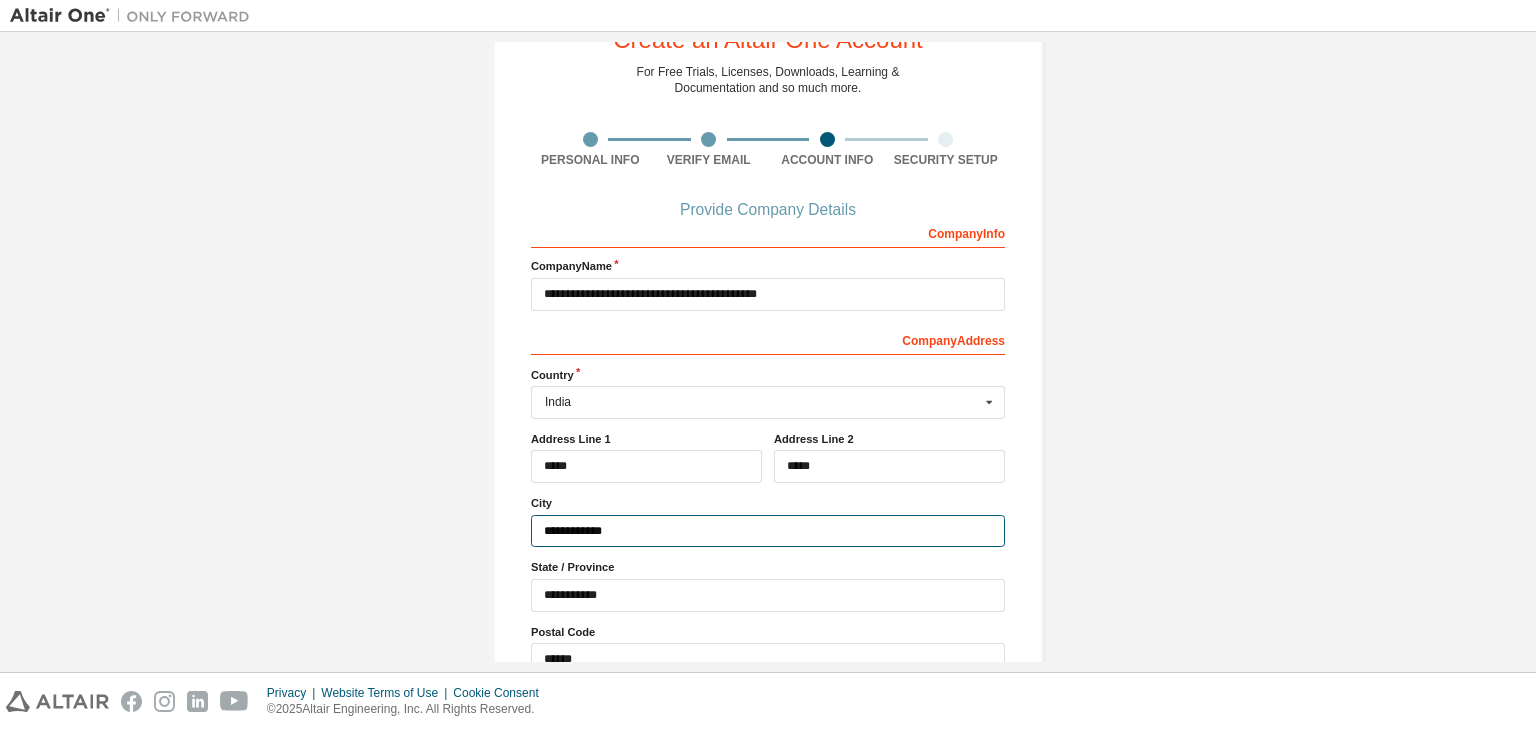 type on "**********" 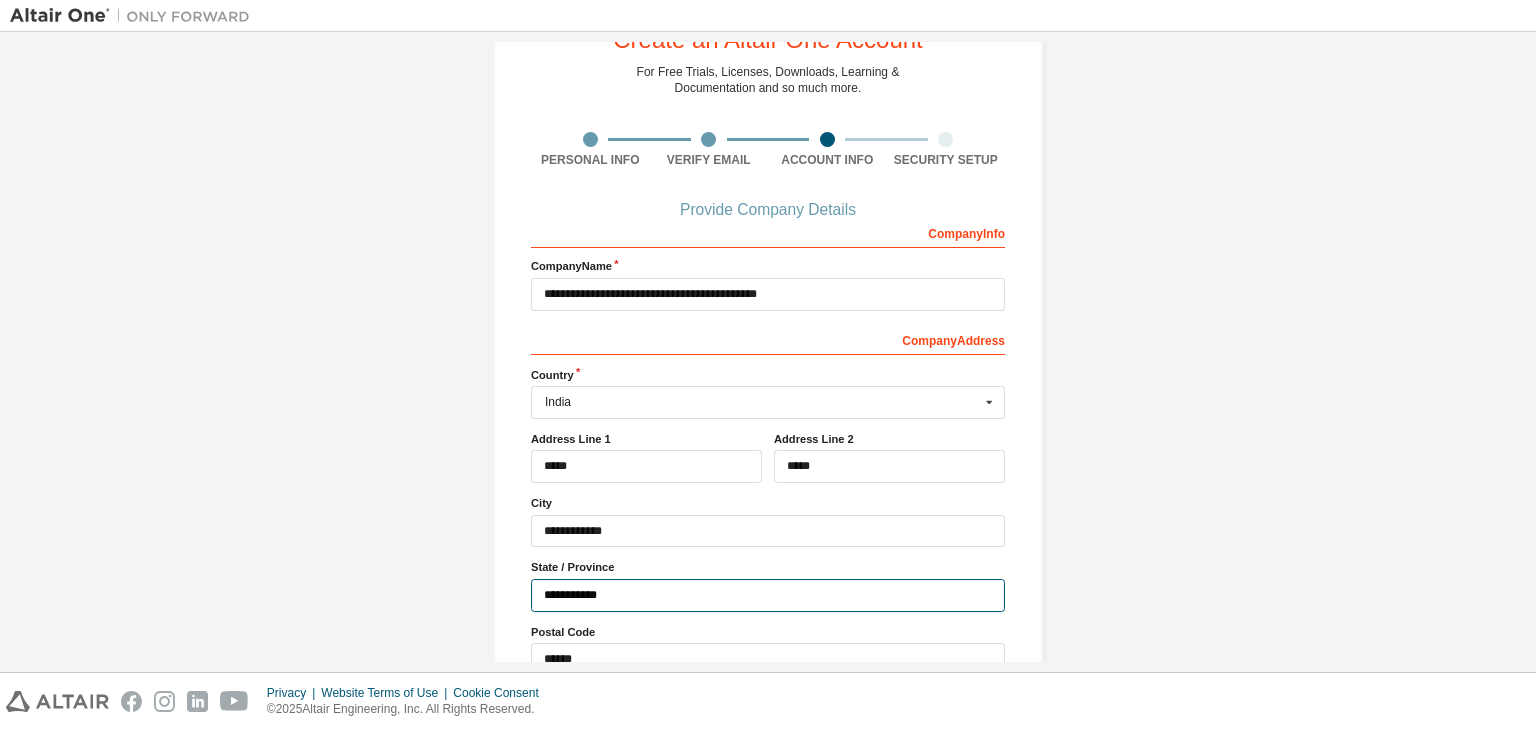 click on "**********" at bounding box center (768, 595) 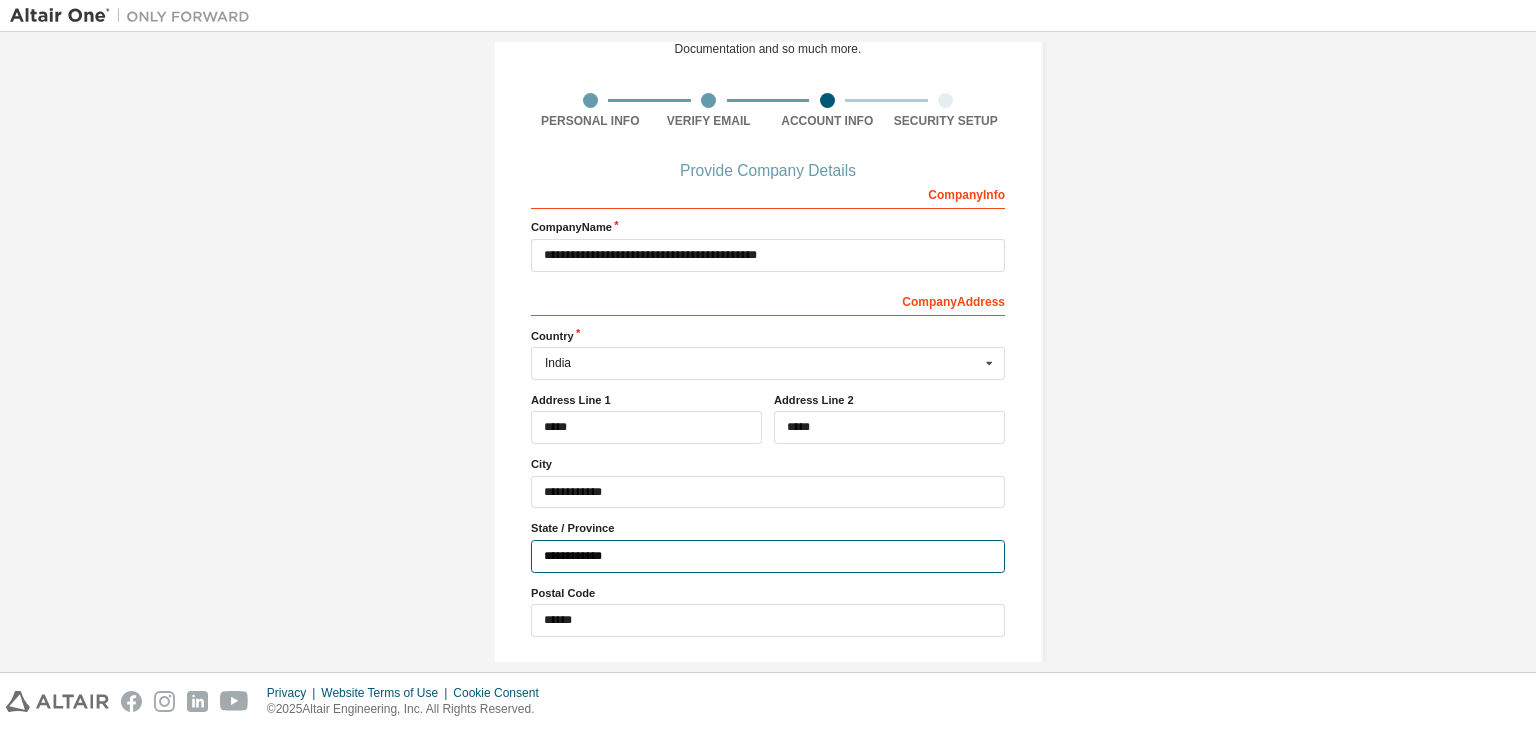 scroll, scrollTop: 124, scrollLeft: 0, axis: vertical 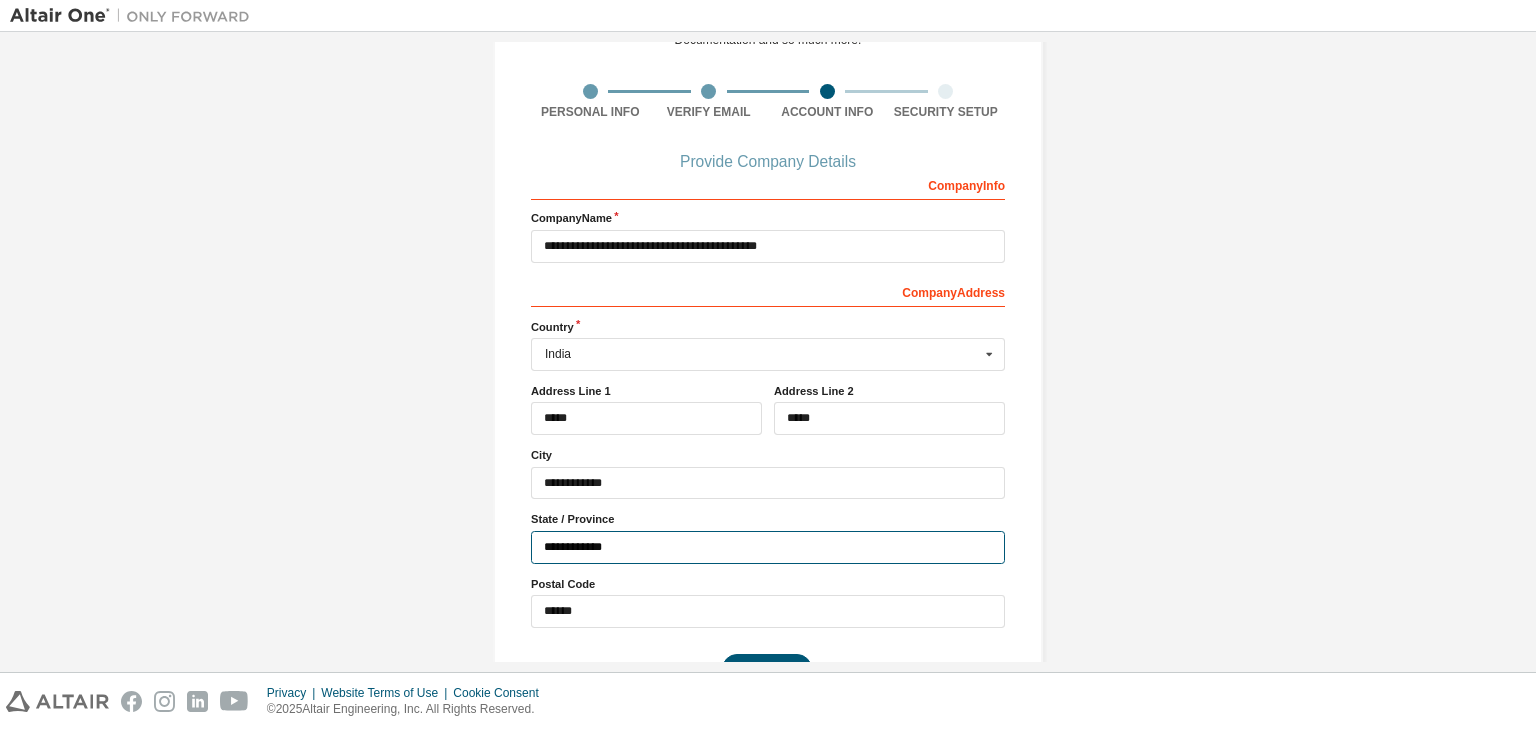 type on "**********" 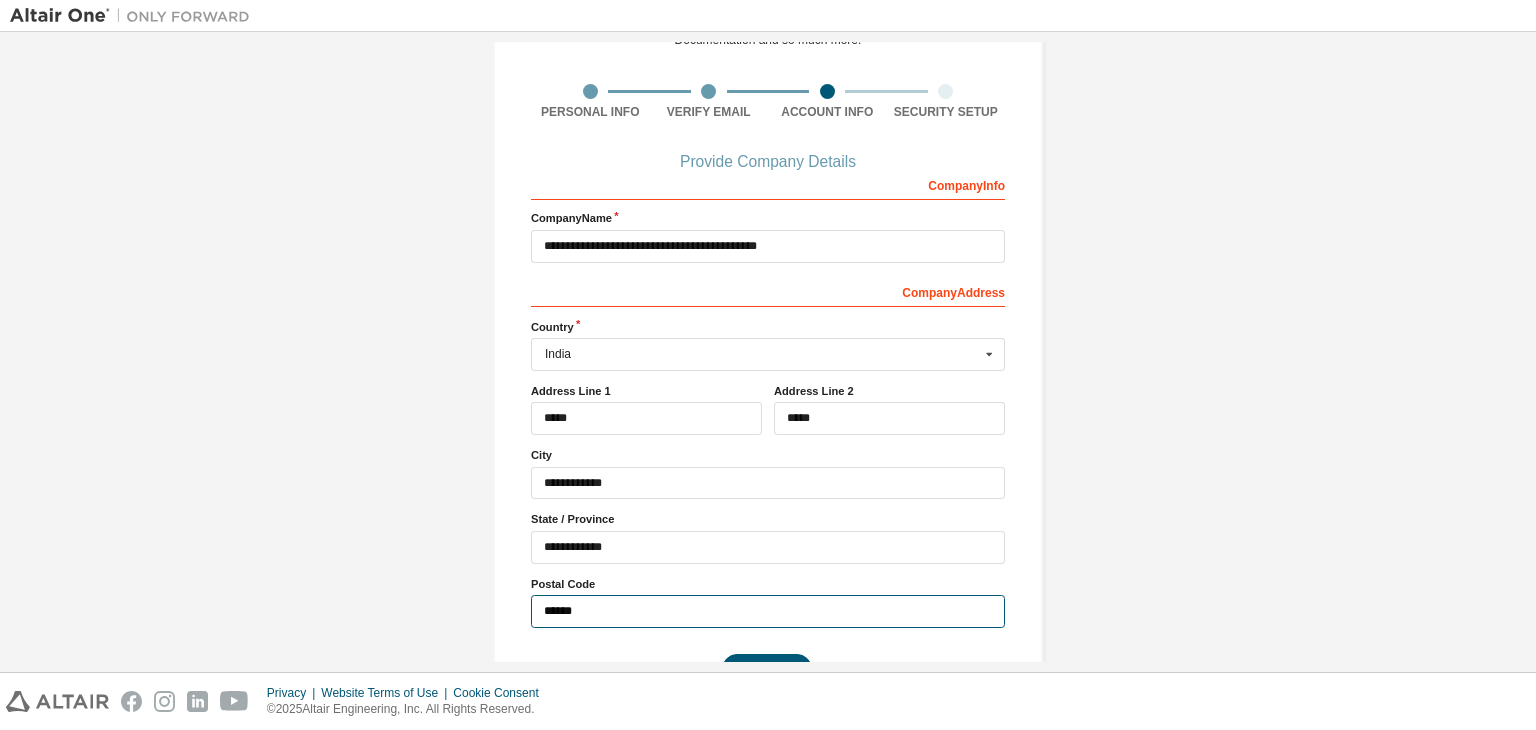 click on "******" at bounding box center (768, 611) 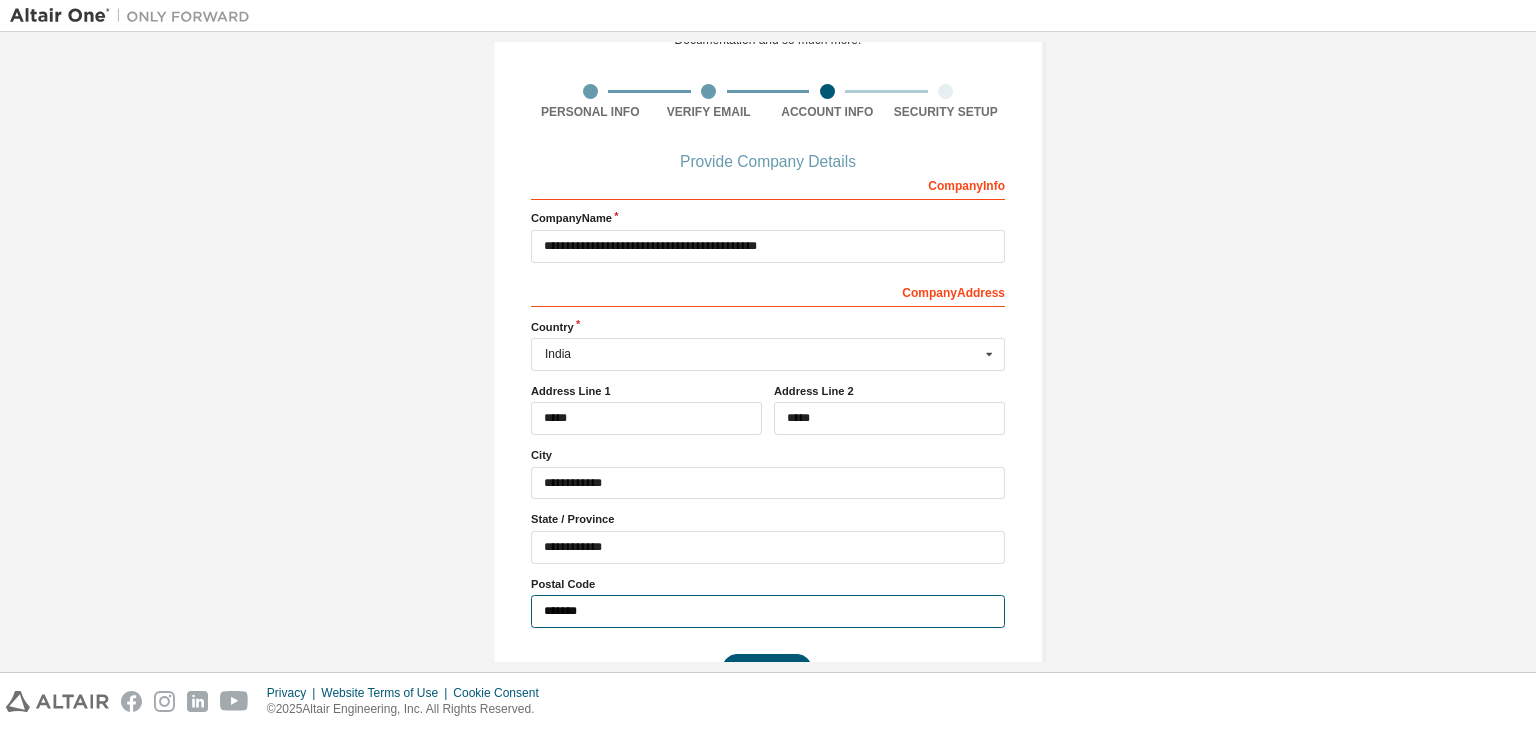 scroll, scrollTop: 180, scrollLeft: 0, axis: vertical 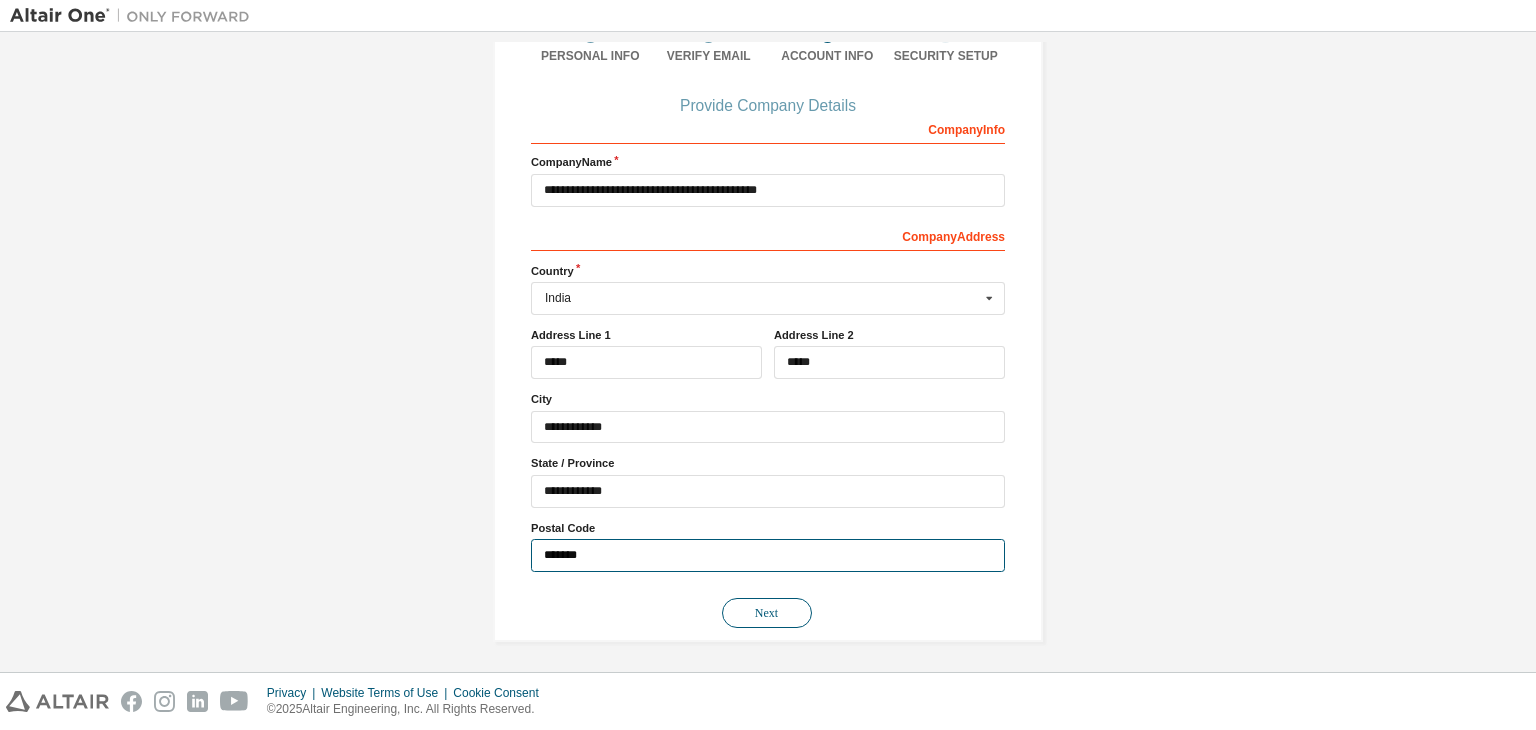 type on "******" 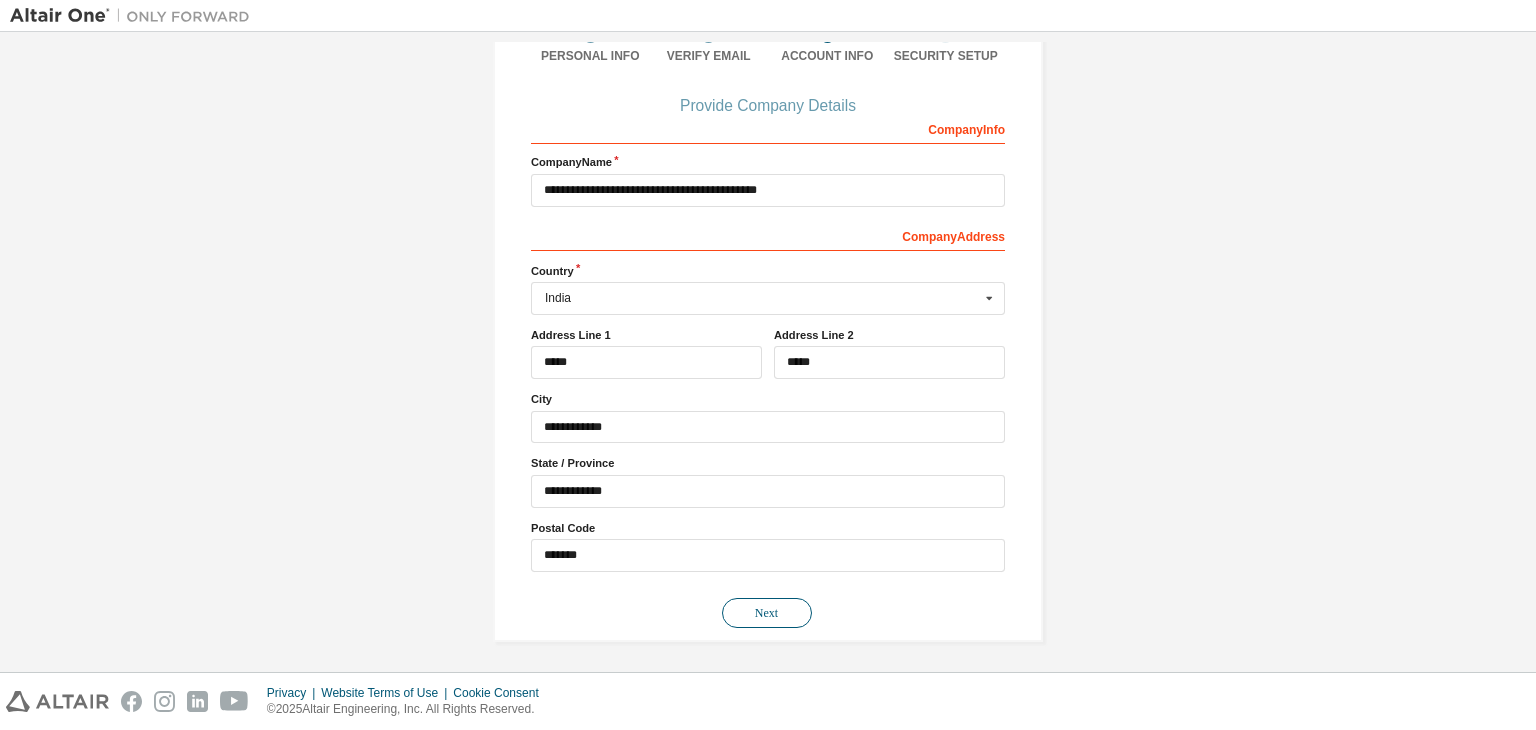 click on "Next" at bounding box center [767, 613] 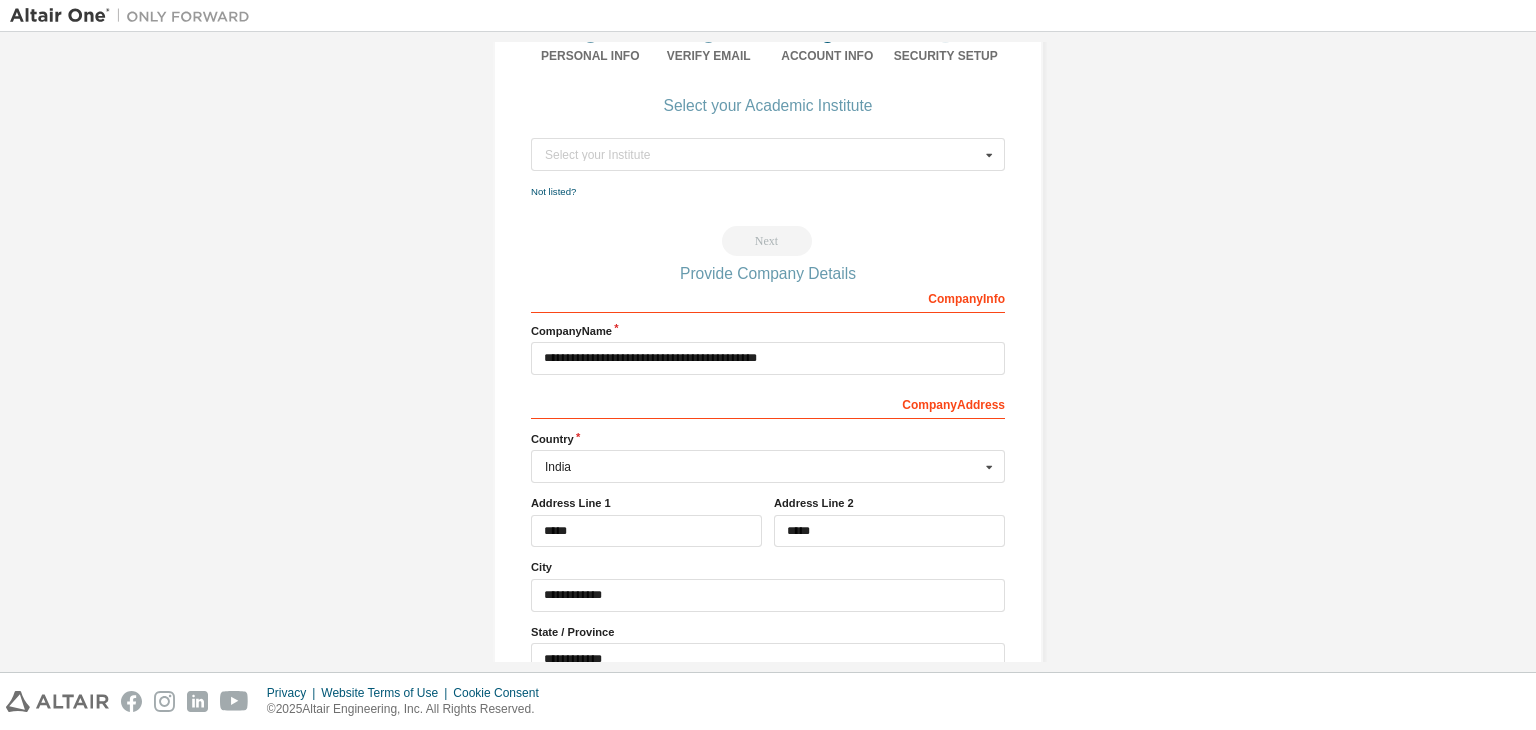 scroll, scrollTop: 0, scrollLeft: 0, axis: both 